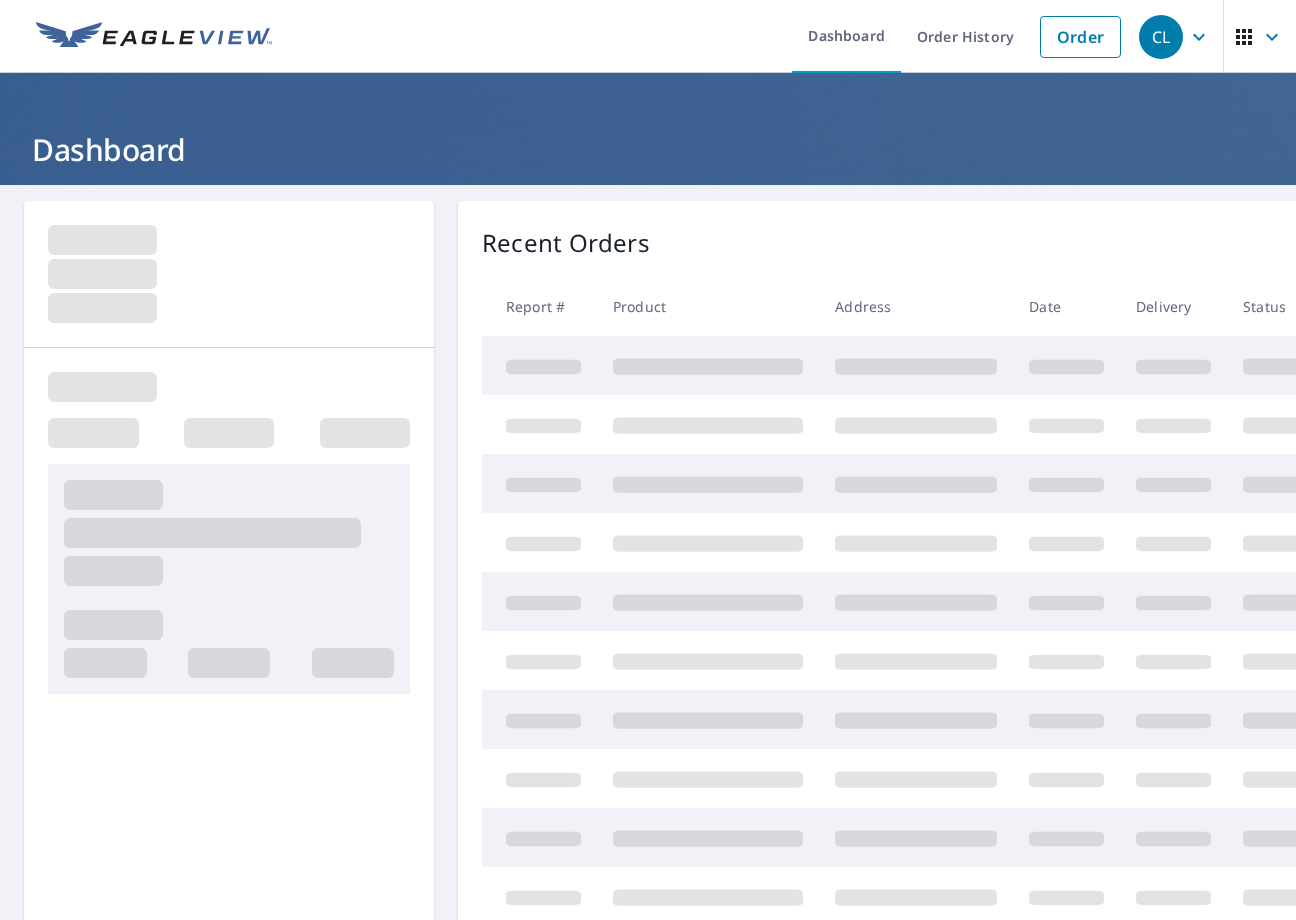 scroll, scrollTop: 0, scrollLeft: 0, axis: both 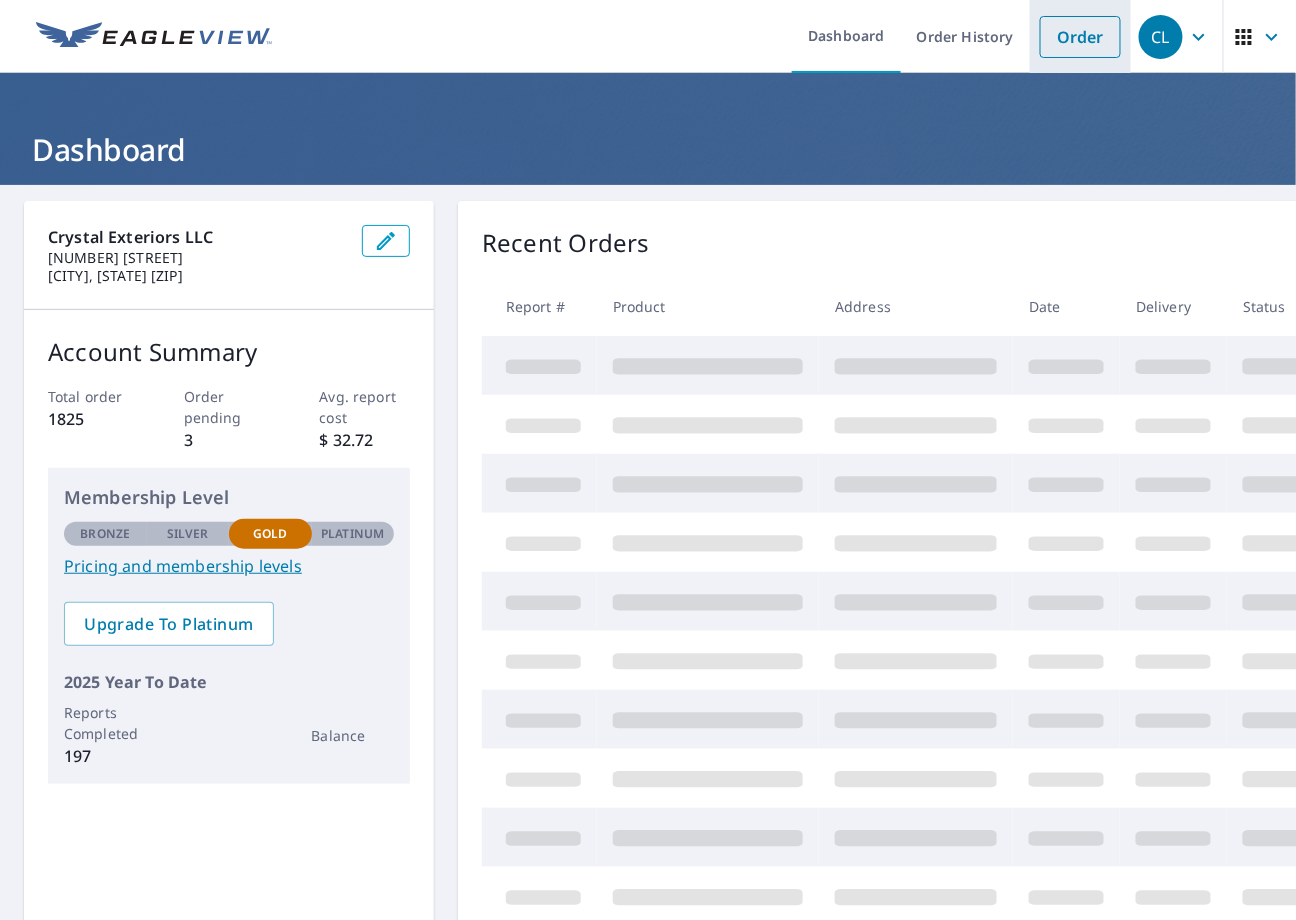 click on "Order" at bounding box center [1080, 37] 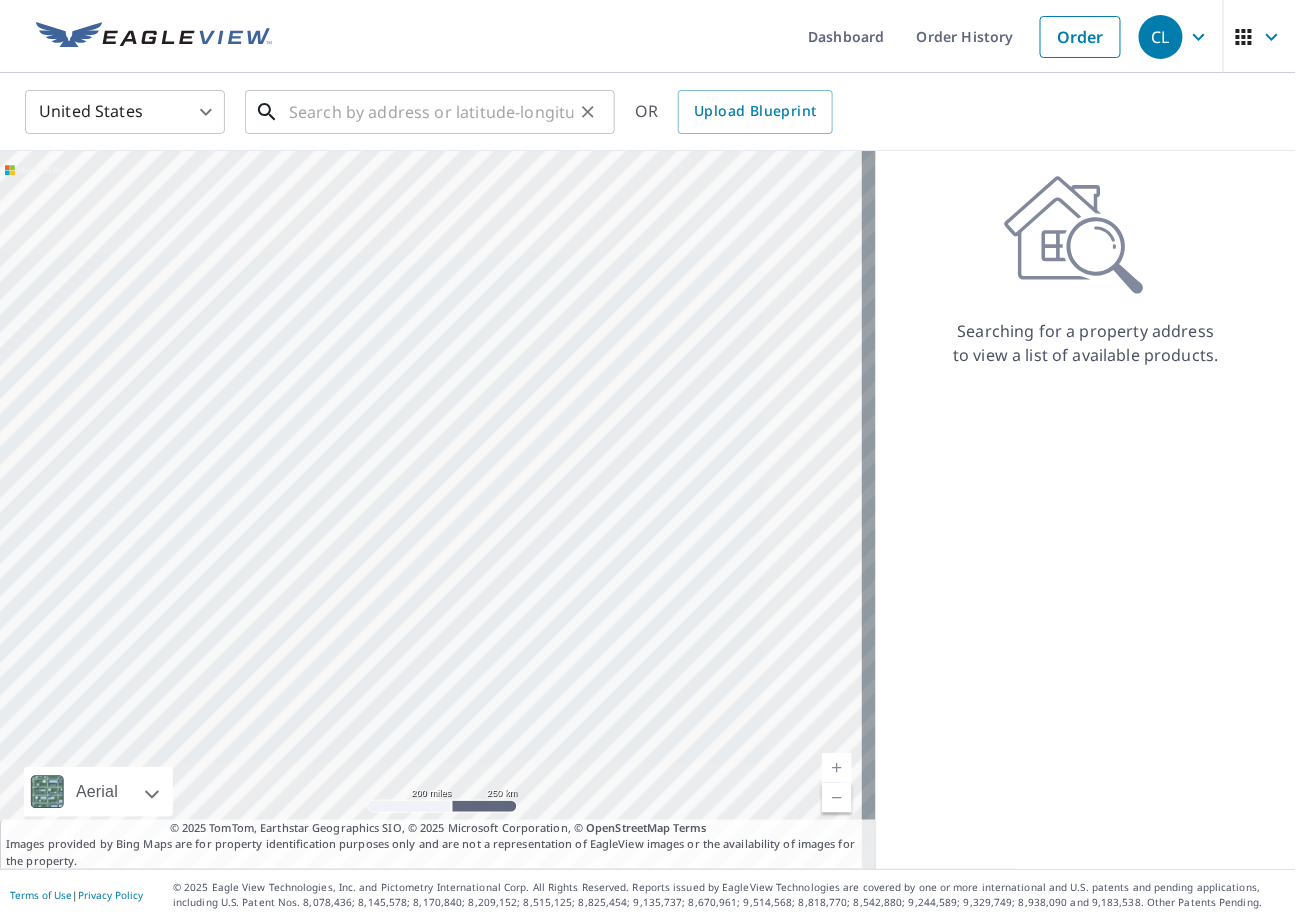 click at bounding box center [431, 112] 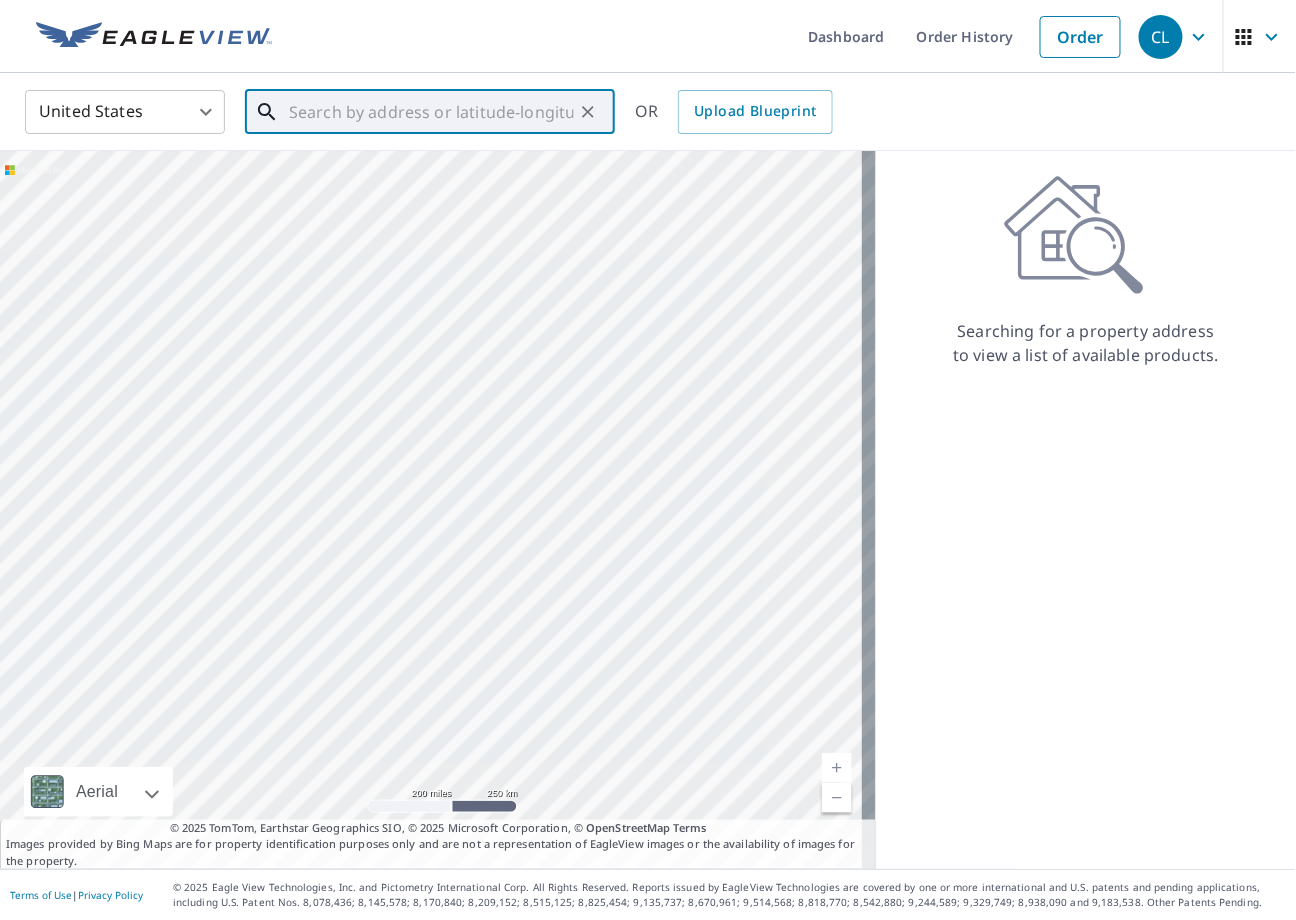 paste on "13107 Camellia Dr, Silver Spring, MD, 20906" 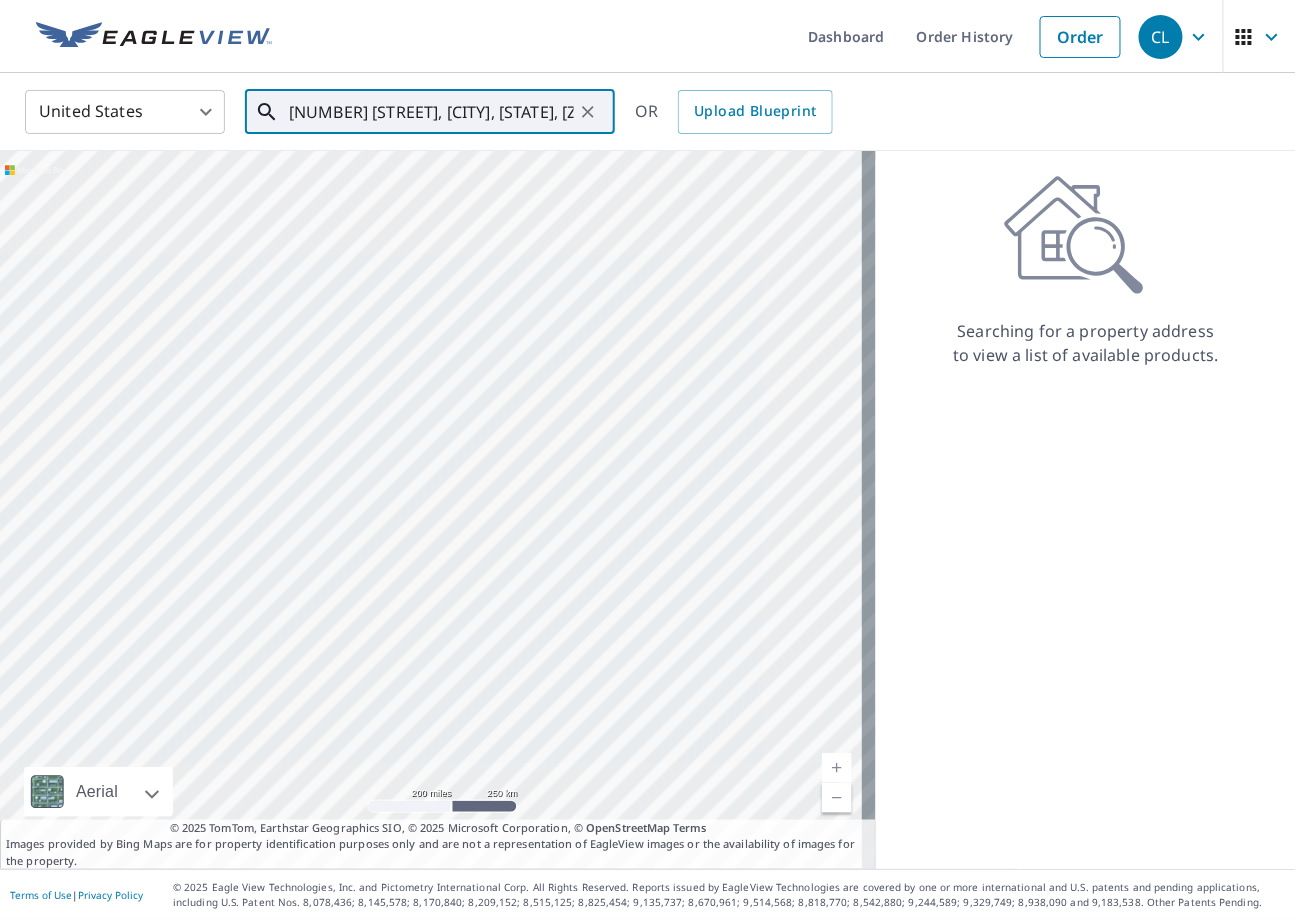 scroll, scrollTop: 0, scrollLeft: 46, axis: horizontal 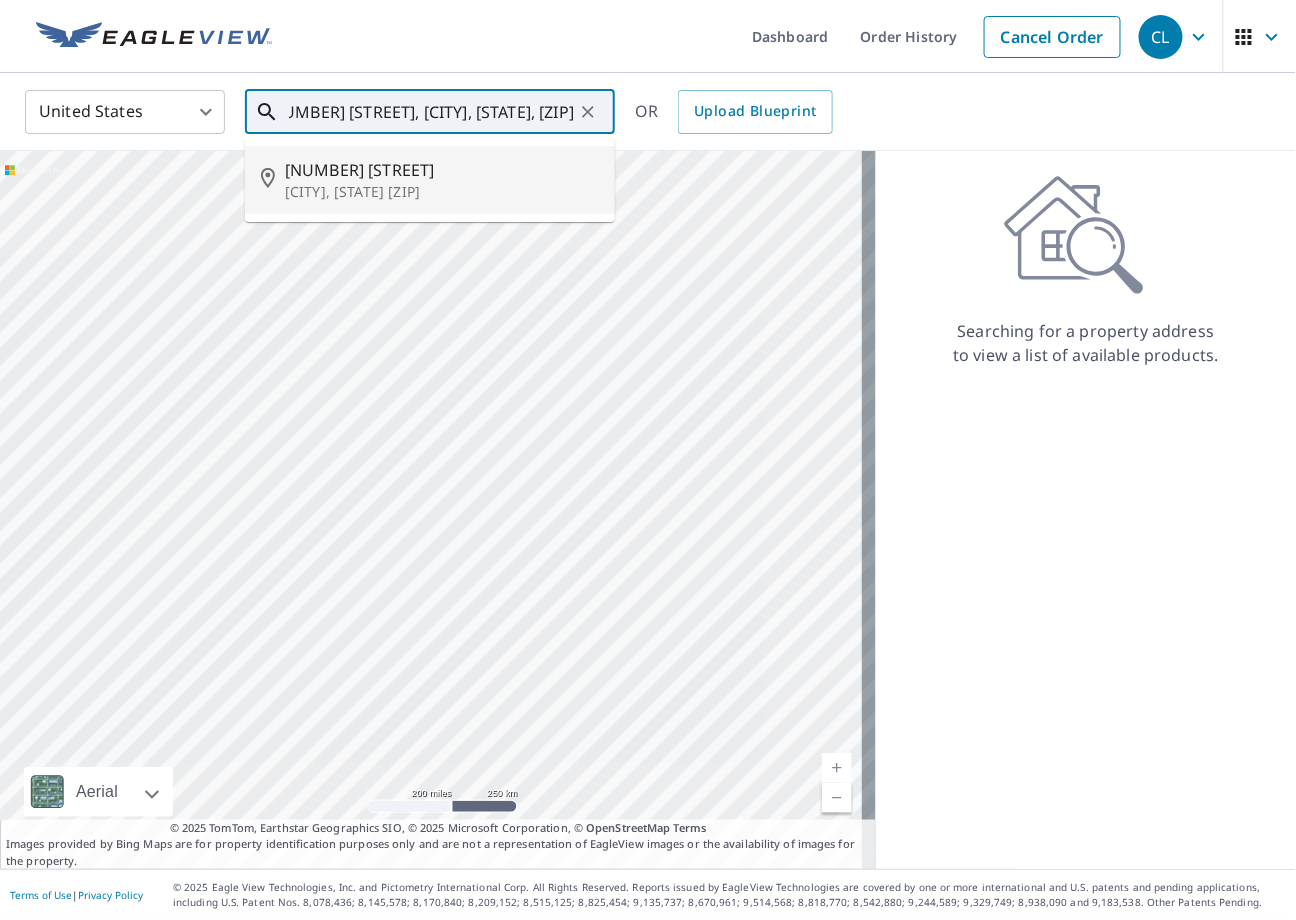 click on "Silver Spring, MD 20906" at bounding box center [442, 192] 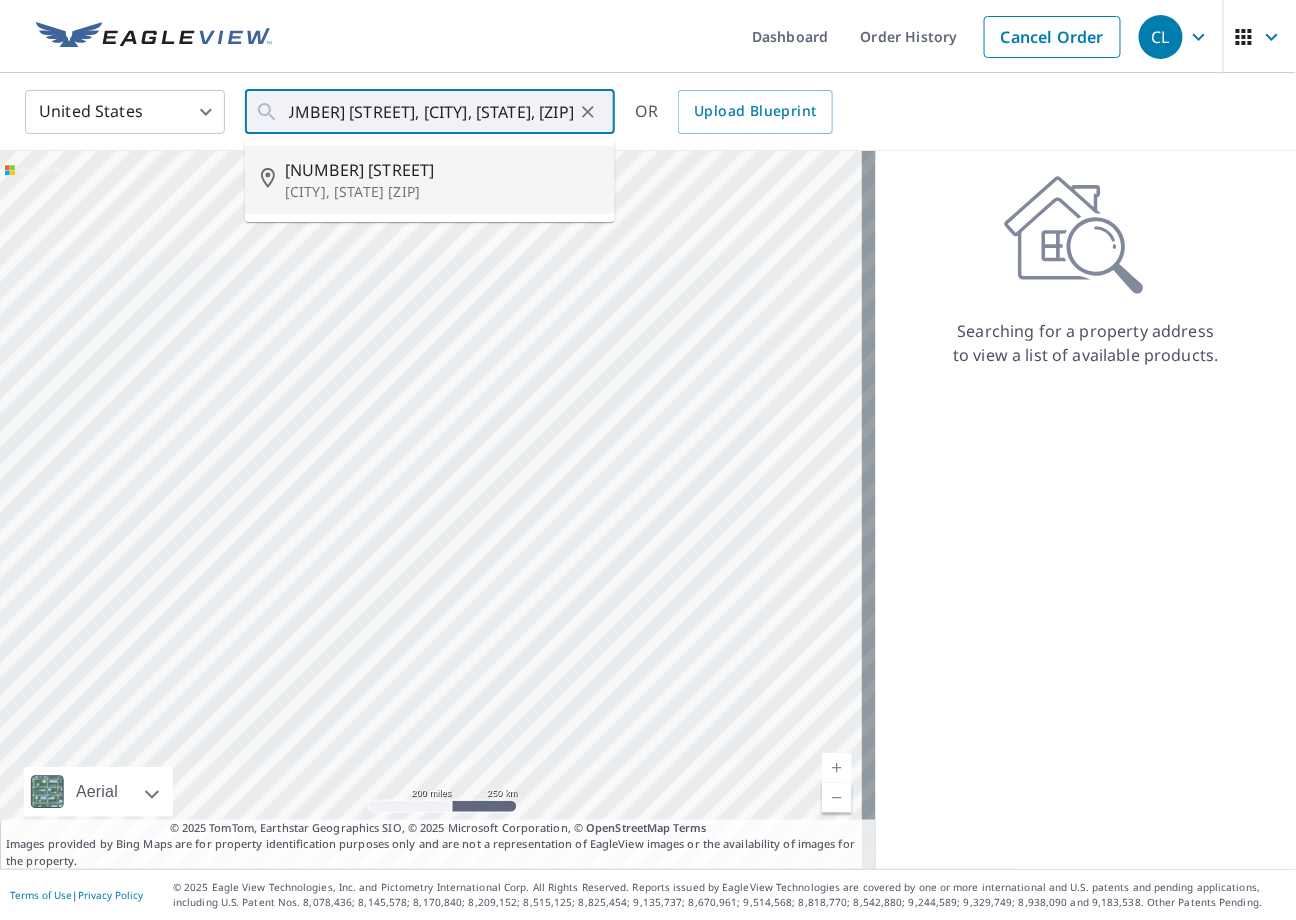 type on "13107 Camellia Dr Silver Spring, MD 20906" 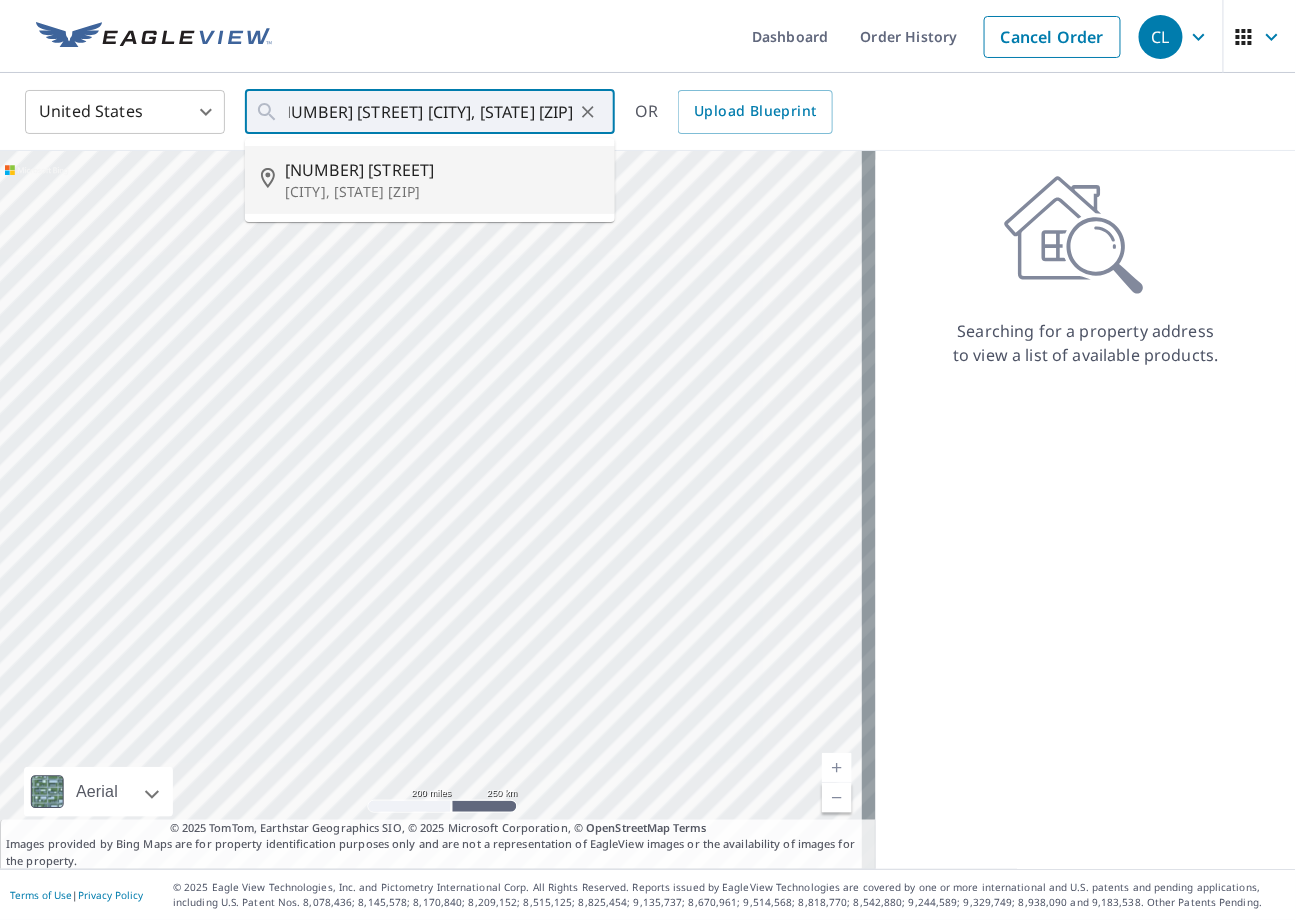 scroll, scrollTop: 0, scrollLeft: 0, axis: both 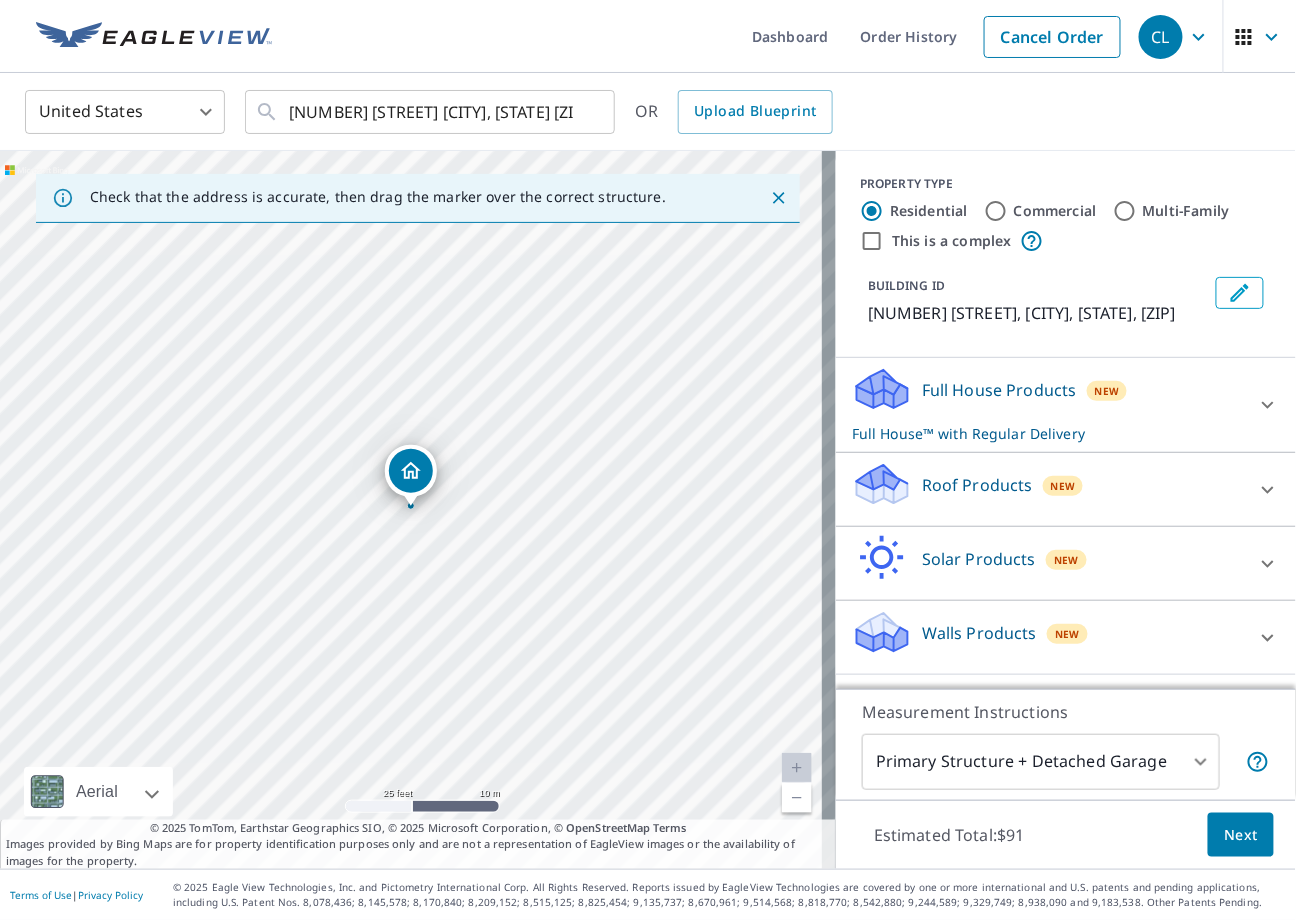 click on "Roof Products" at bounding box center [977, 485] 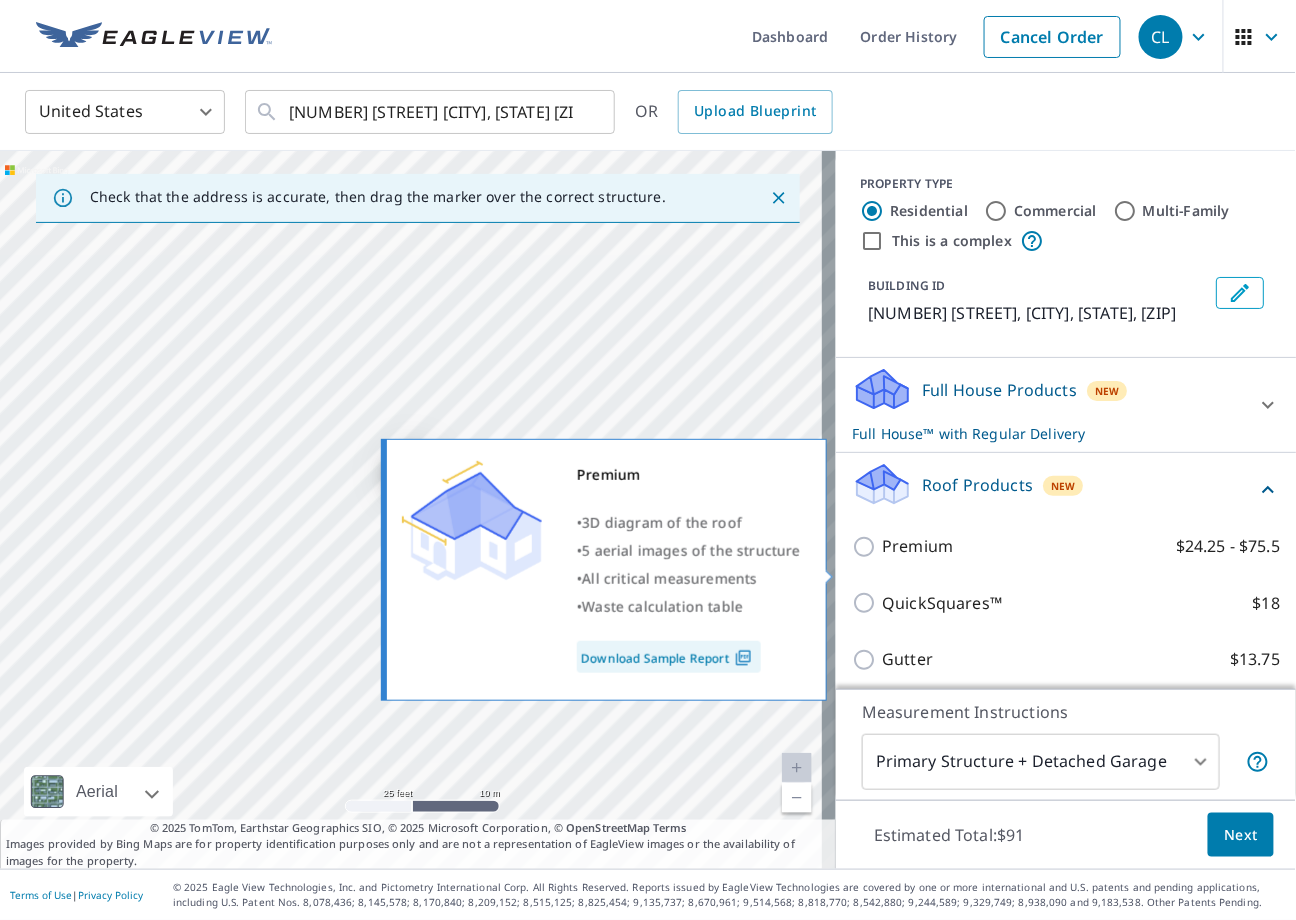 click on "Premium" at bounding box center [917, 546] 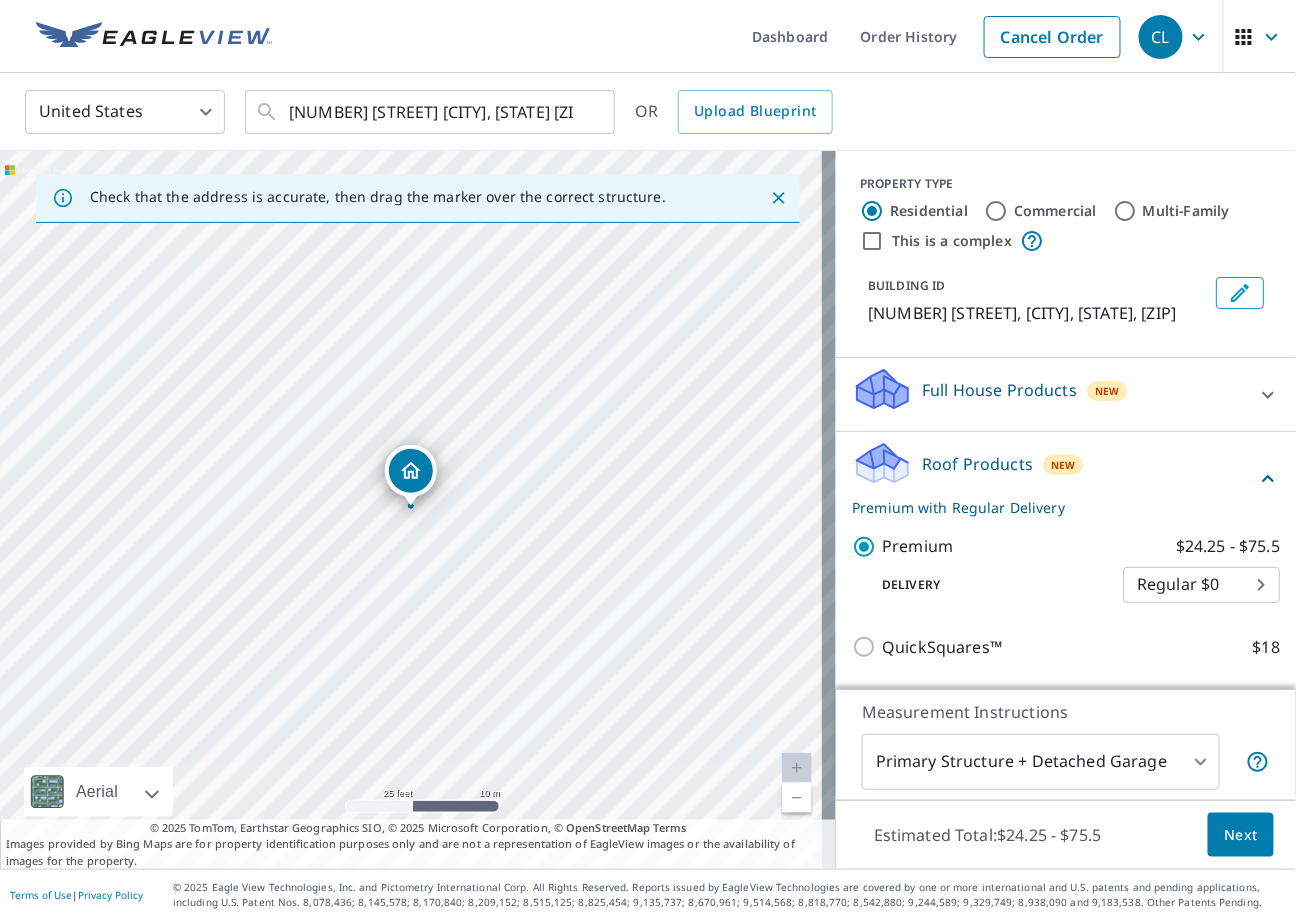 click on "Next" at bounding box center [1241, 835] 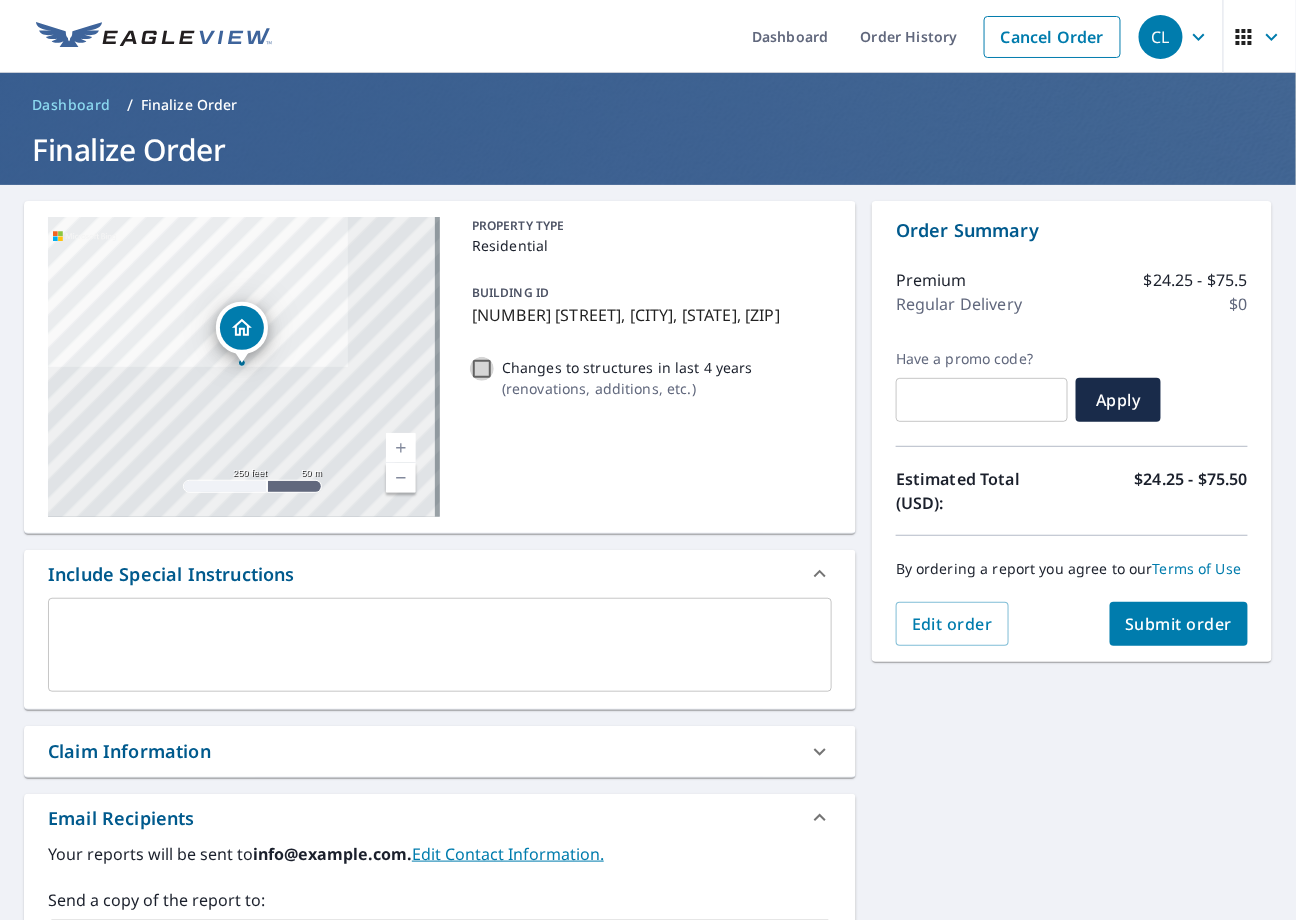 click on "Changes to structures in last 4 years ( renovations, additions, etc. )" at bounding box center (482, 369) 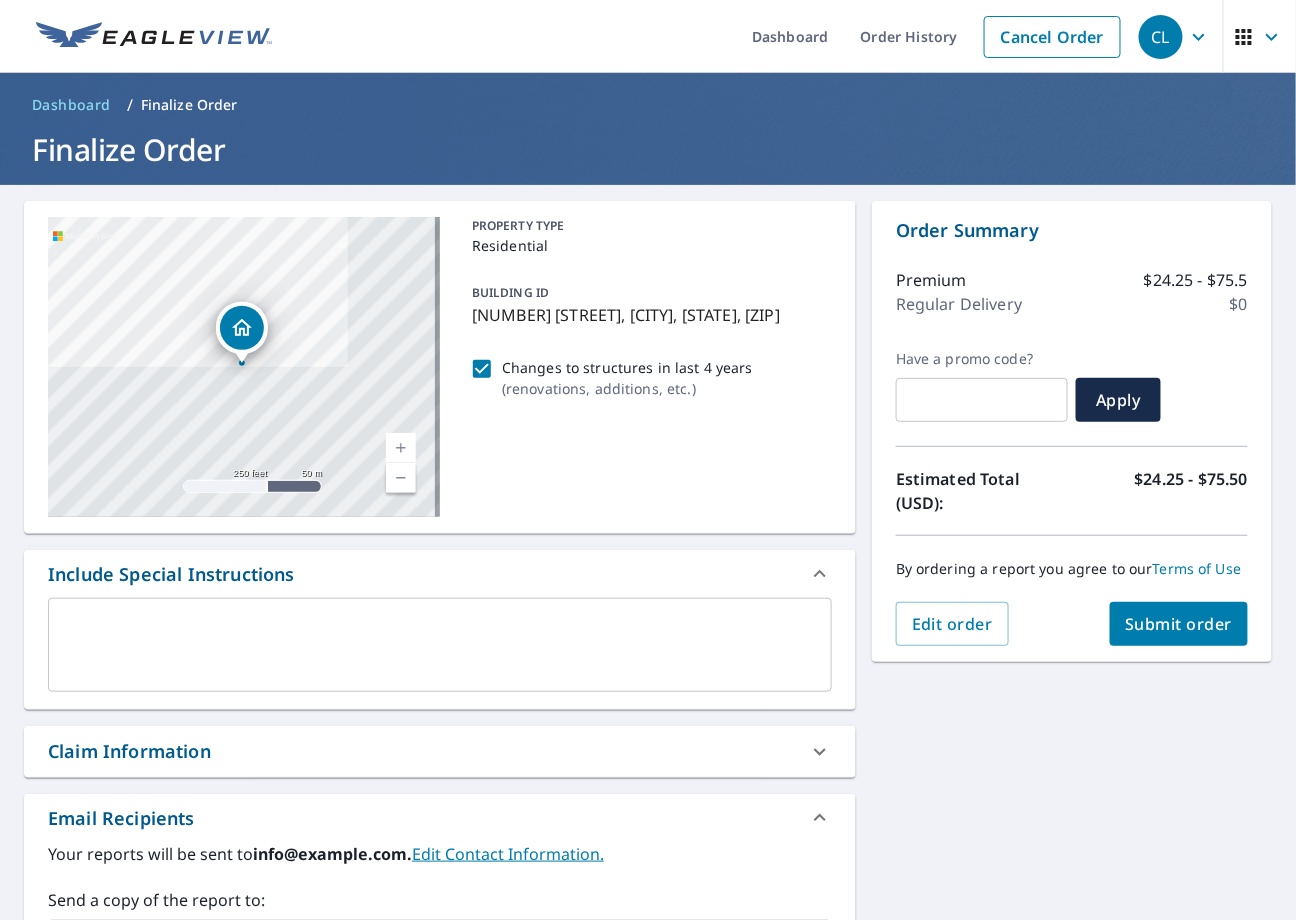 click on "Submit order" at bounding box center (1179, 624) 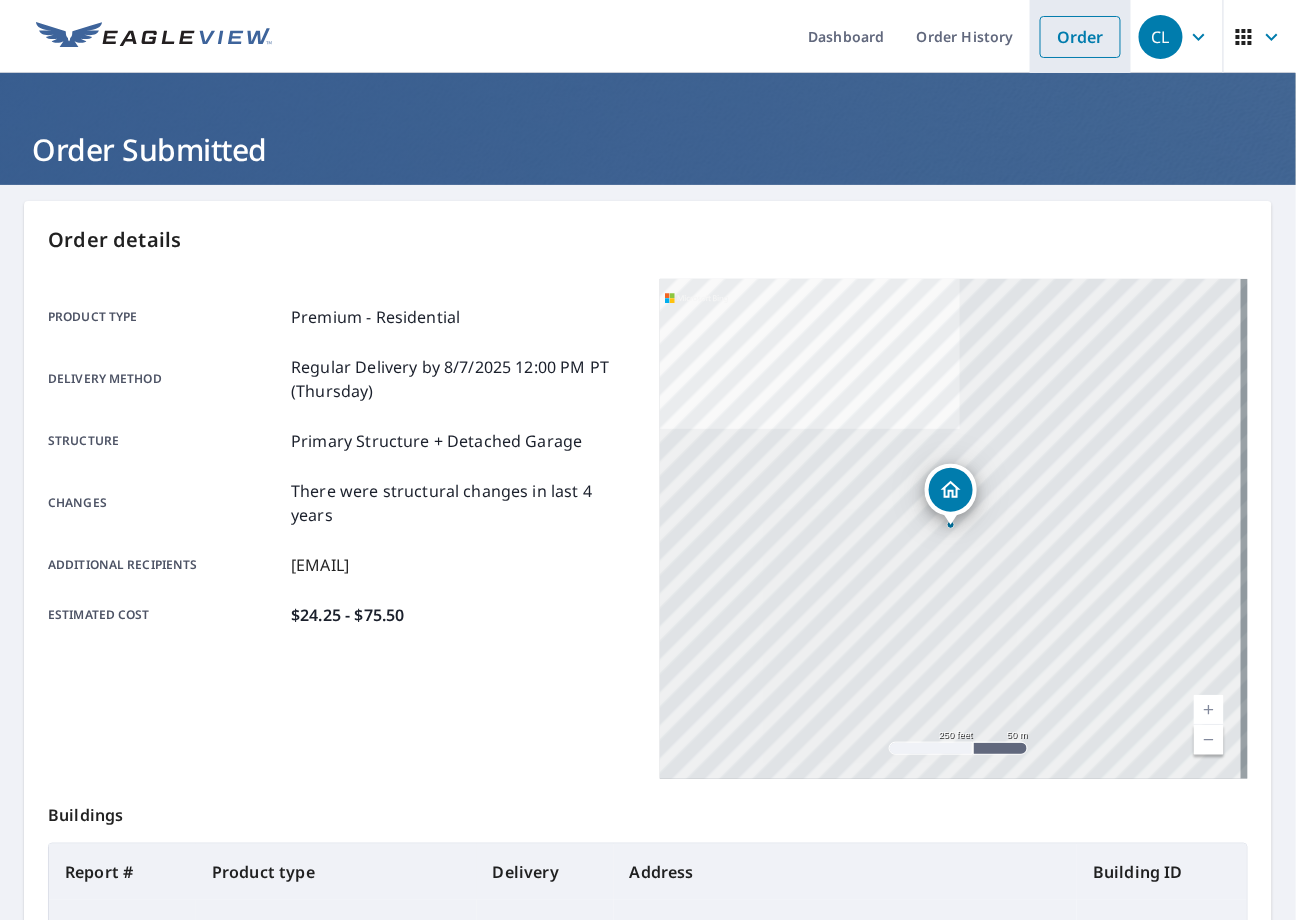 click on "Order" at bounding box center (1080, 37) 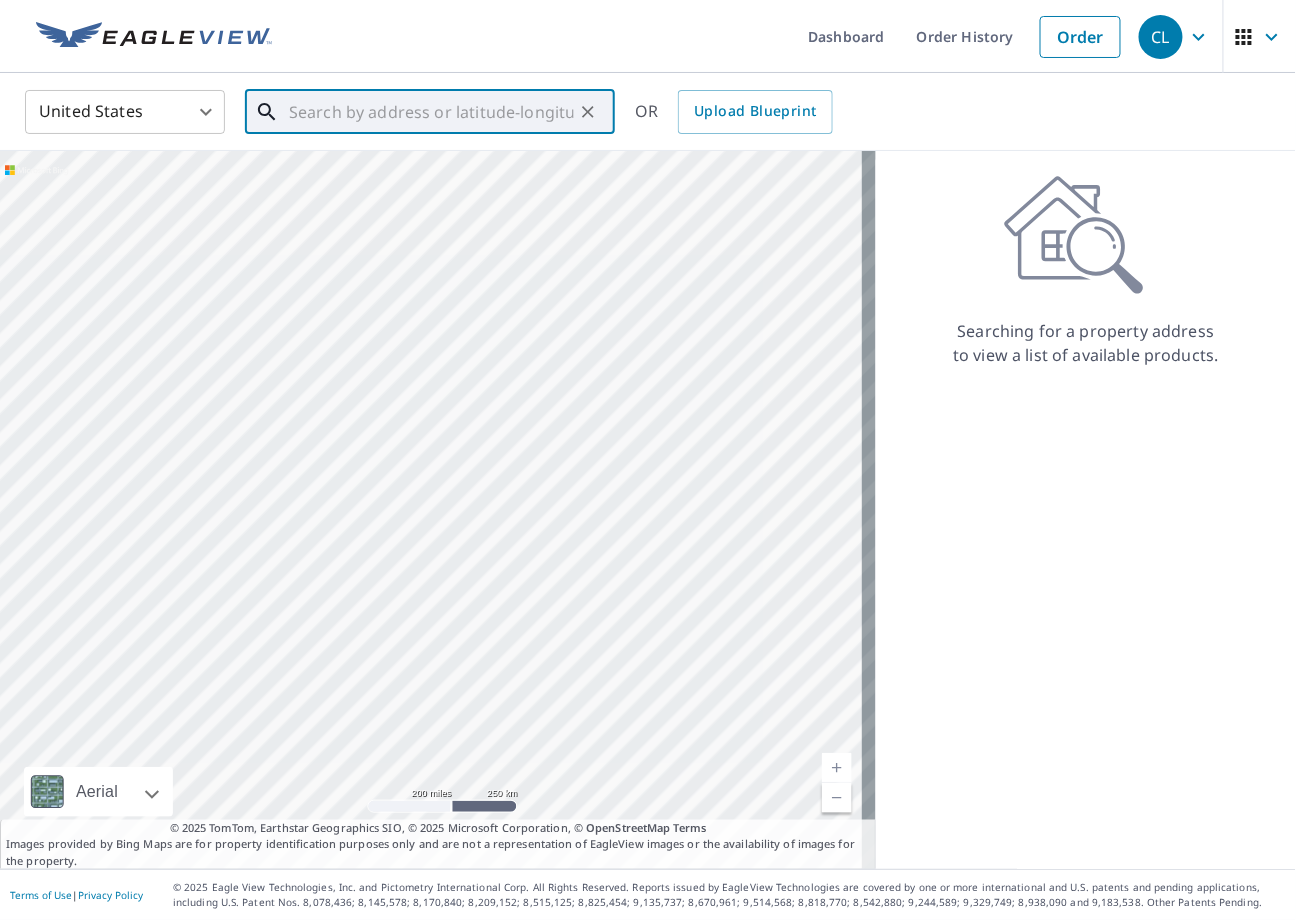 click at bounding box center [431, 112] 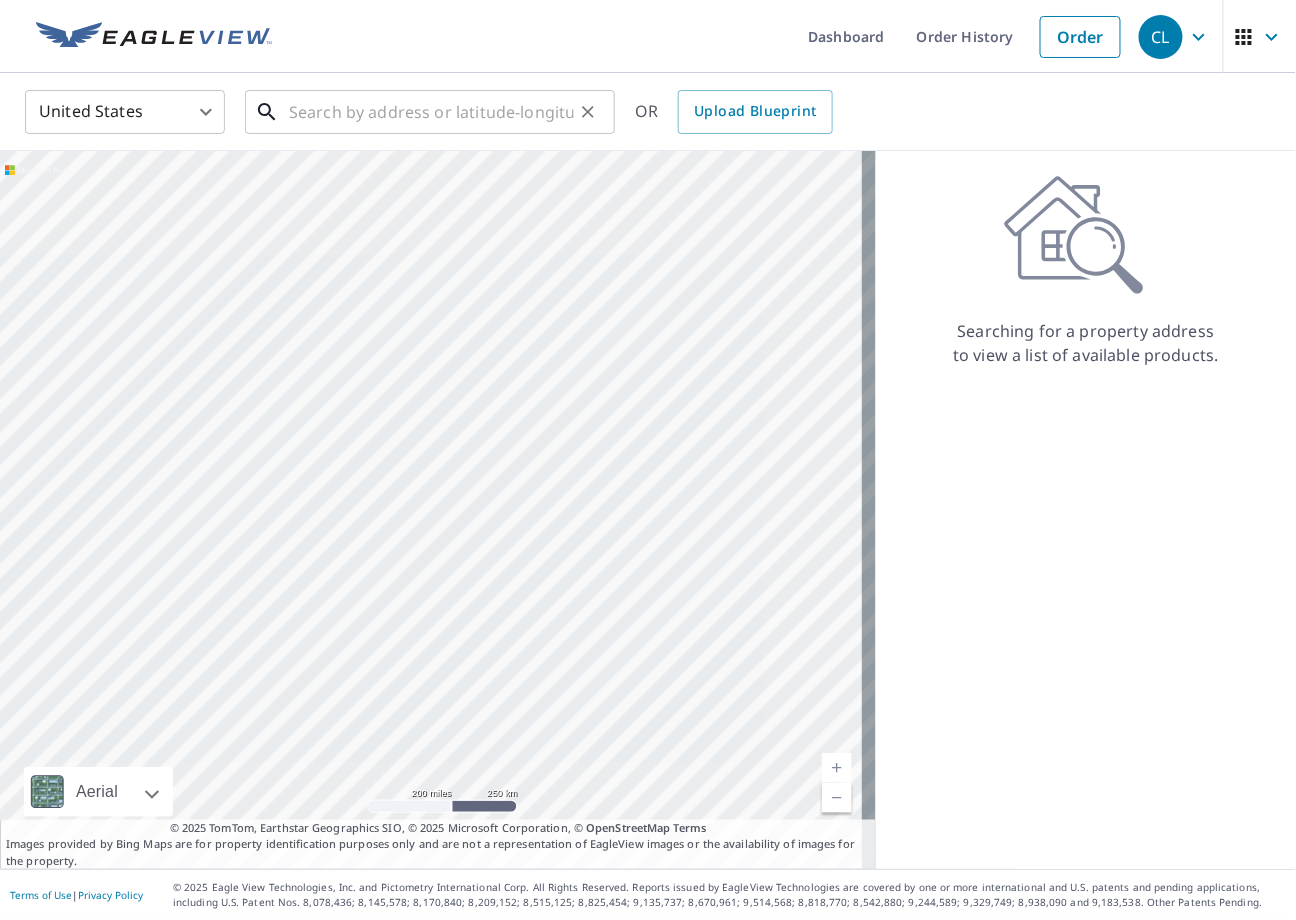 click at bounding box center (431, 112) 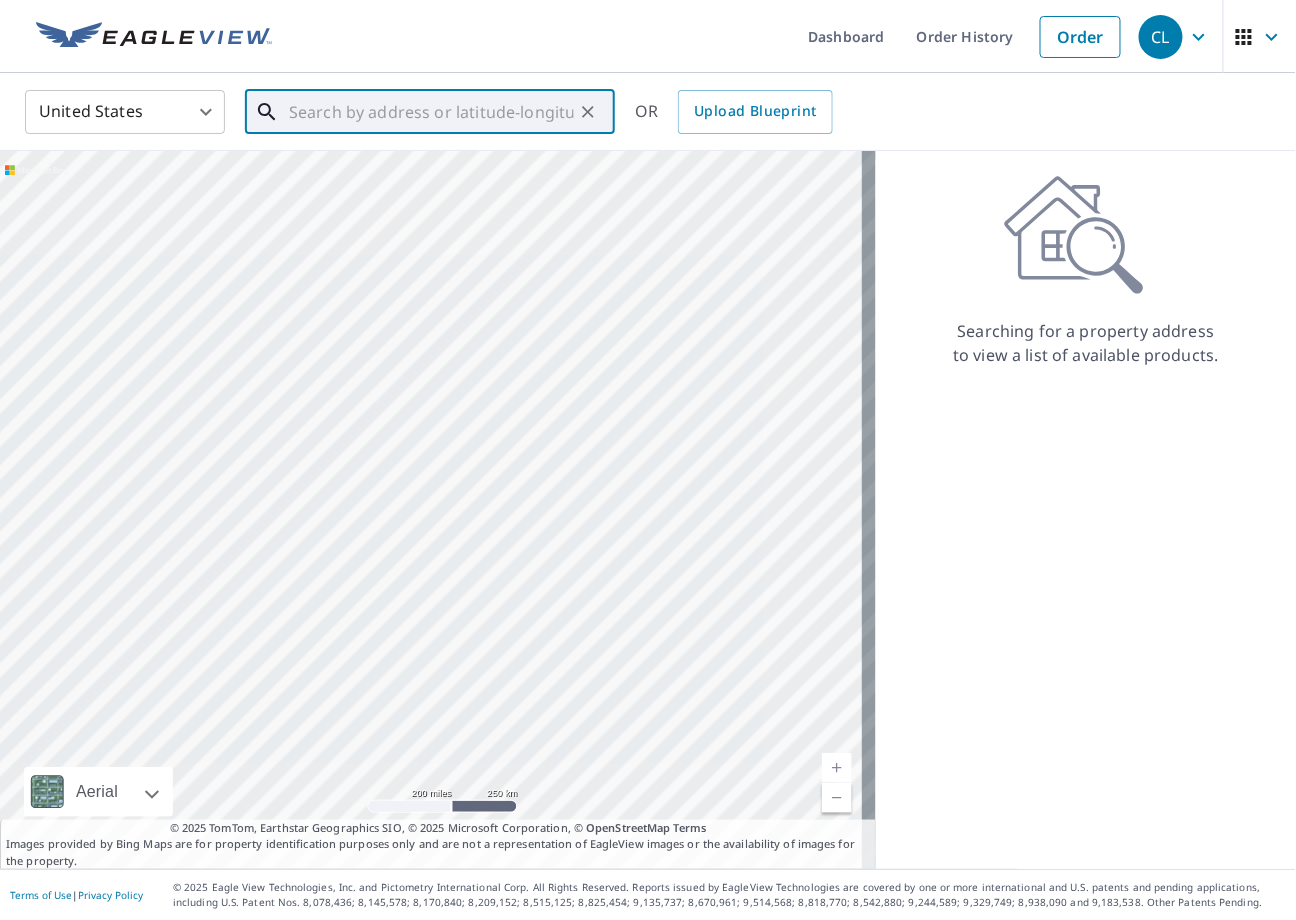 paste on "8013 Rocky Road, Gaithersburg, MD, 20882" 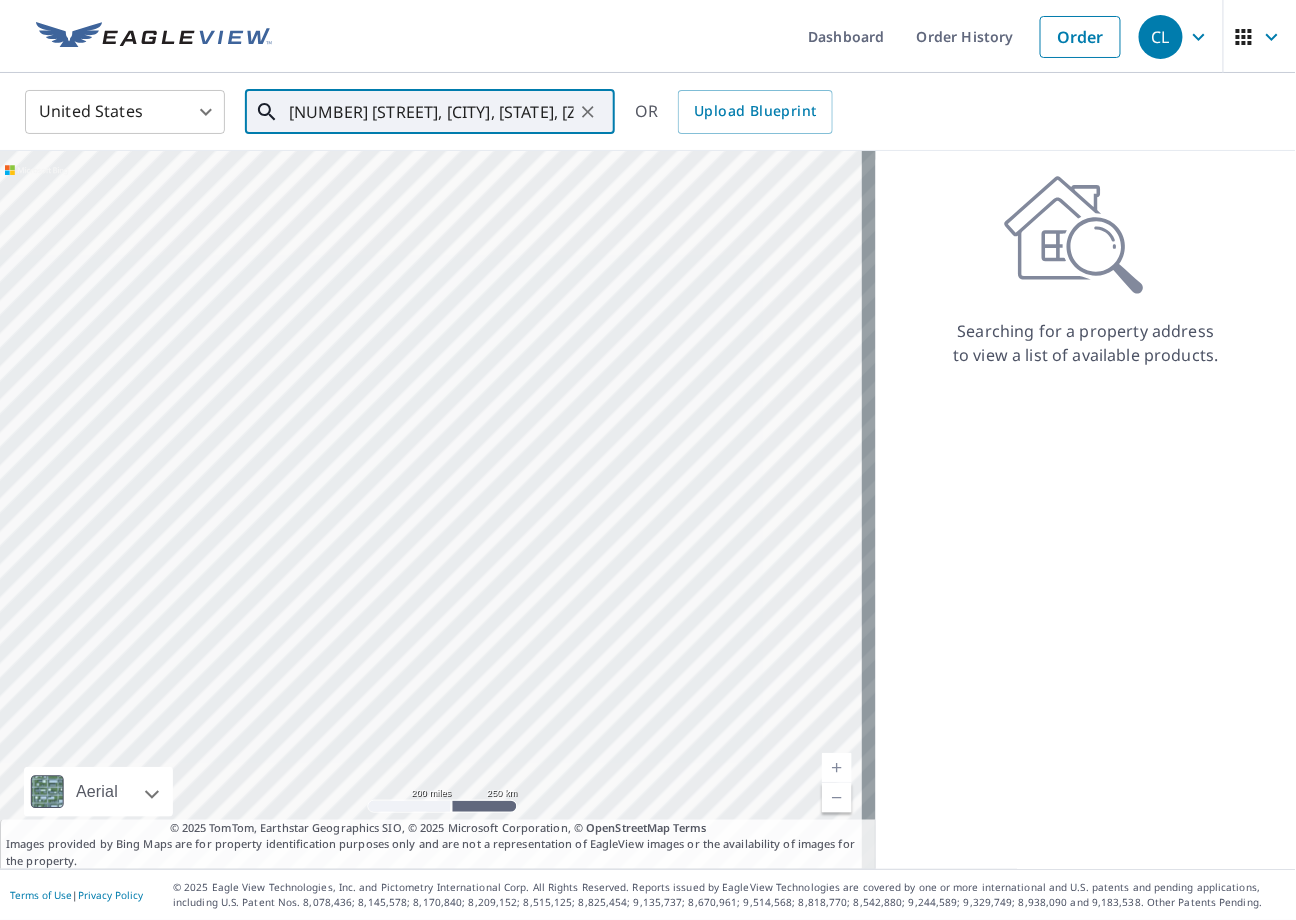 scroll, scrollTop: 0, scrollLeft: 44, axis: horizontal 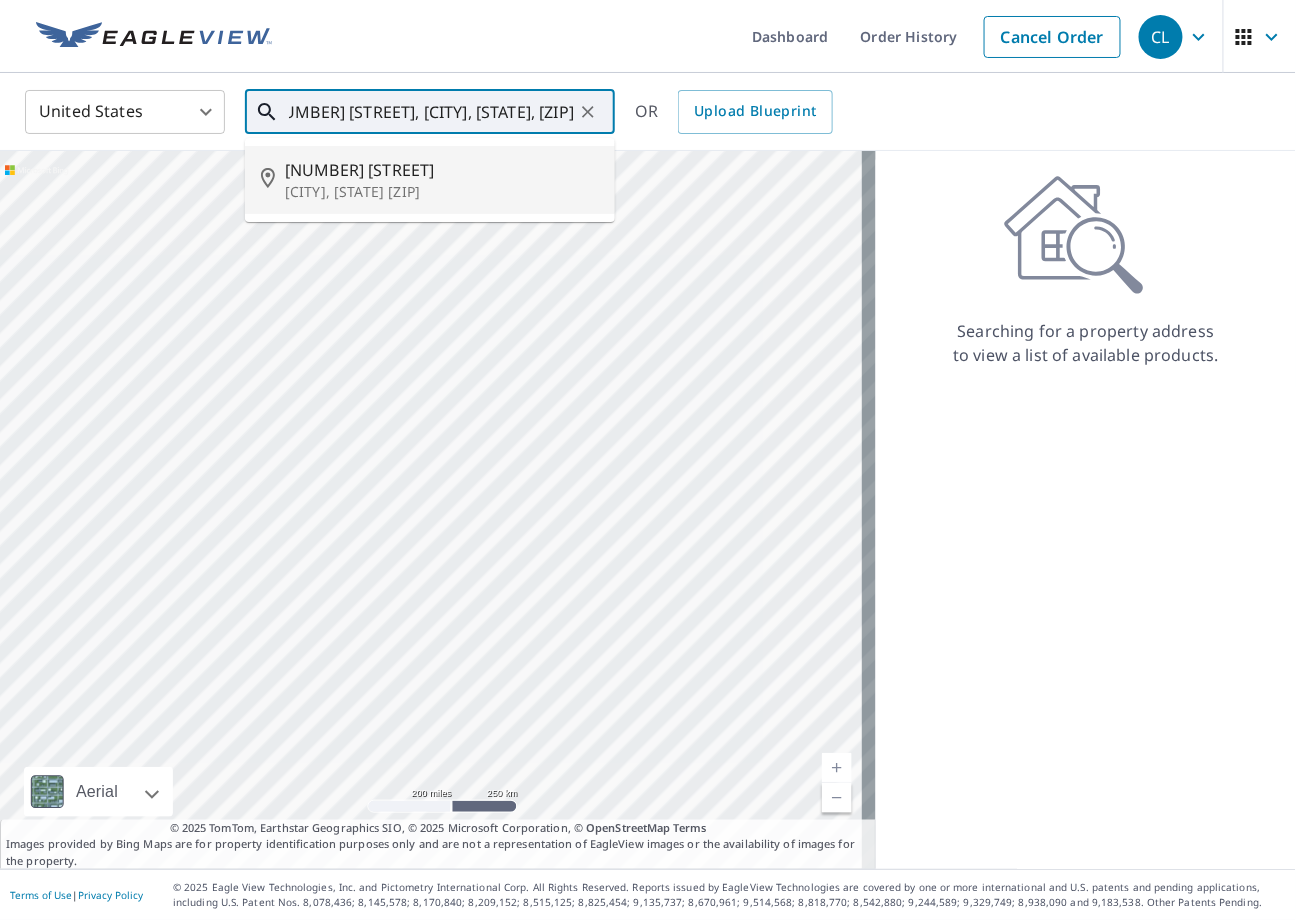 click on "Gaithersburg, MD 20882" at bounding box center [442, 192] 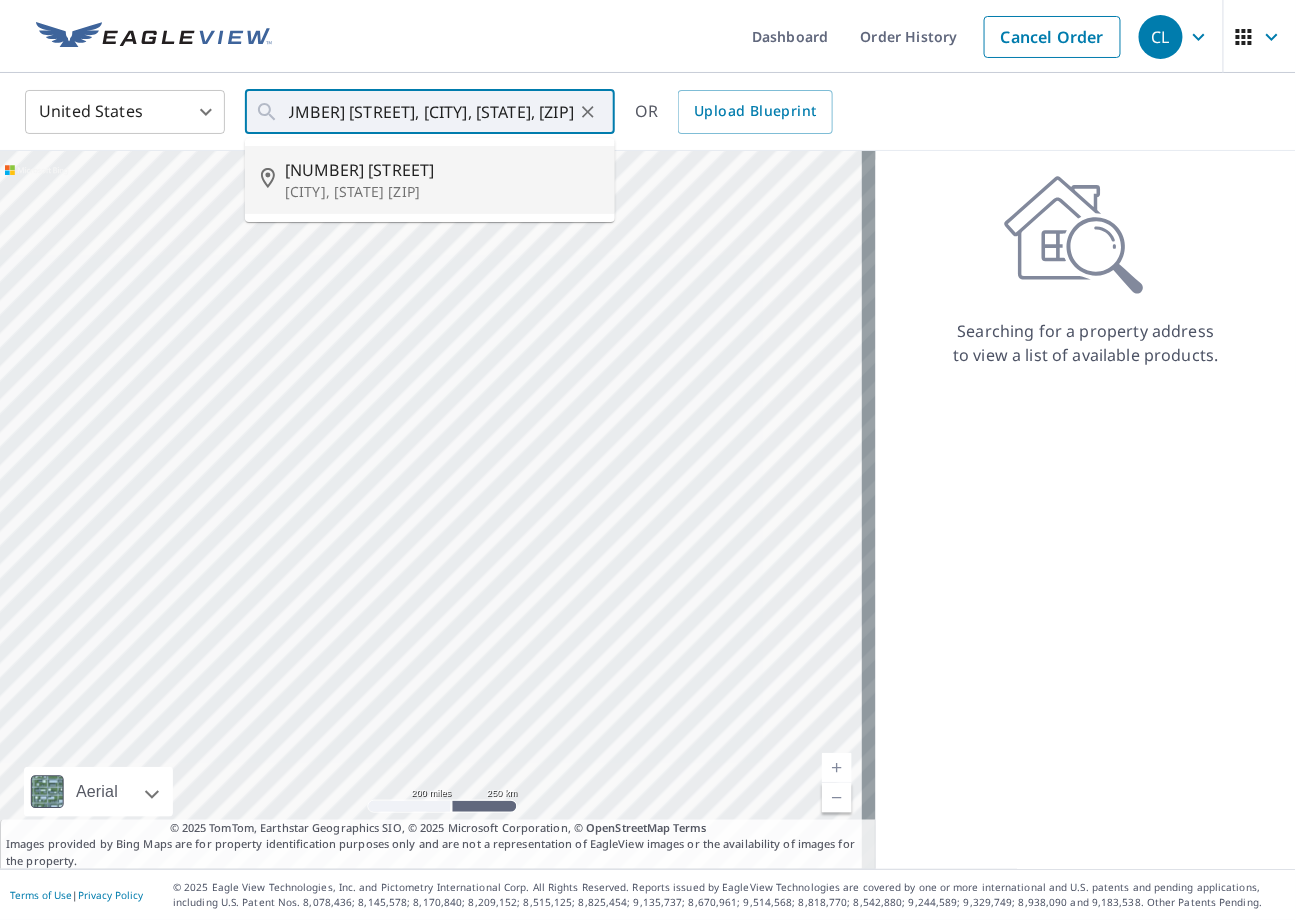 type on "8013 Rocky Rd Gaithersburg, MD 20882" 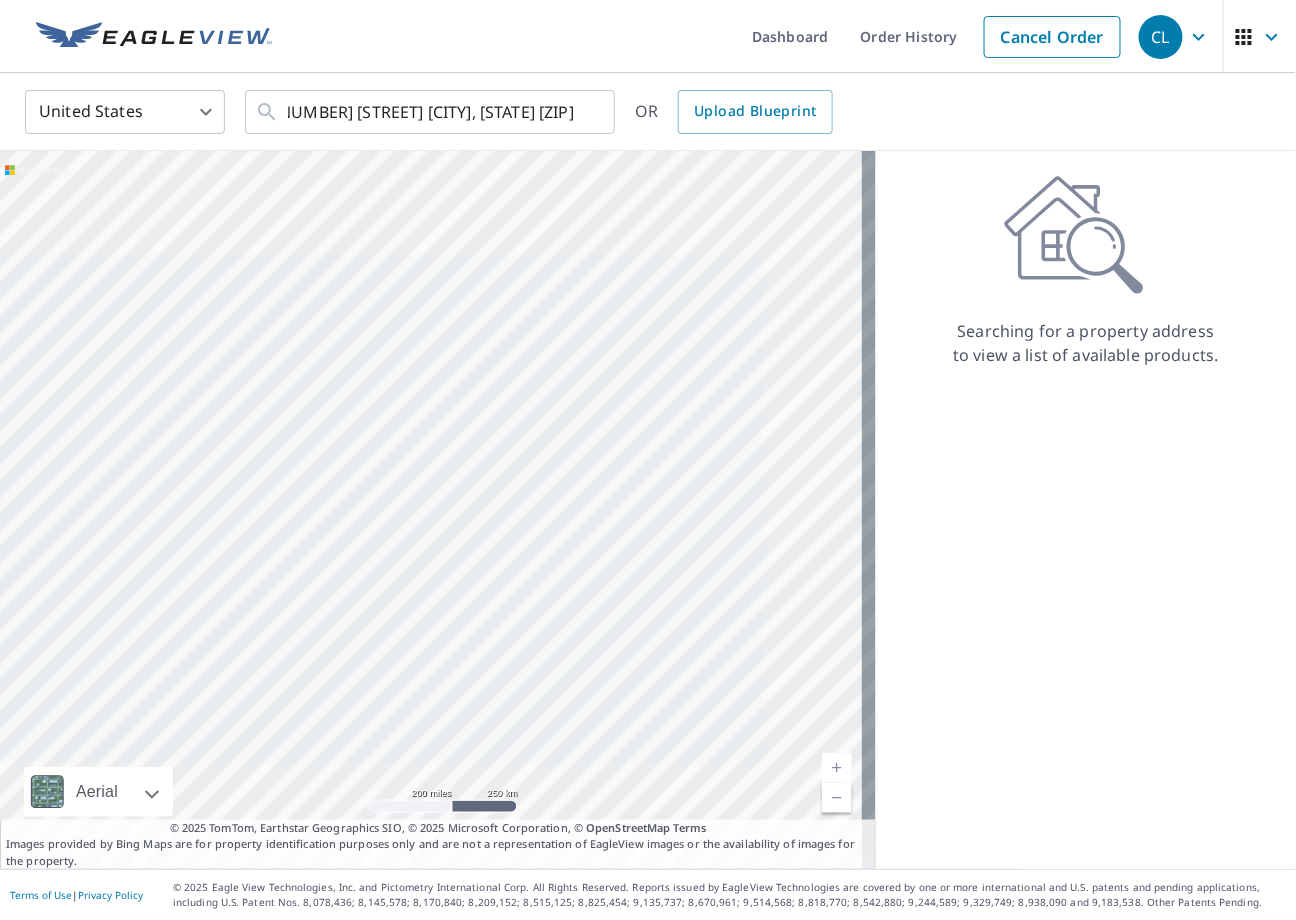 scroll, scrollTop: 0, scrollLeft: 0, axis: both 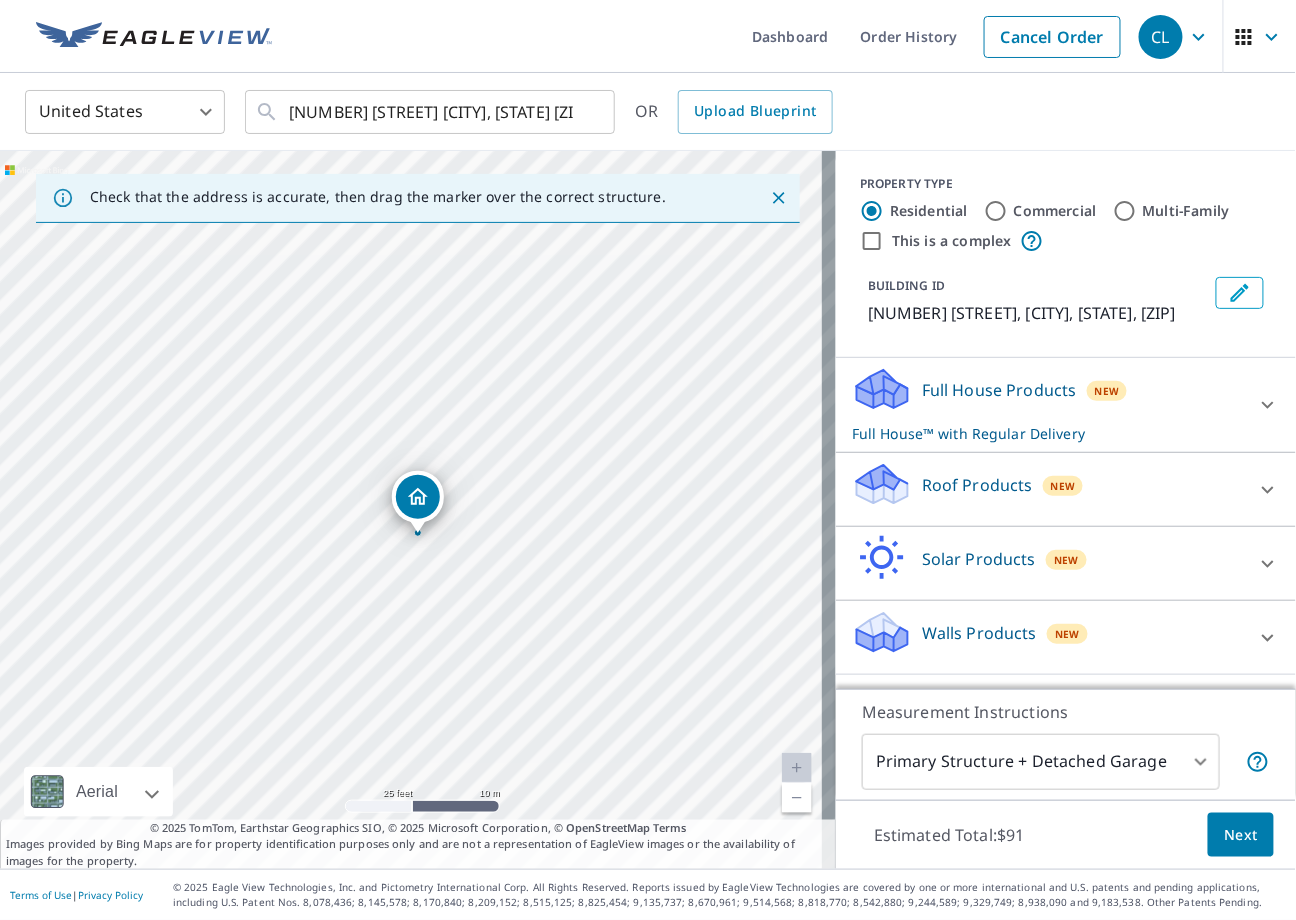 drag, startPoint x: 388, startPoint y: 414, endPoint x: 413, endPoint y: 545, distance: 133.36417 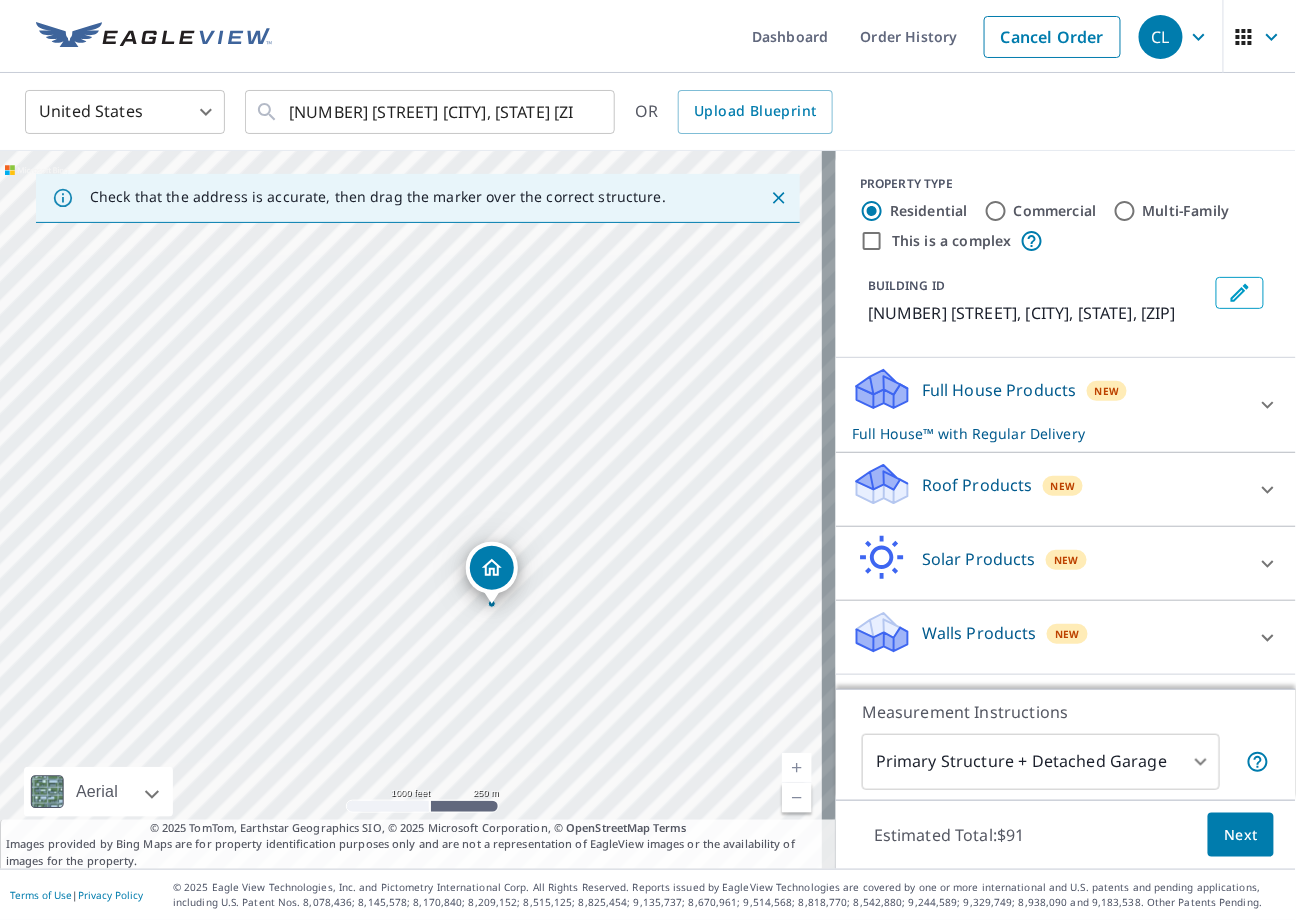 drag, startPoint x: 387, startPoint y: 418, endPoint x: 409, endPoint y: 575, distance: 158.5339 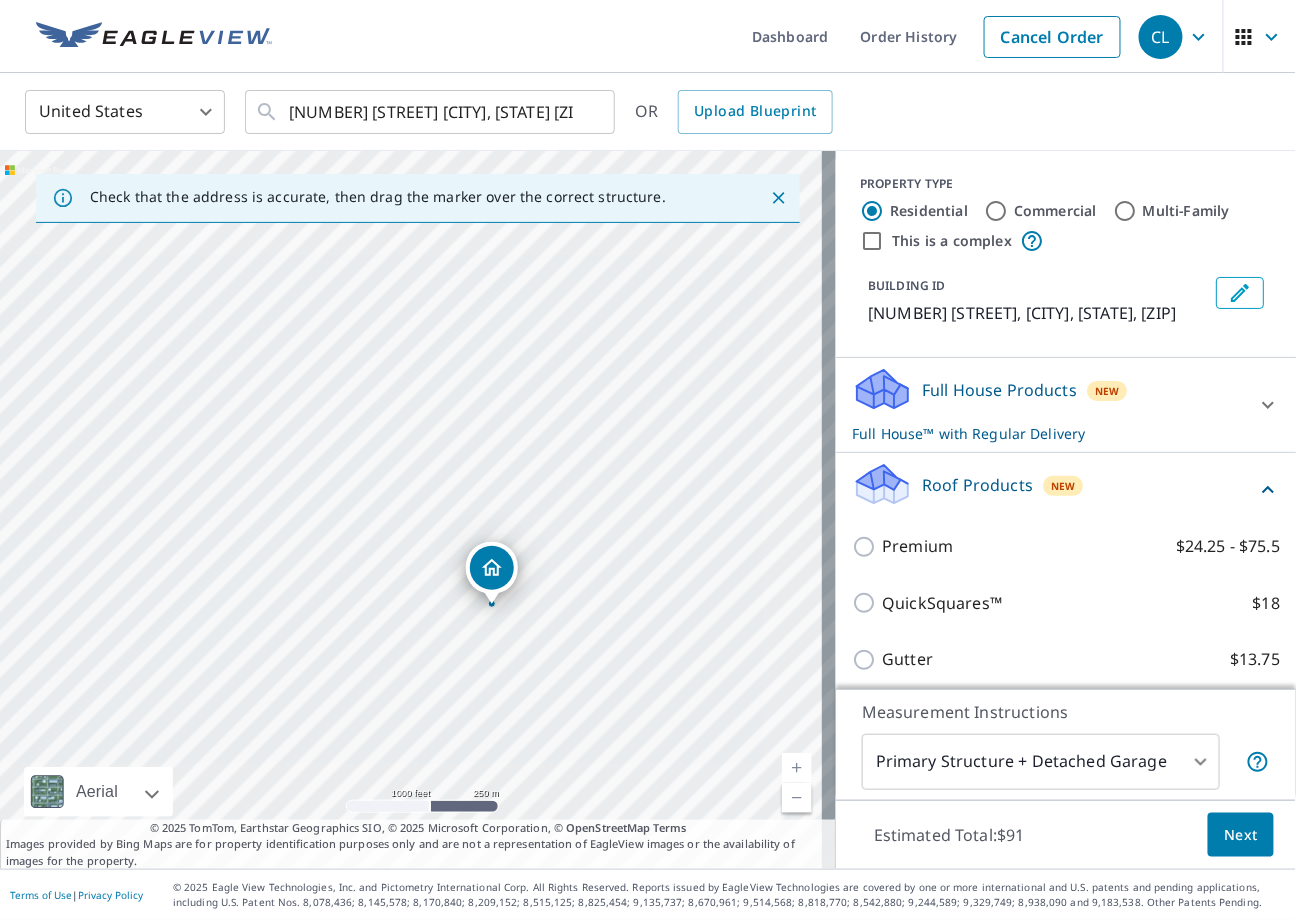 click on "Full House Products" at bounding box center (999, 390) 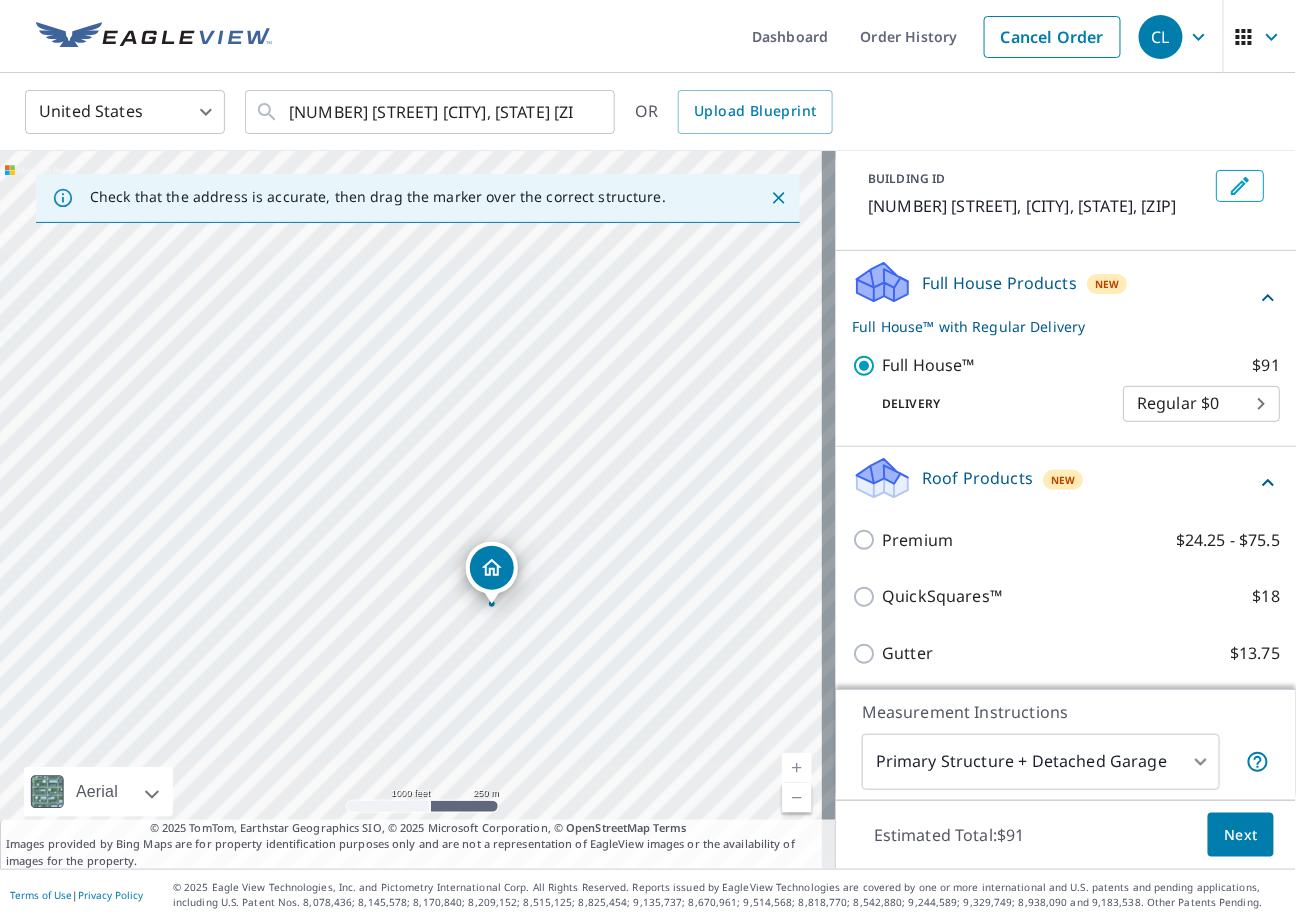 scroll, scrollTop: 100, scrollLeft: 0, axis: vertical 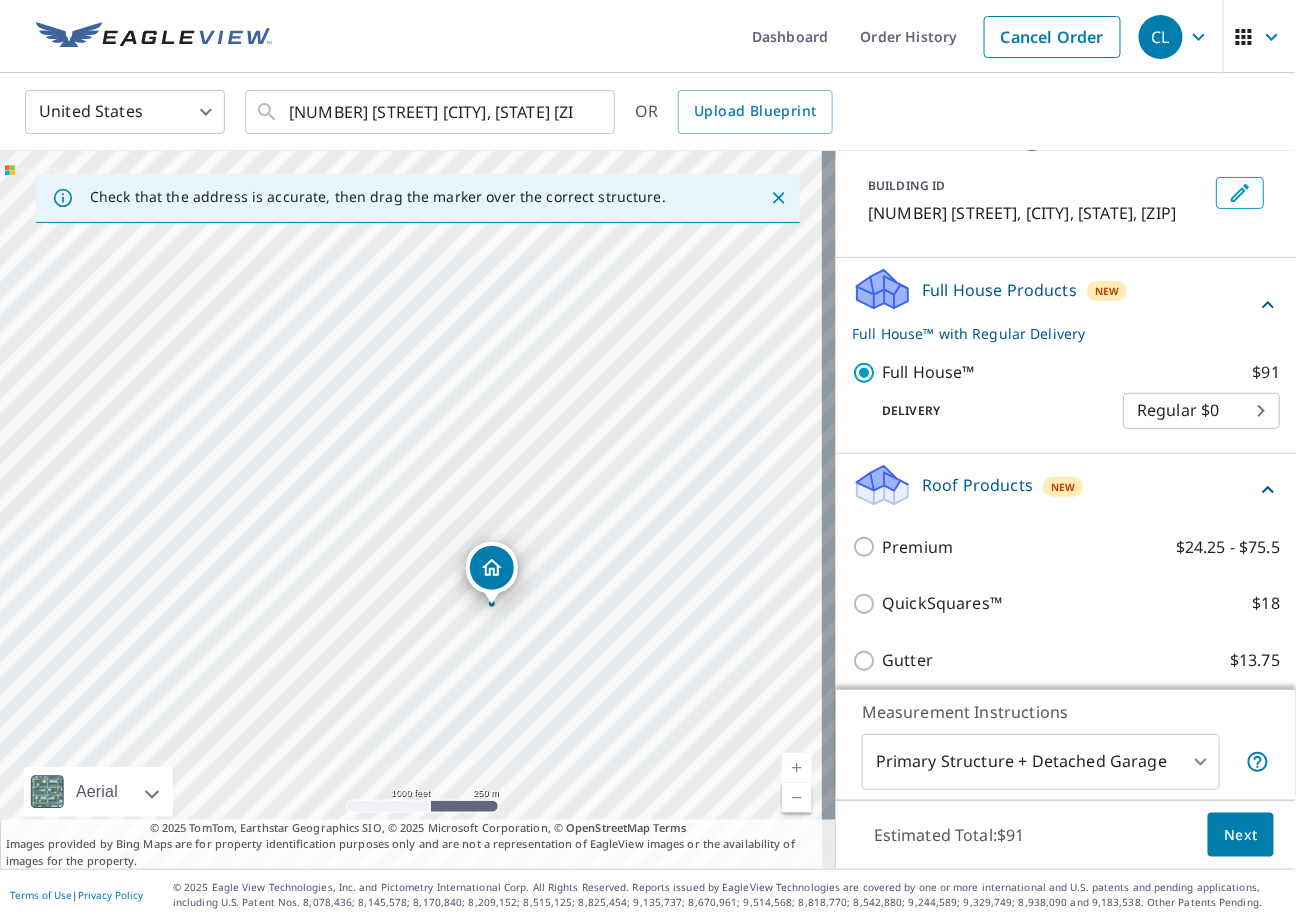 click on "Full House™ with Regular Delivery" at bounding box center [1054, 333] 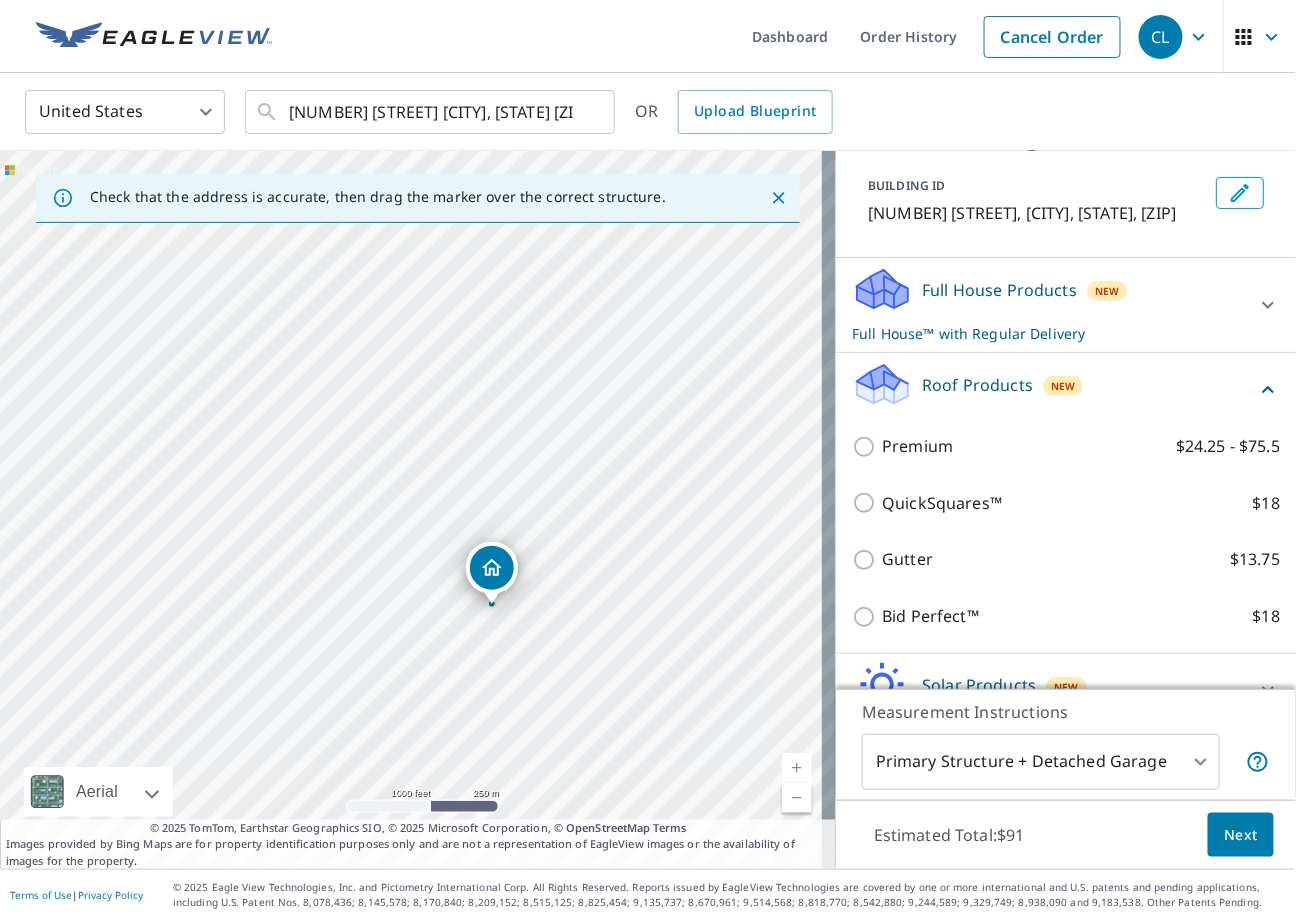 click on "Full House Products" at bounding box center [999, 290] 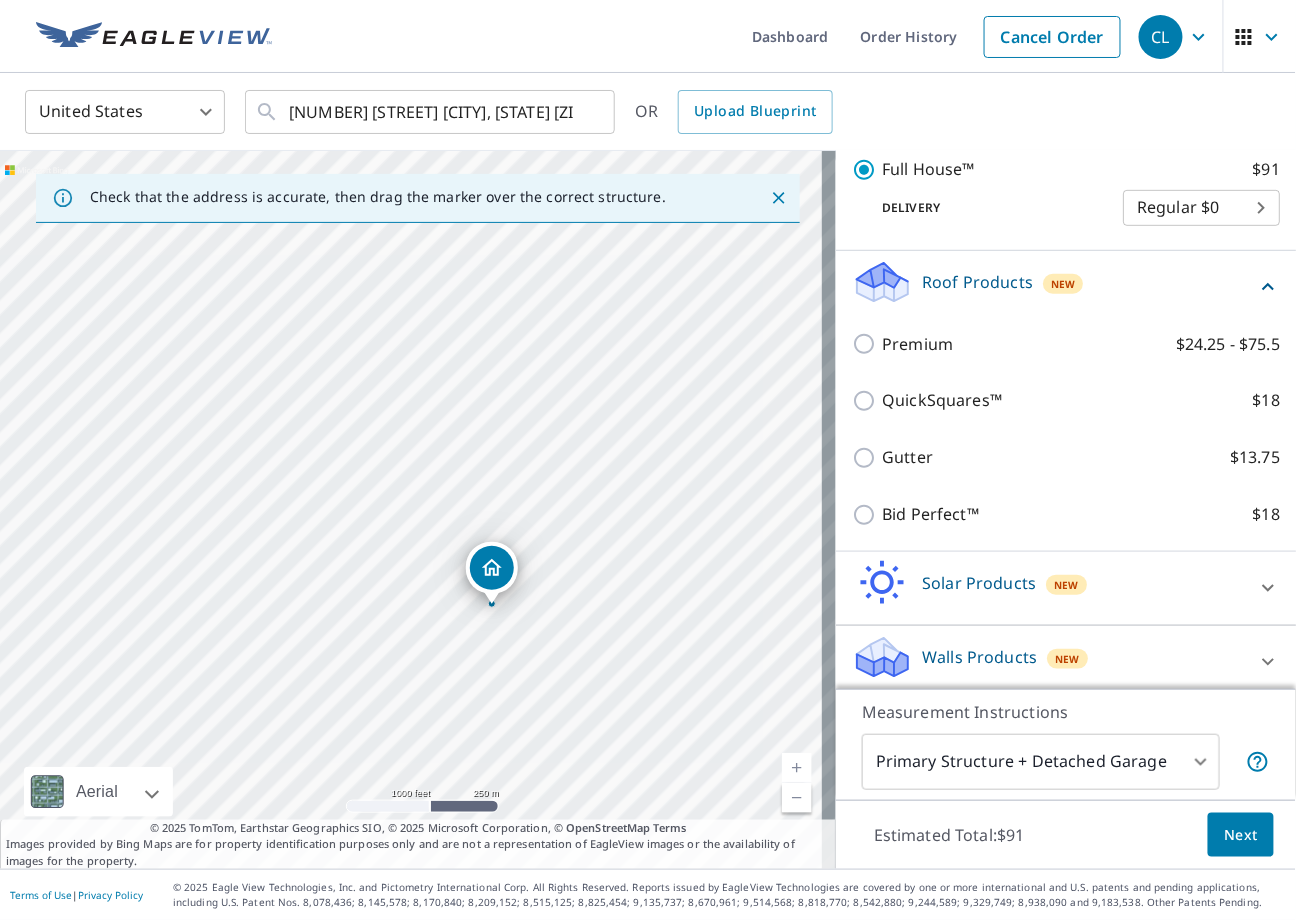 scroll, scrollTop: 313, scrollLeft: 0, axis: vertical 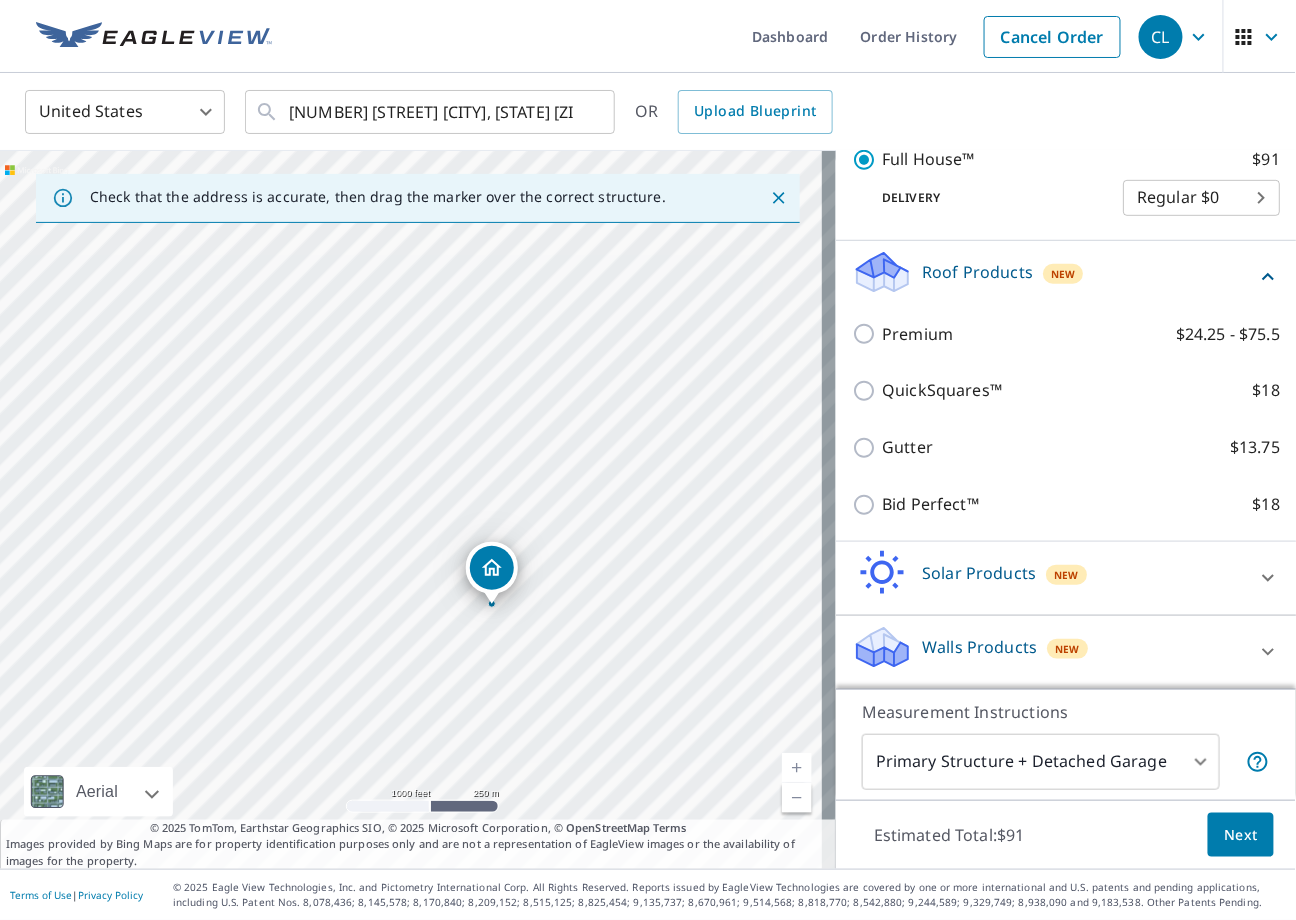 click on "Full House™" at bounding box center [928, 159] 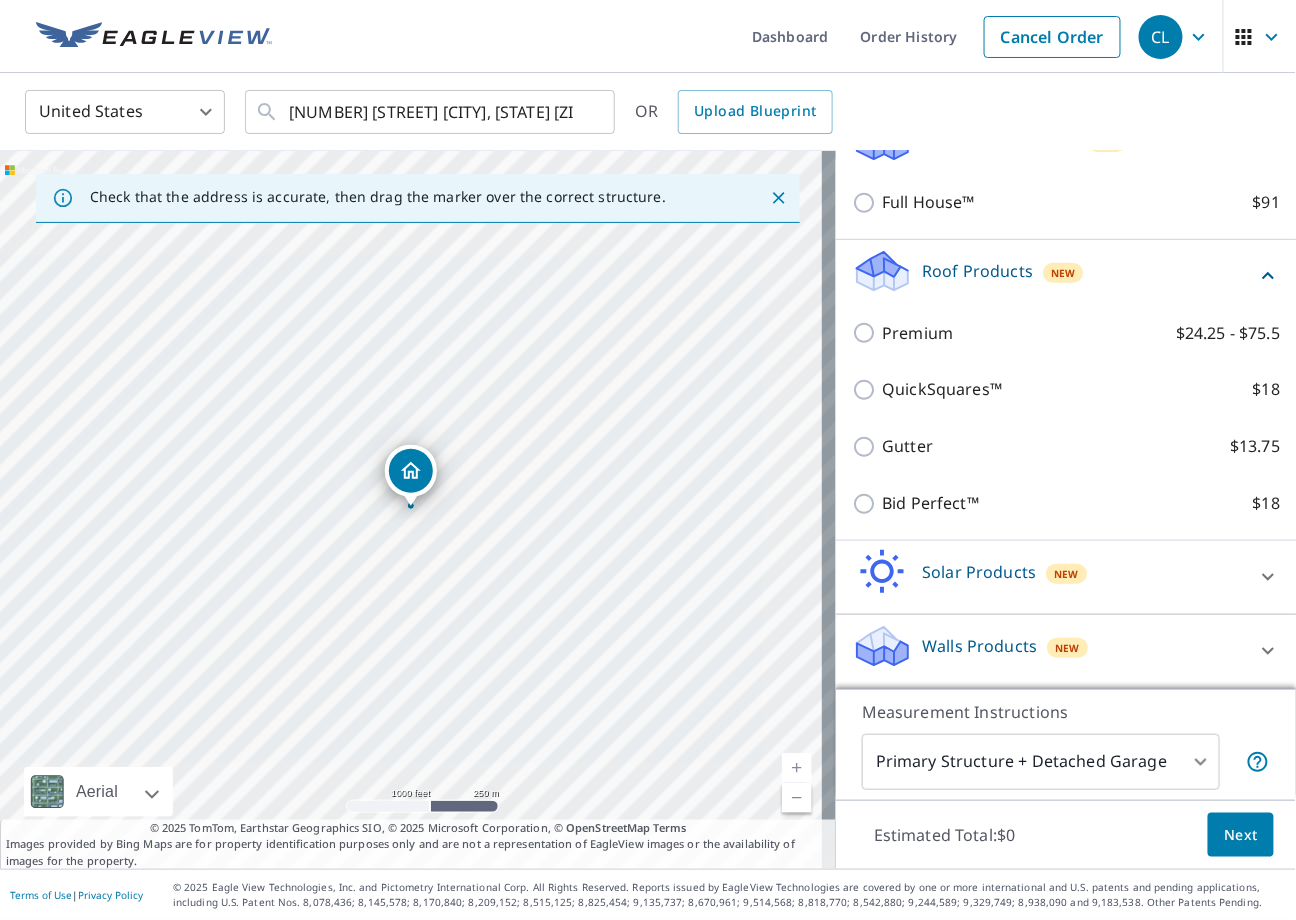 click on "Full House Products New" at bounding box center (1054, 145) 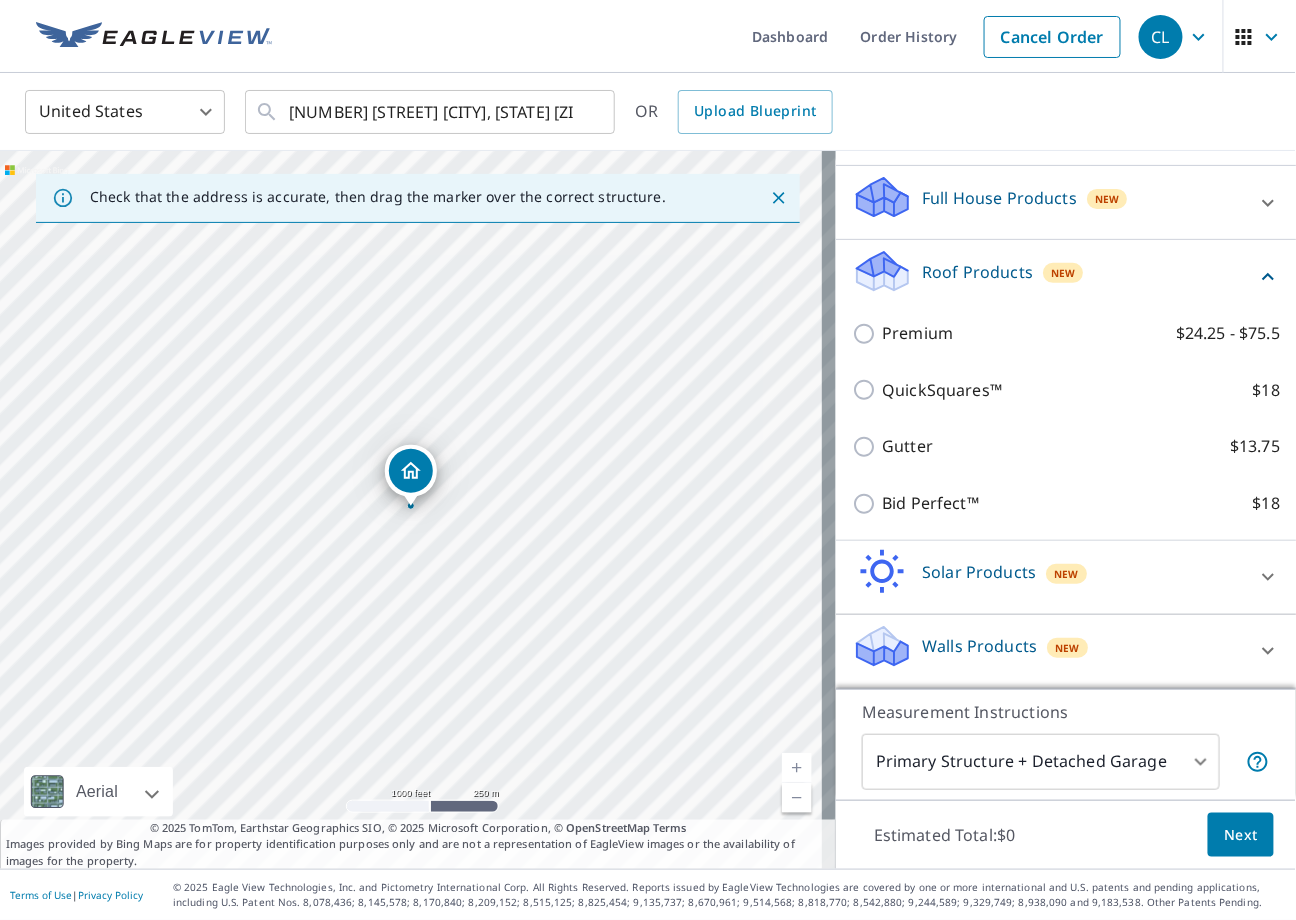 scroll, scrollTop: 191, scrollLeft: 0, axis: vertical 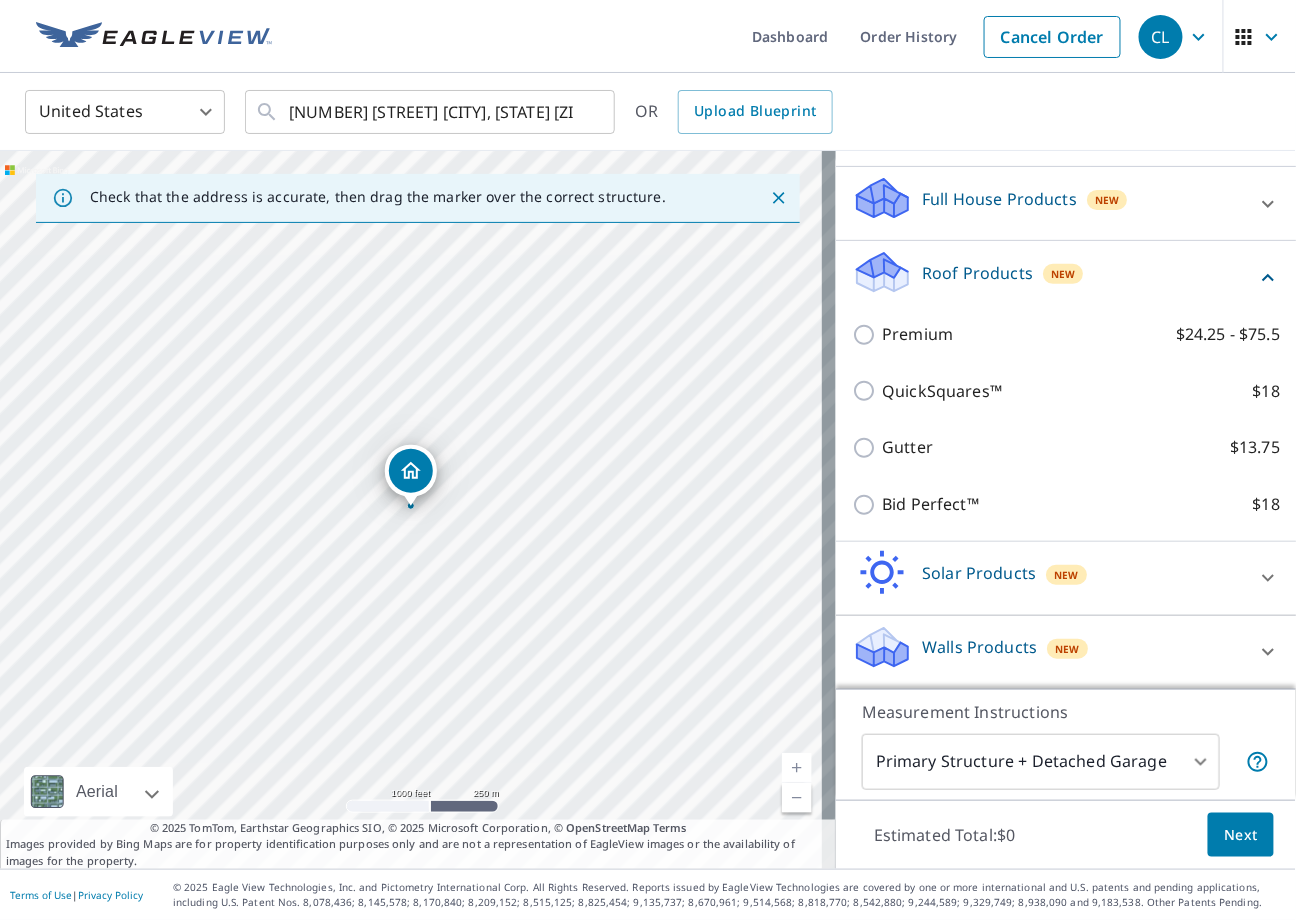 click on "Full House Products" at bounding box center (999, 199) 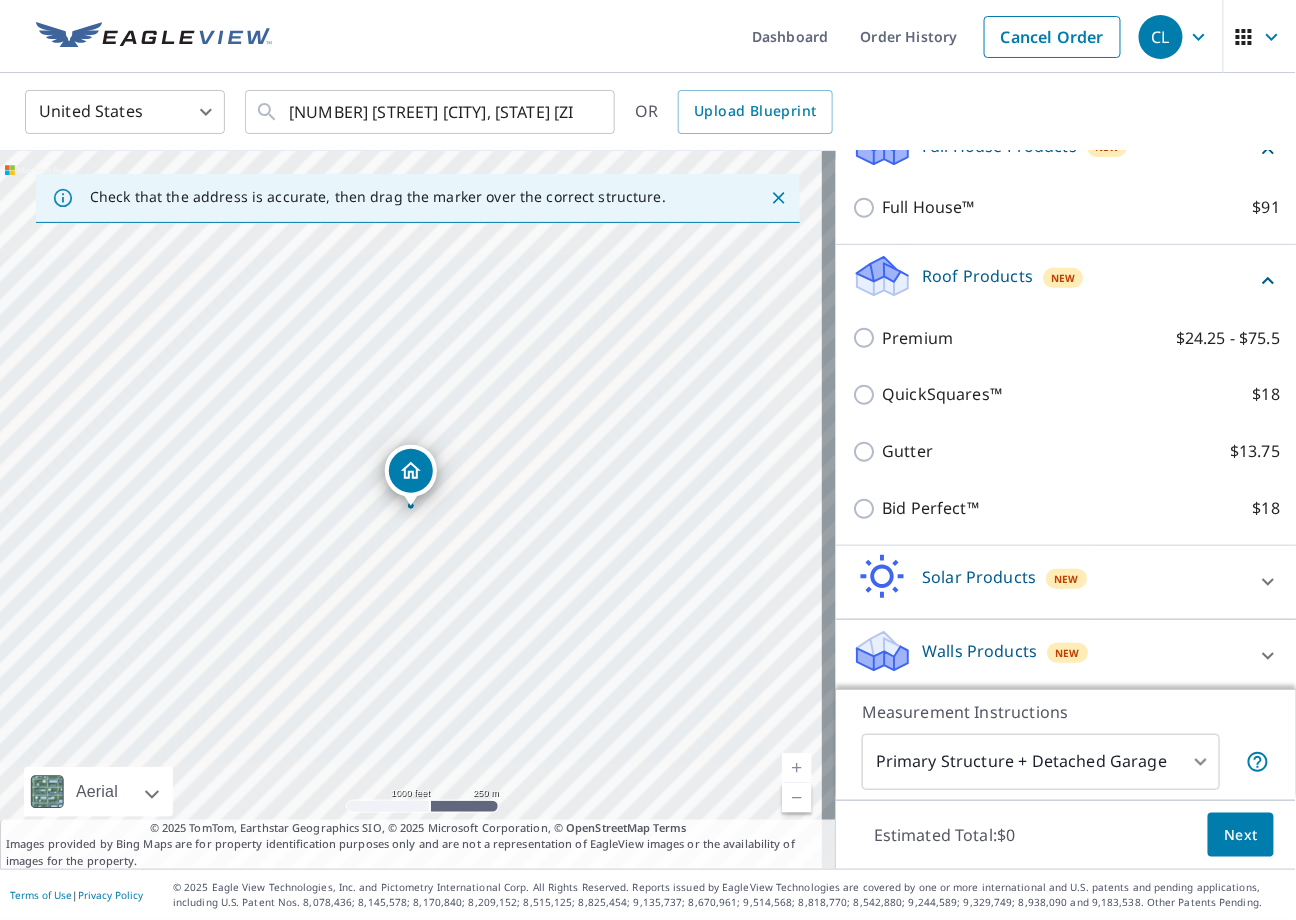 scroll, scrollTop: 249, scrollLeft: 0, axis: vertical 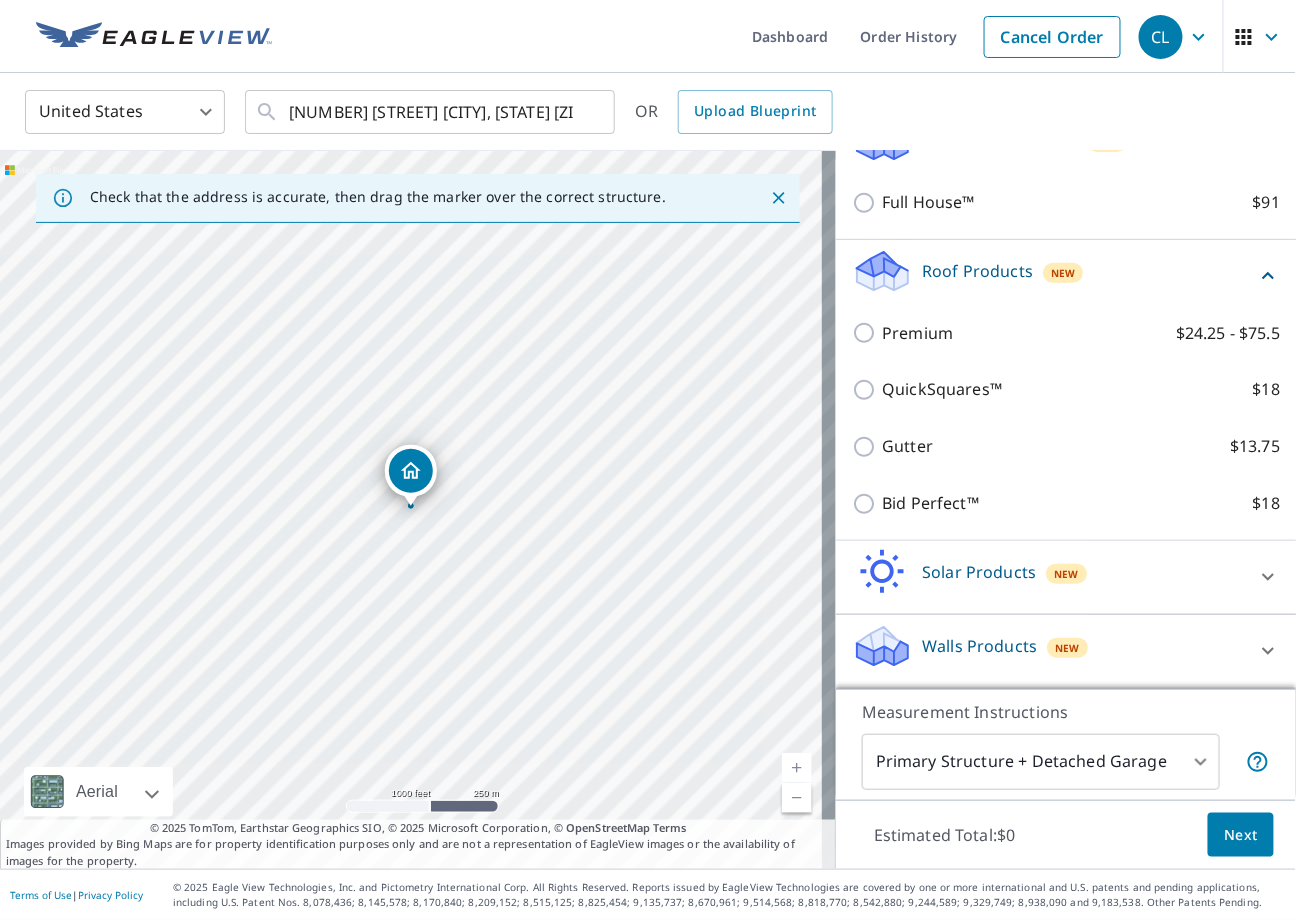 click on "Walls Products New" at bounding box center (1048, 651) 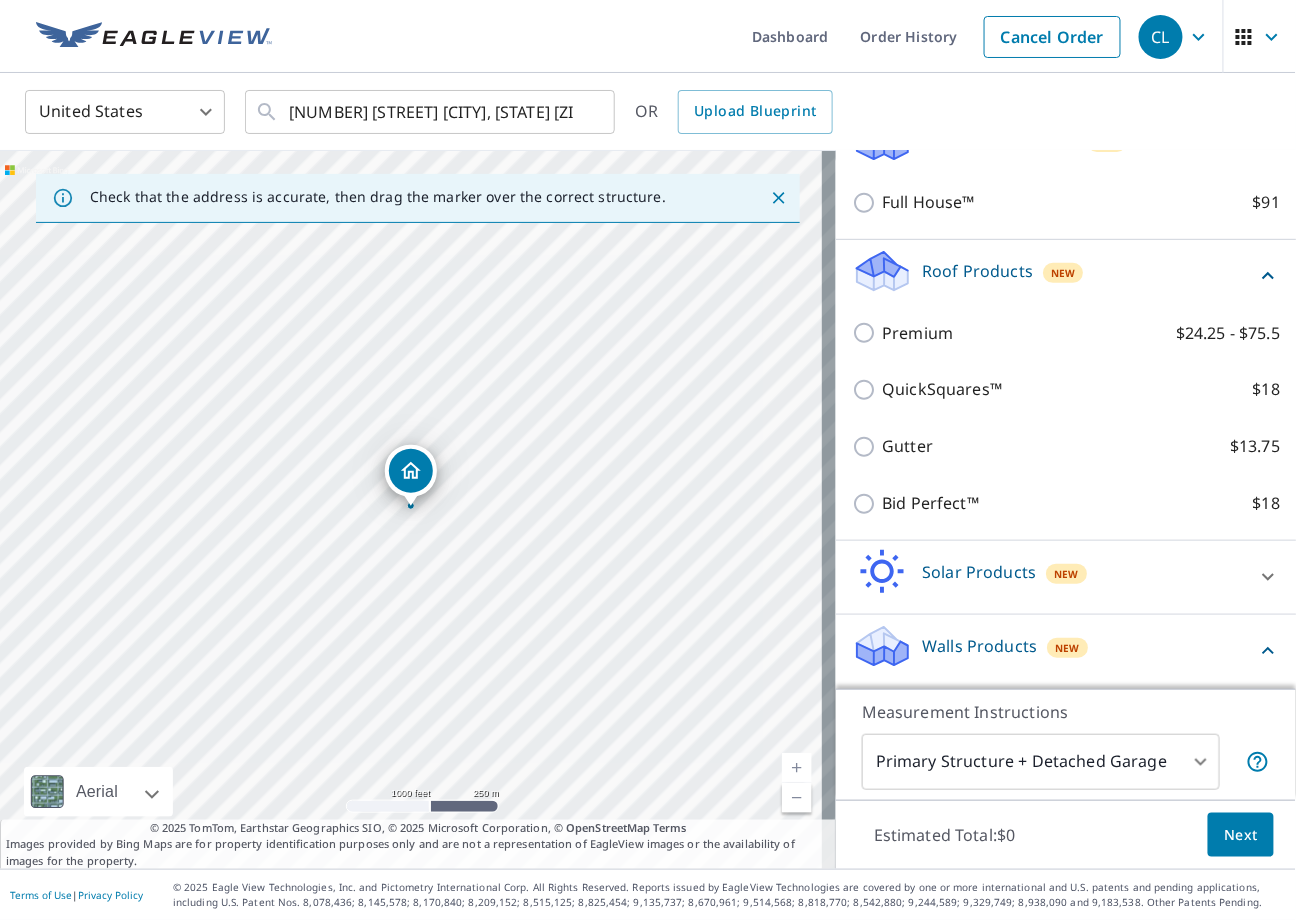 click on "Walls Products New" at bounding box center (1054, 651) 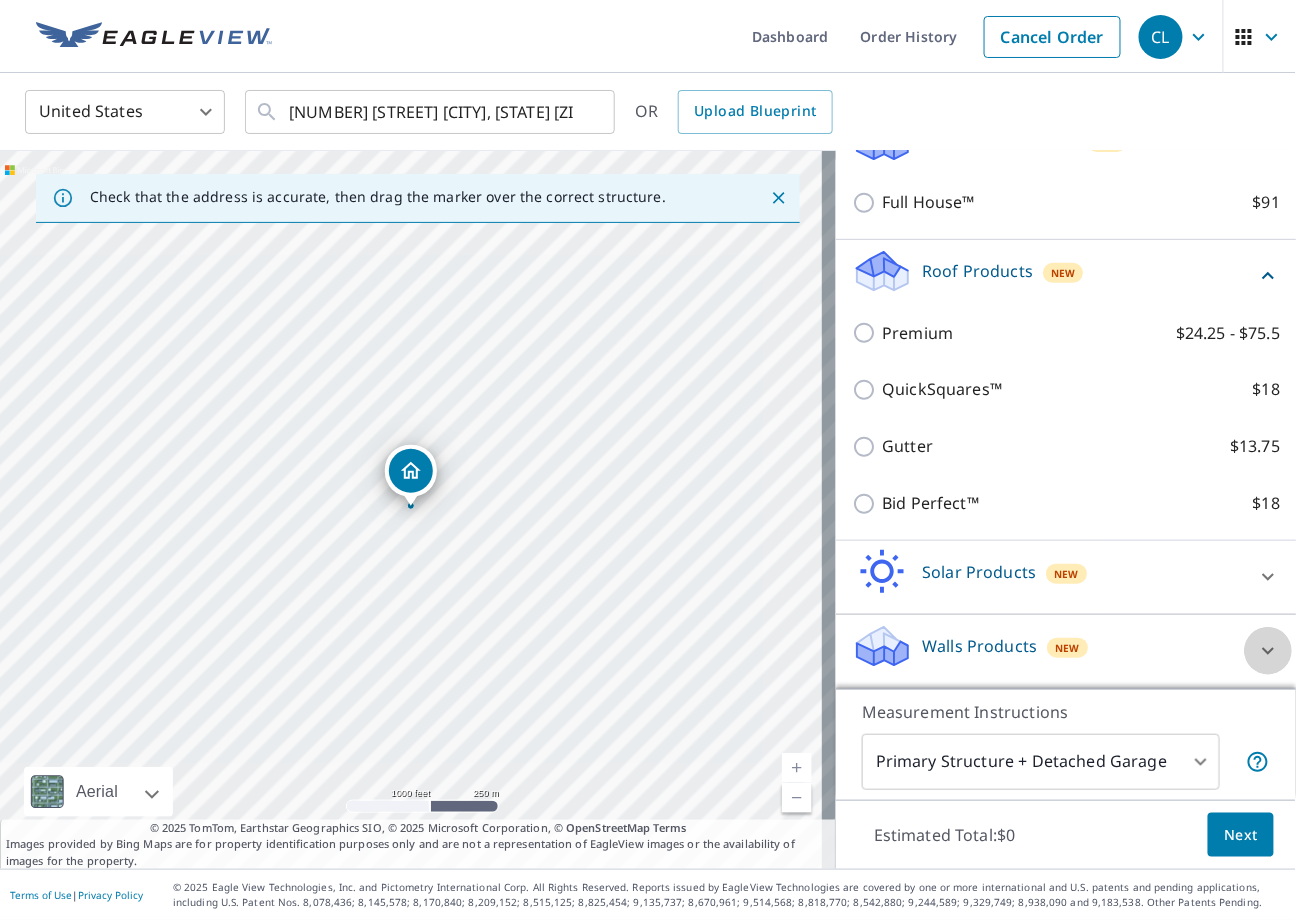 click 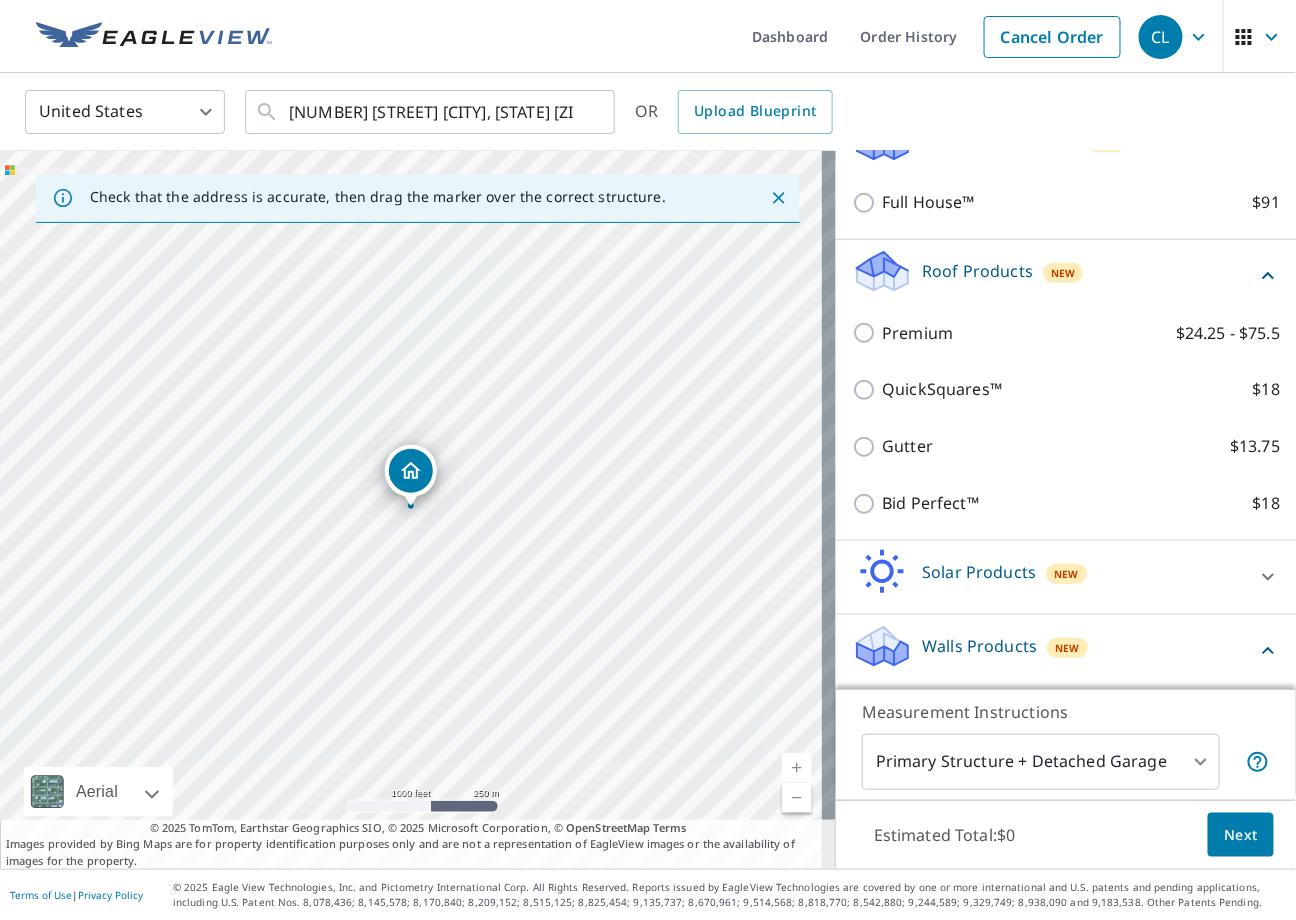 click 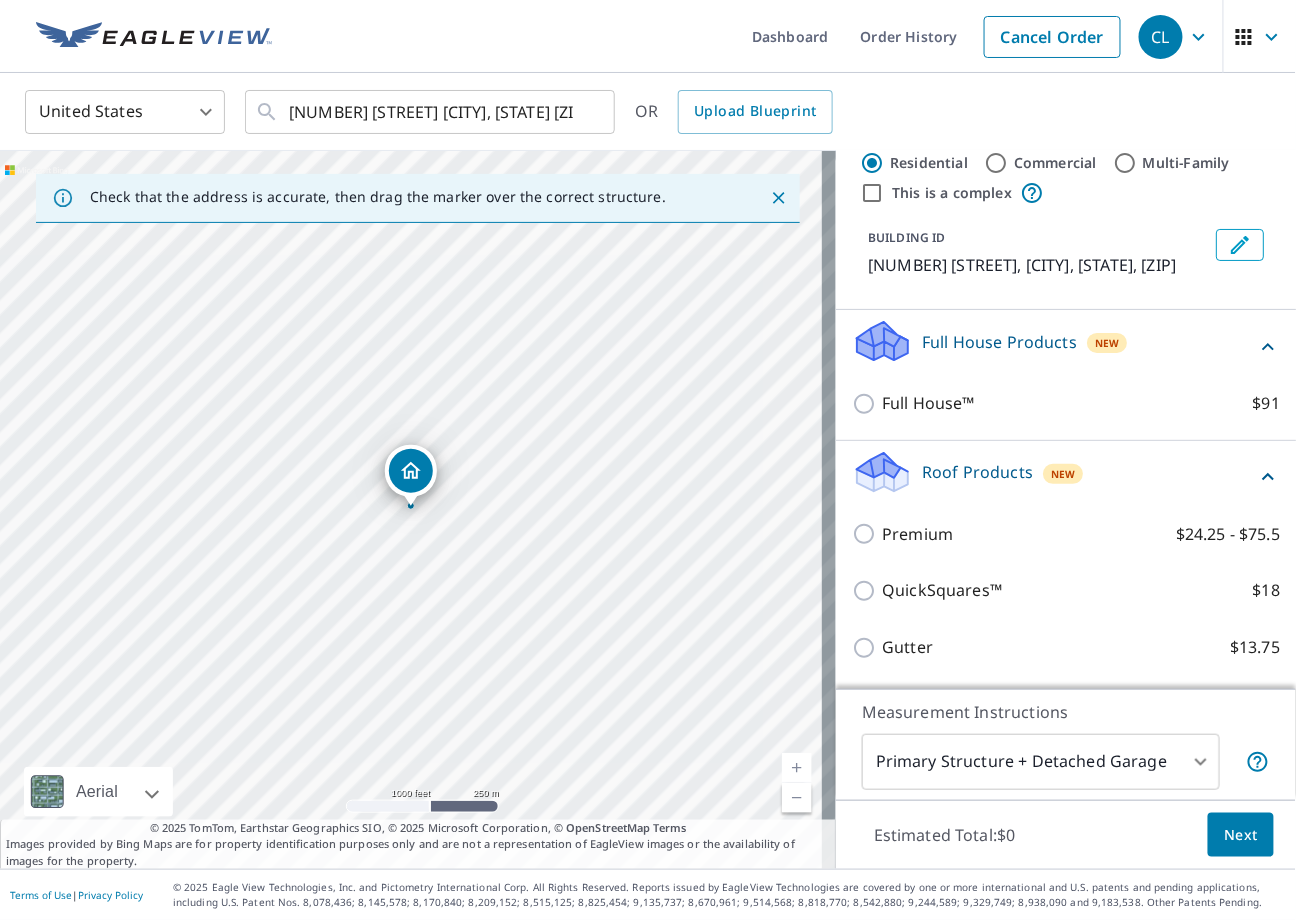 scroll, scrollTop: 66, scrollLeft: 0, axis: vertical 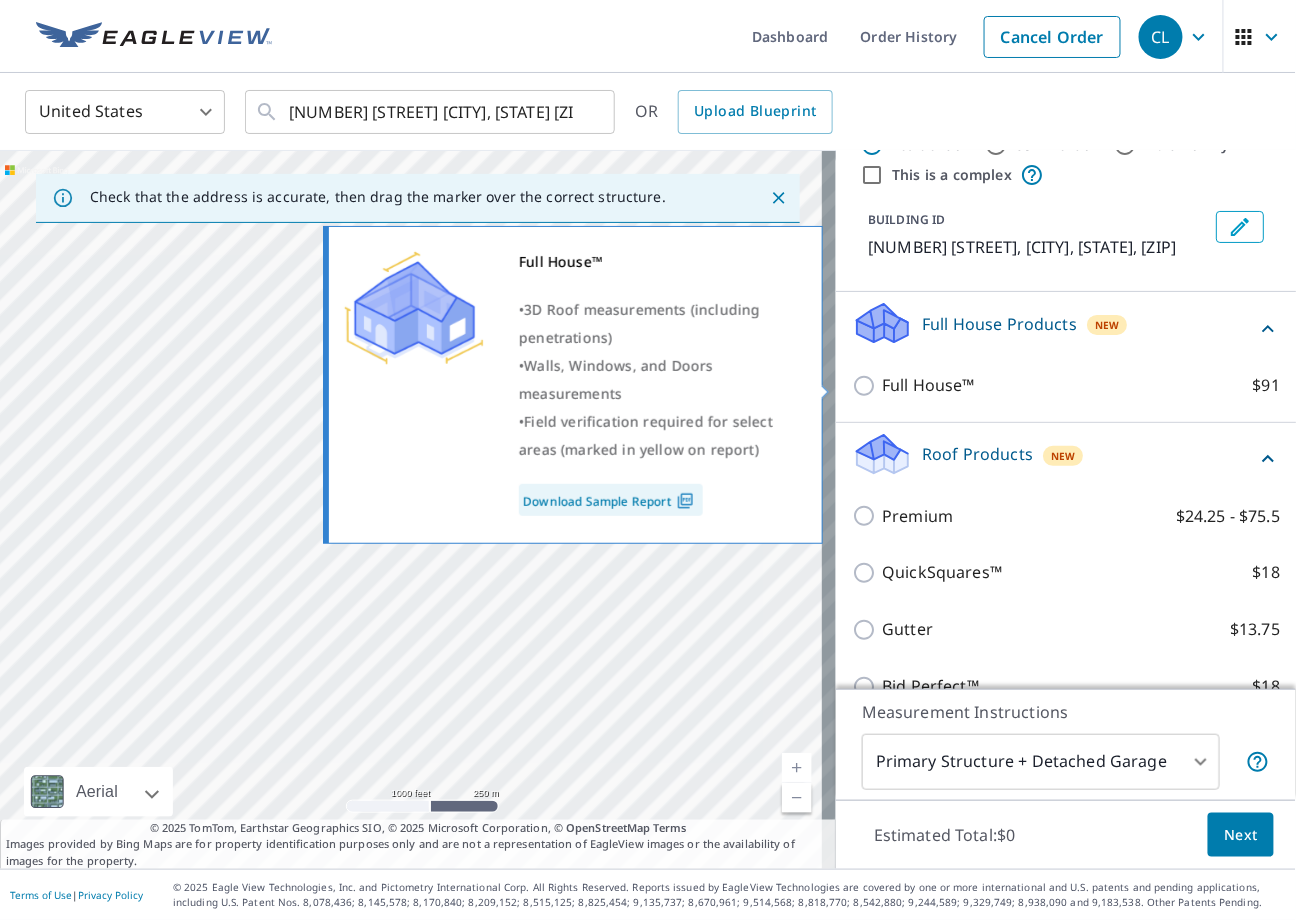 click on "Download Sample Report" at bounding box center (611, 500) 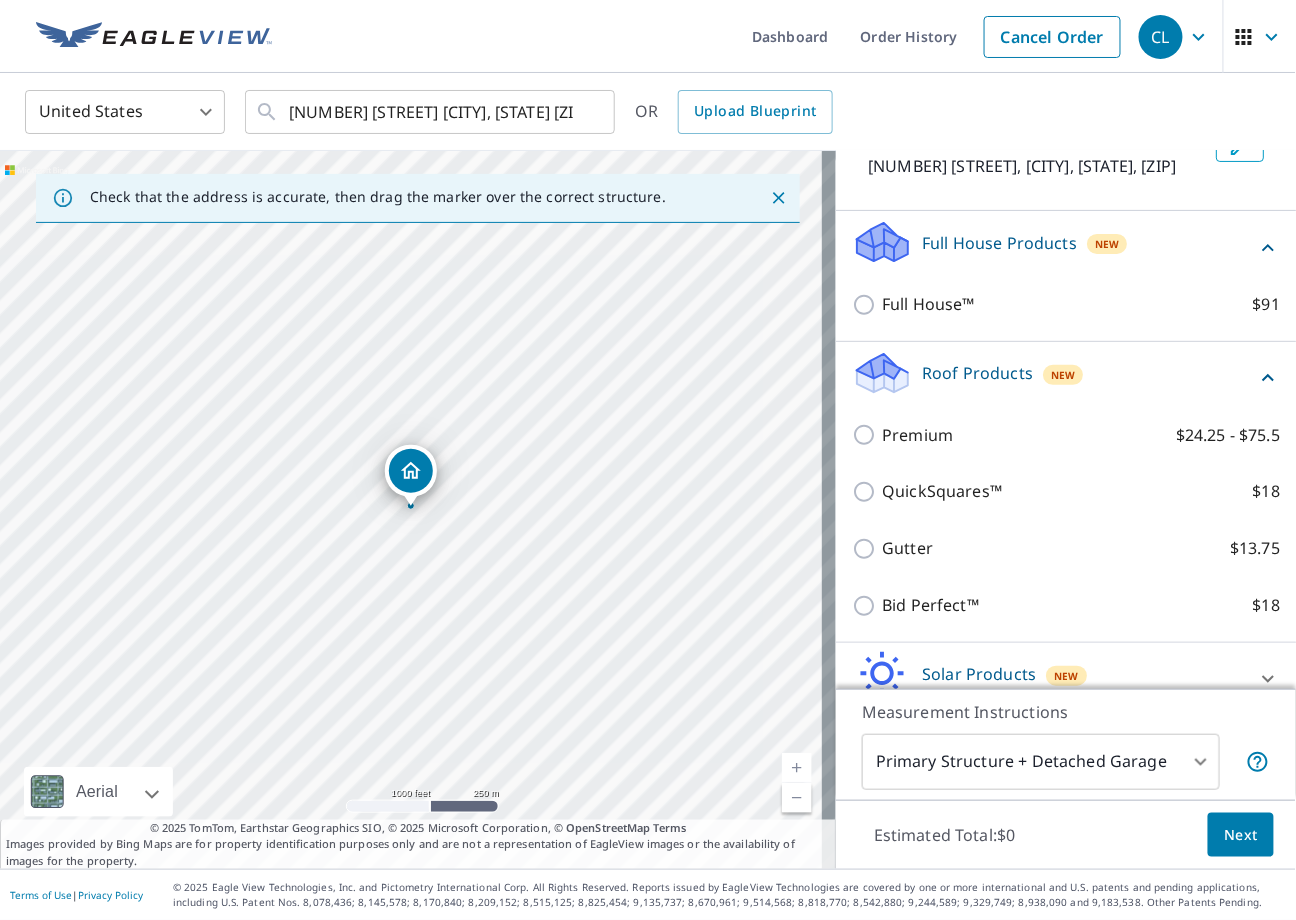 scroll, scrollTop: 233, scrollLeft: 0, axis: vertical 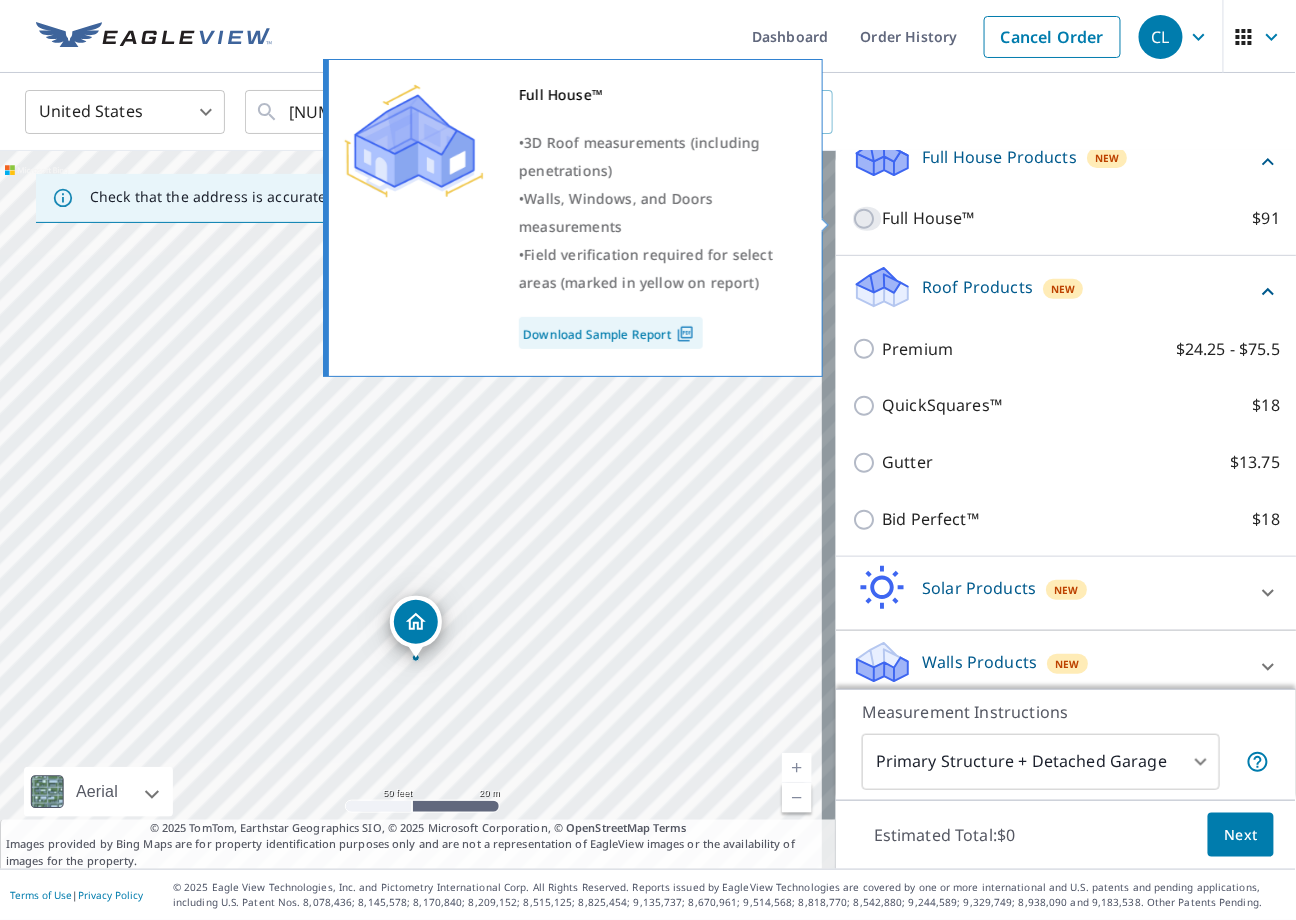 click on "Full House™ $91" at bounding box center (867, 219) 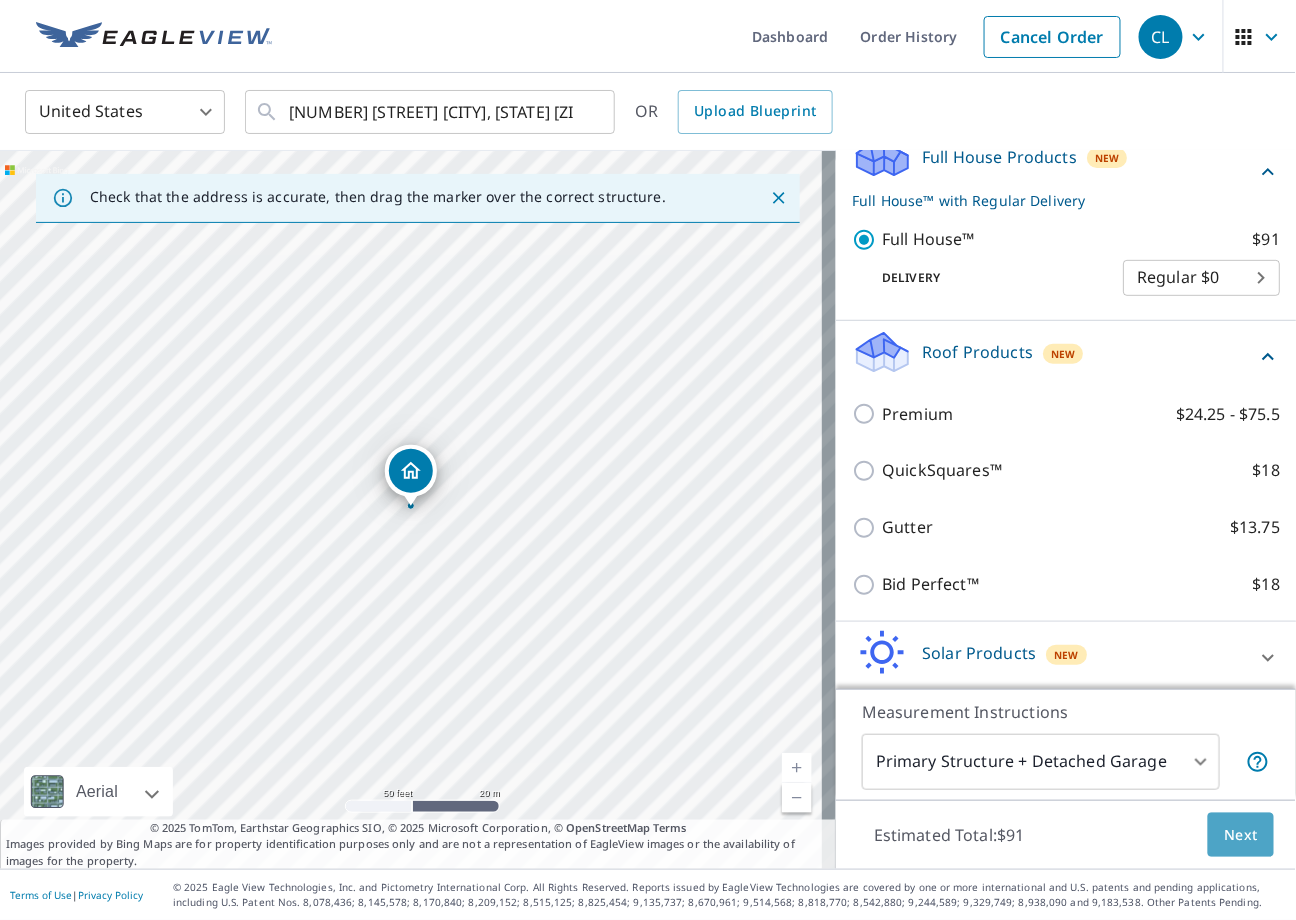click on "Next" at bounding box center [1241, 835] 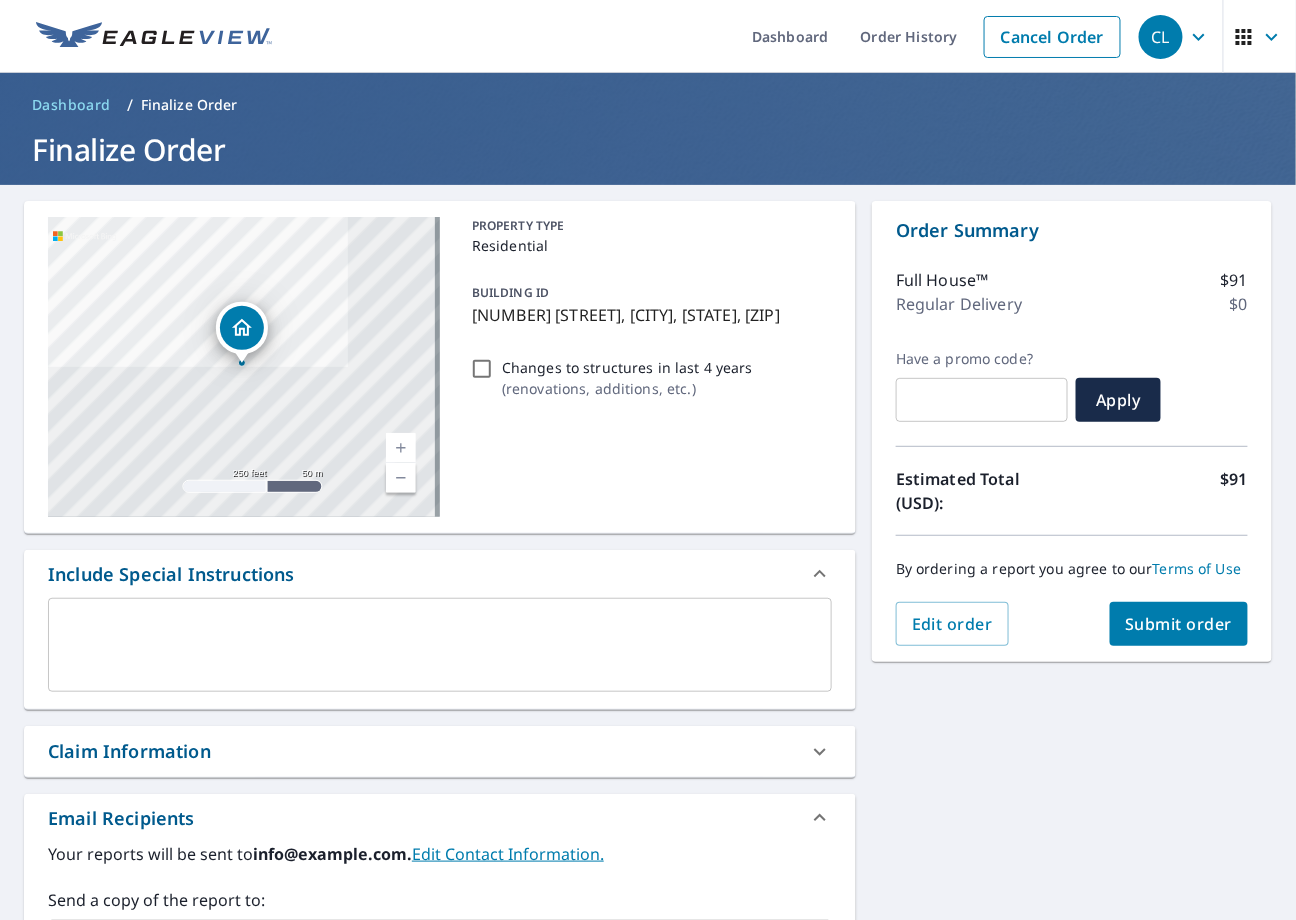 click on "Changes to structures in last 4 years ( renovations, additions, etc. )" at bounding box center (482, 369) 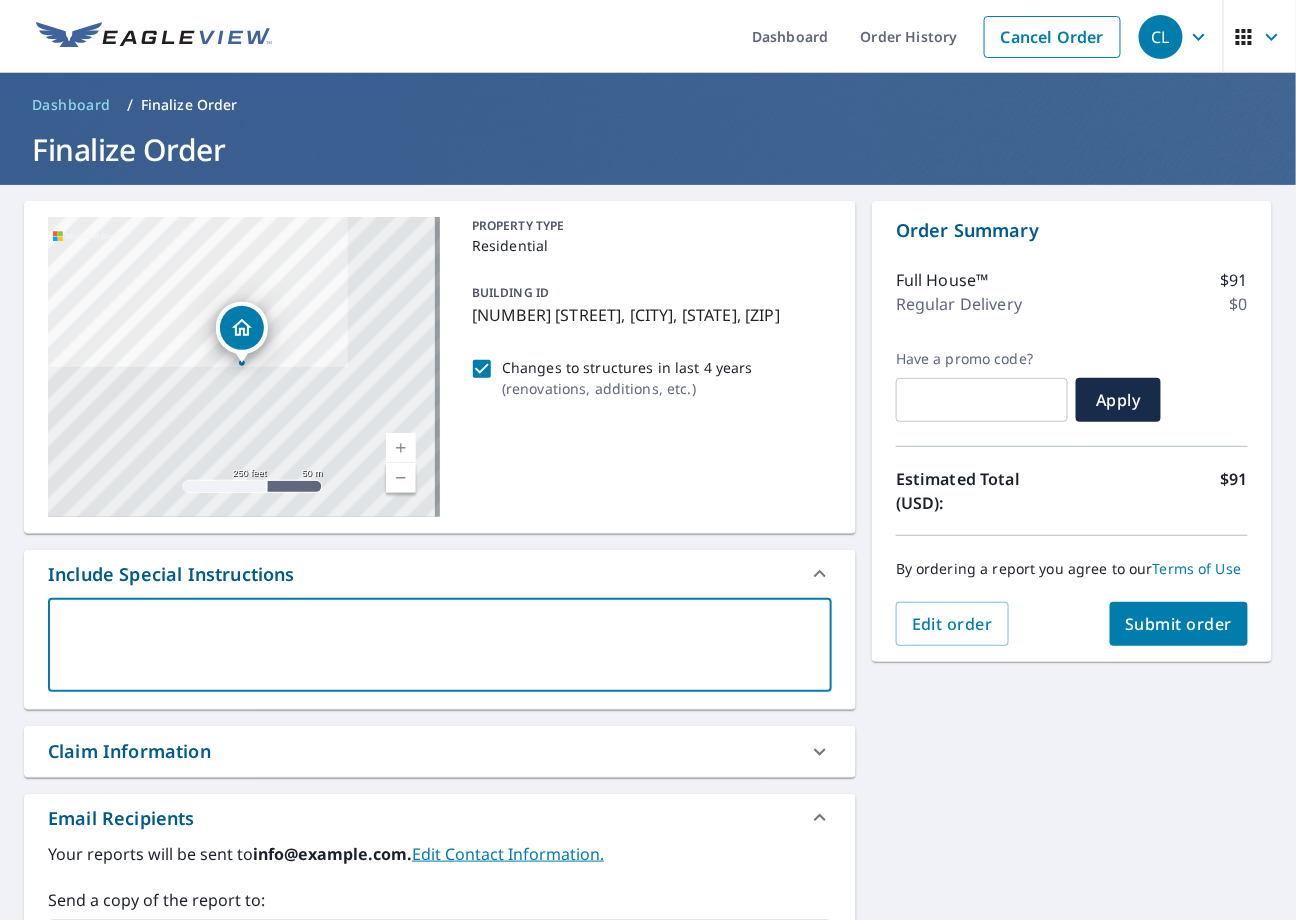 click at bounding box center (440, 645) 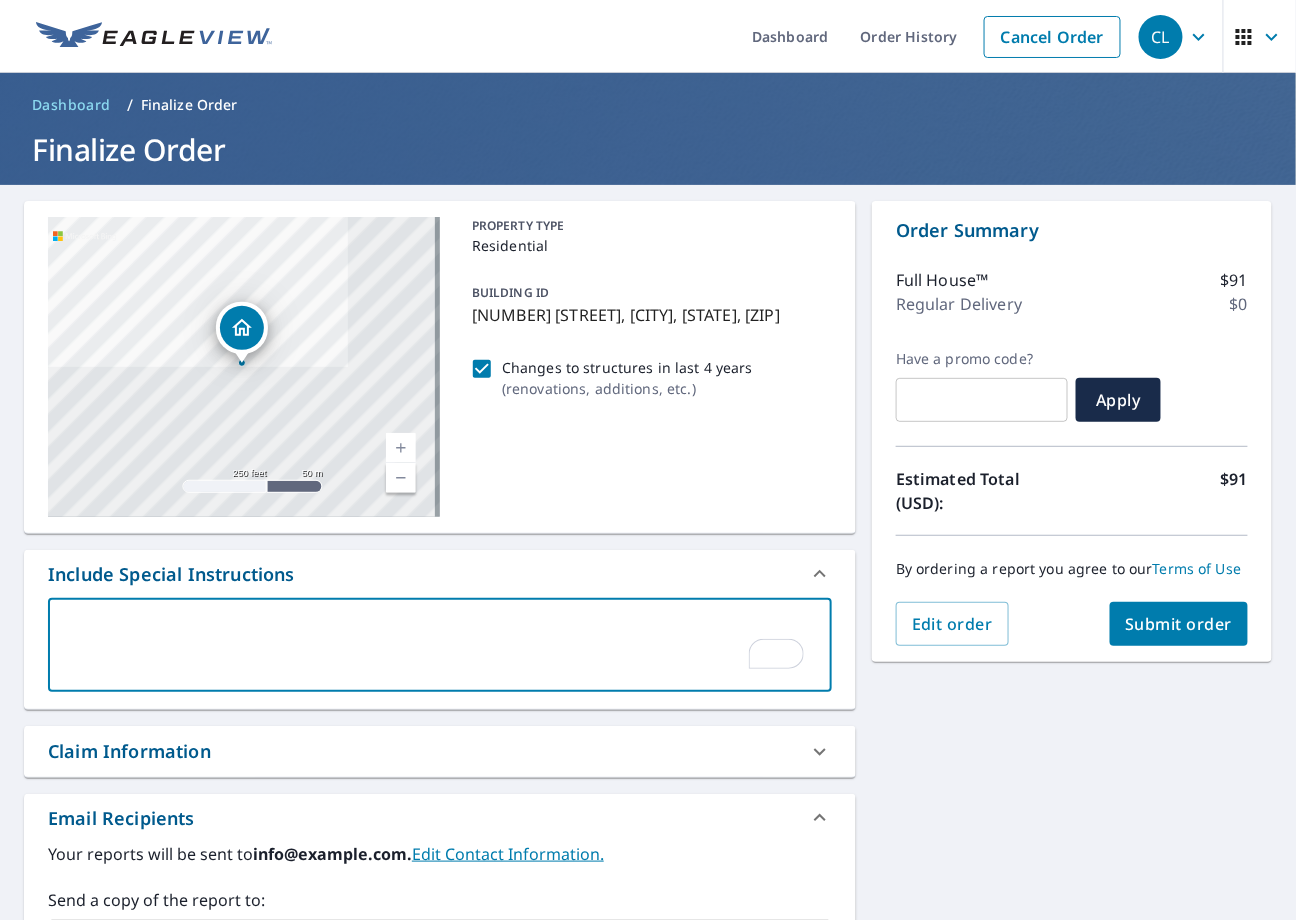 type on "P" 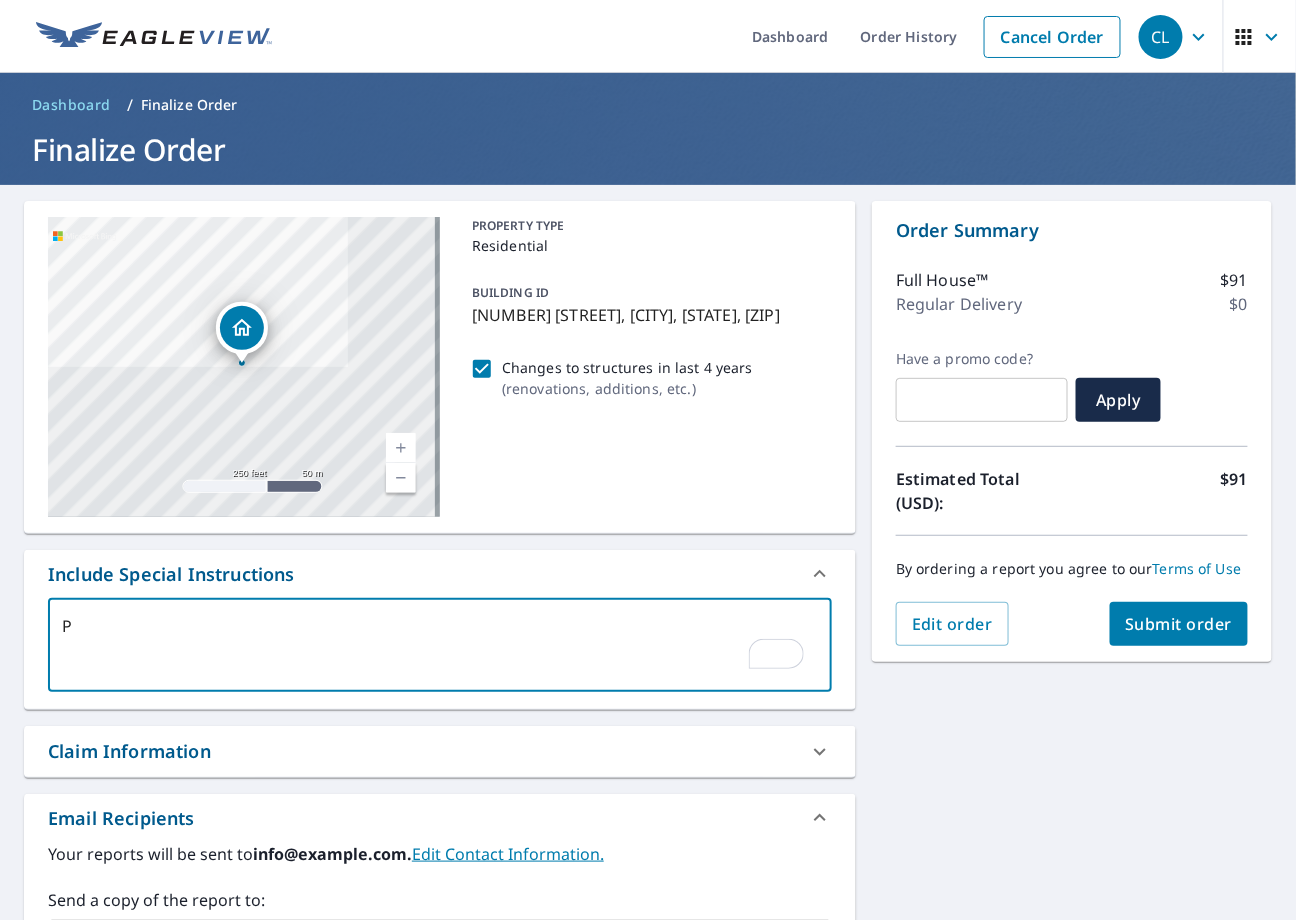 type on "Pl" 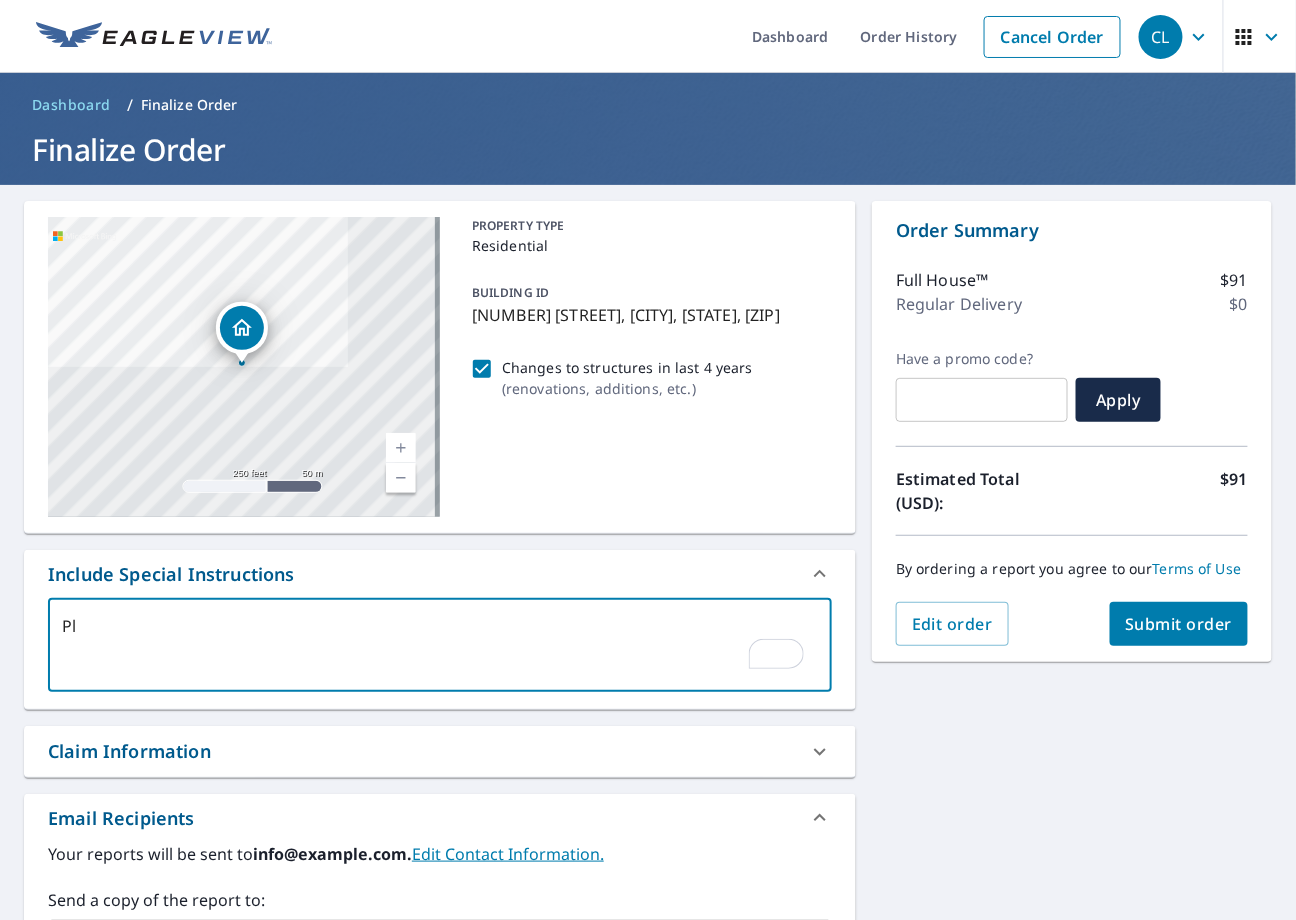 type on "Ple" 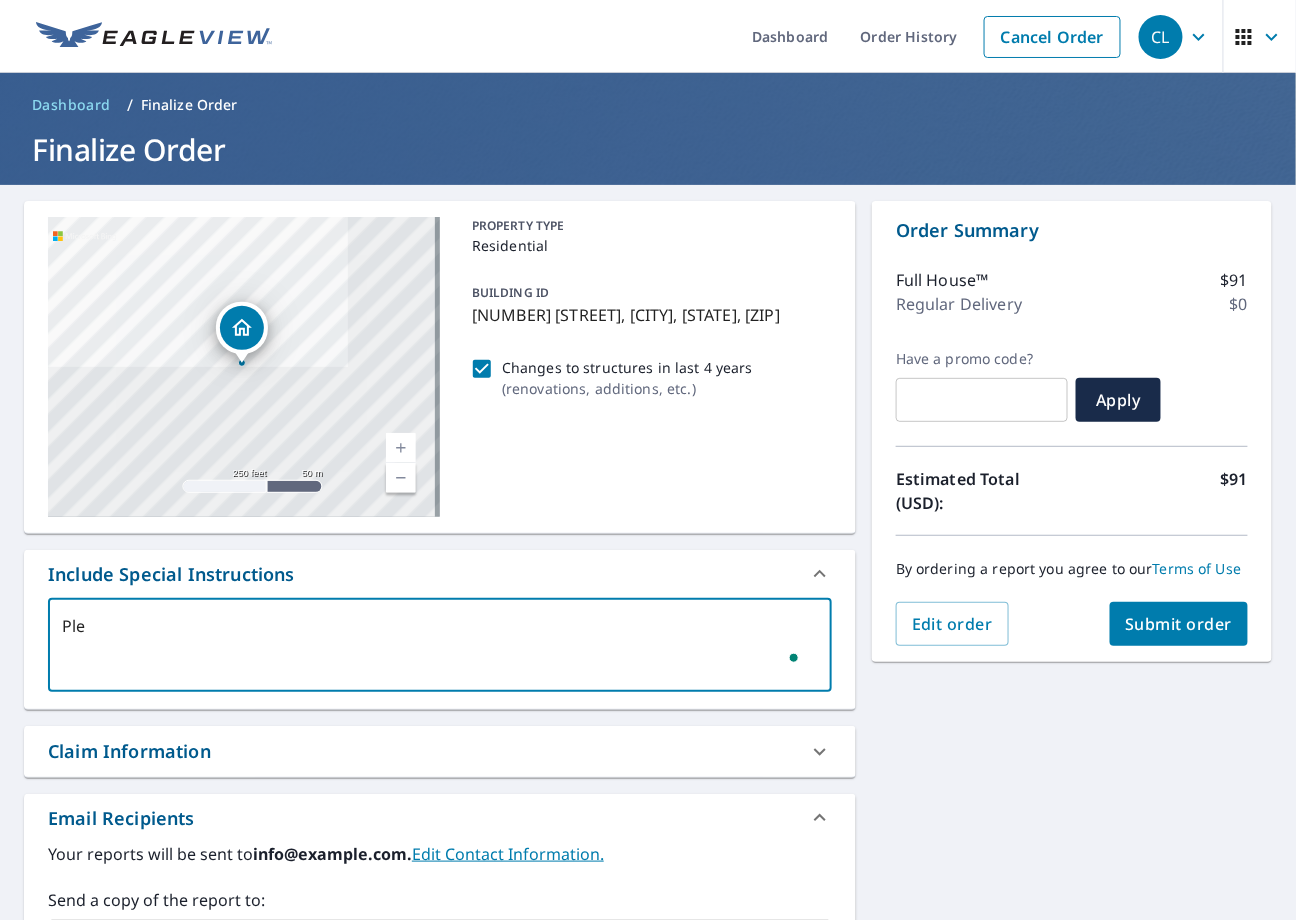 type on "Plea" 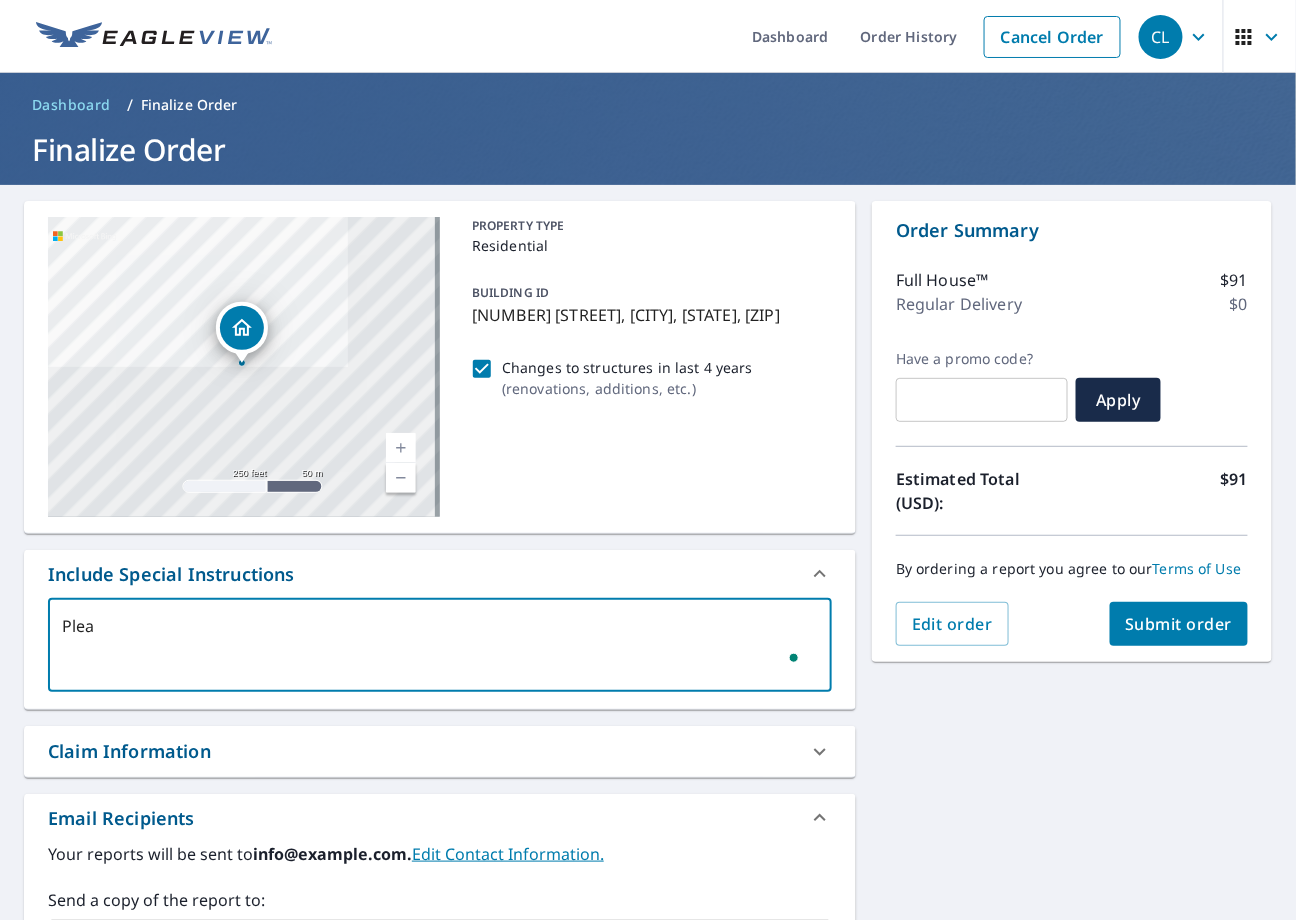 type on "Pleaw" 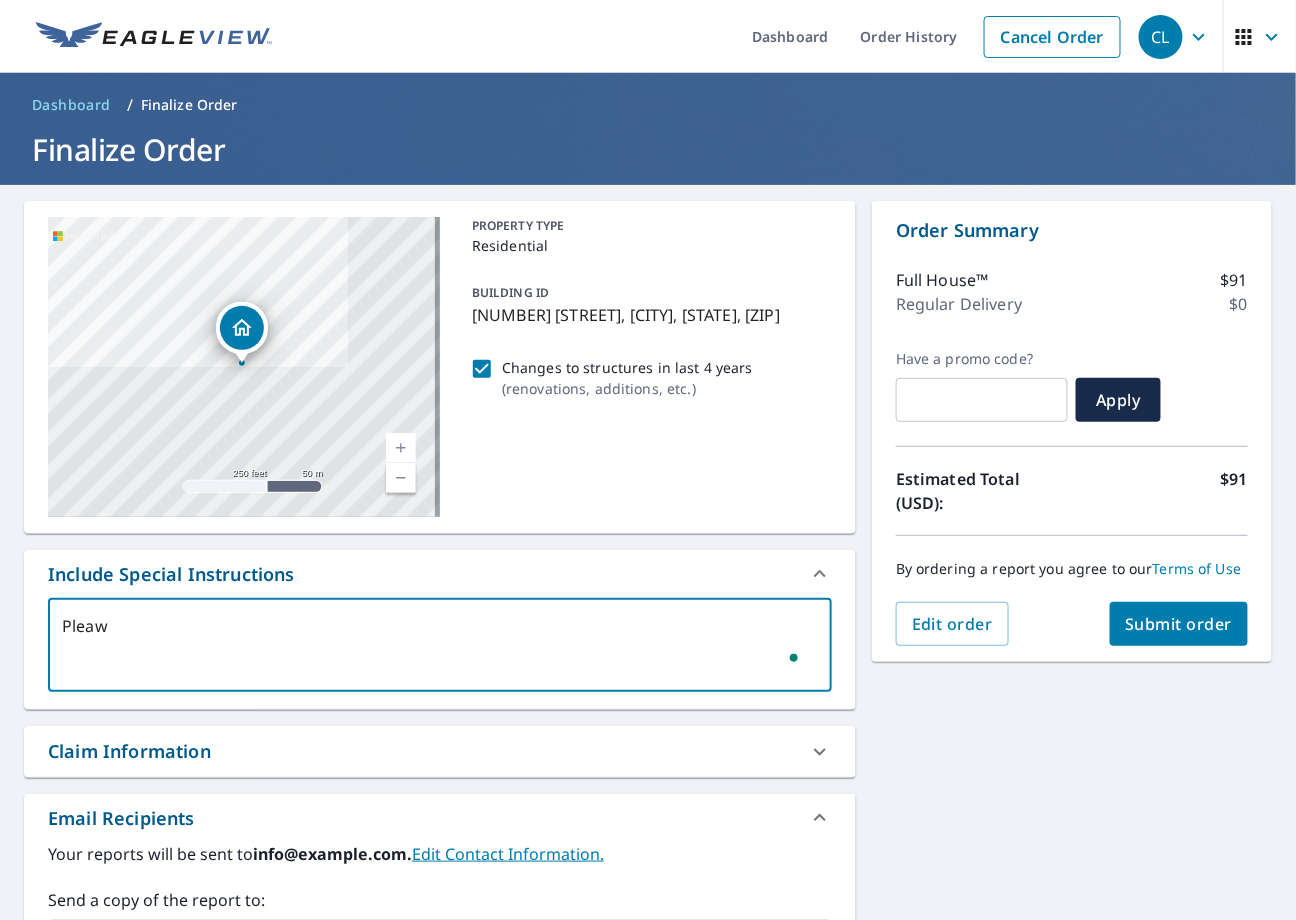 type on "x" 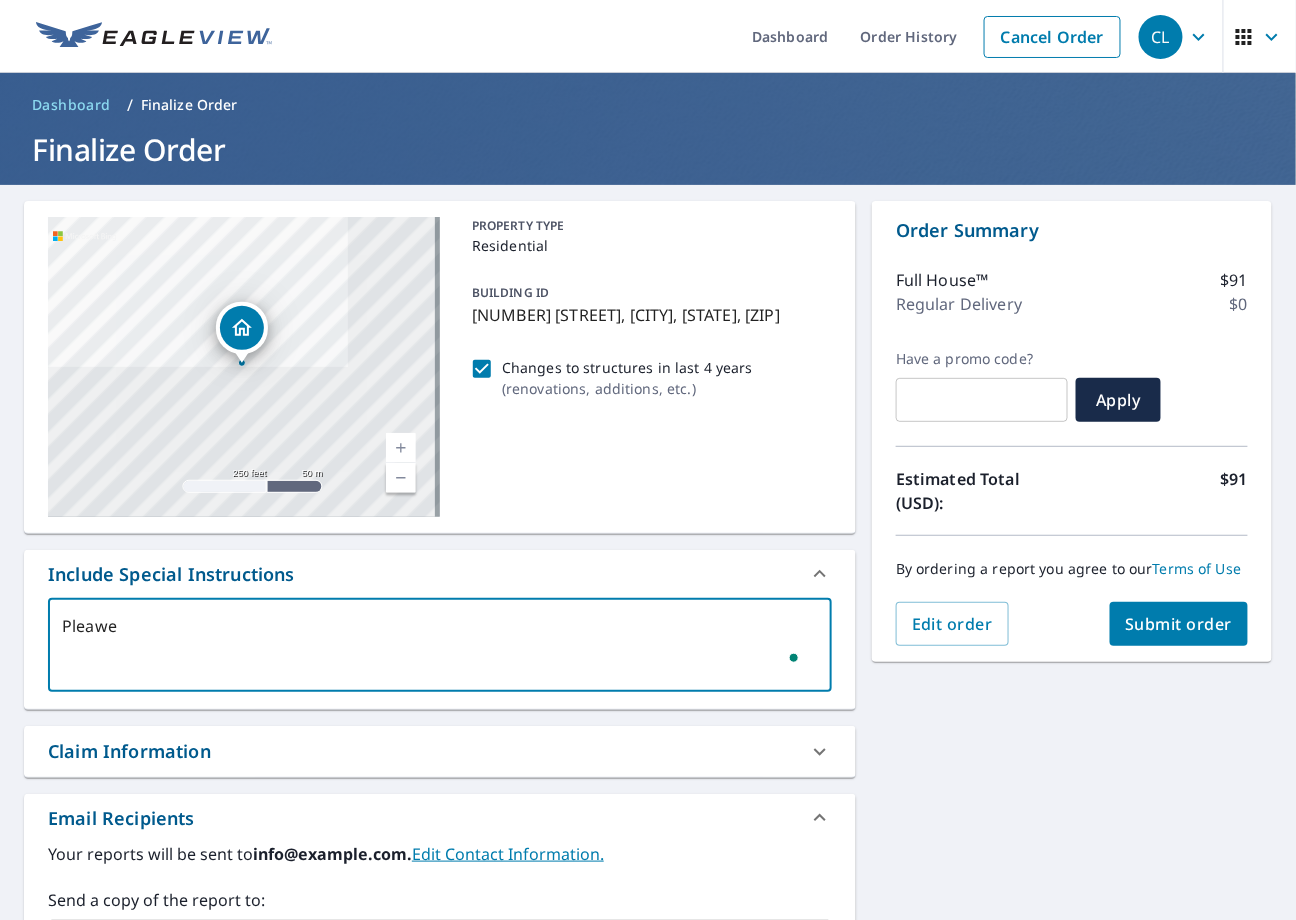 type on "Pleaw" 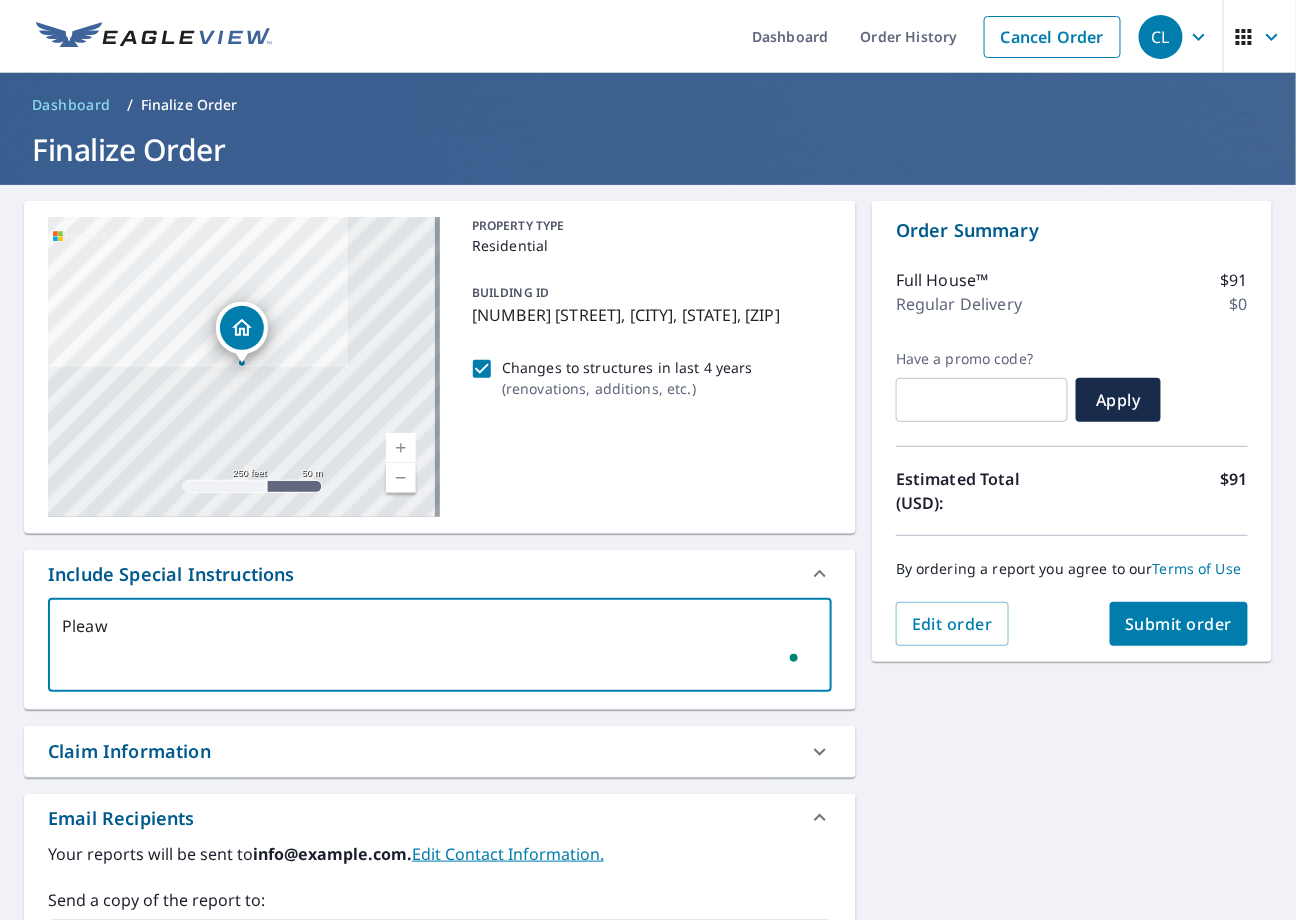 type on "Plea" 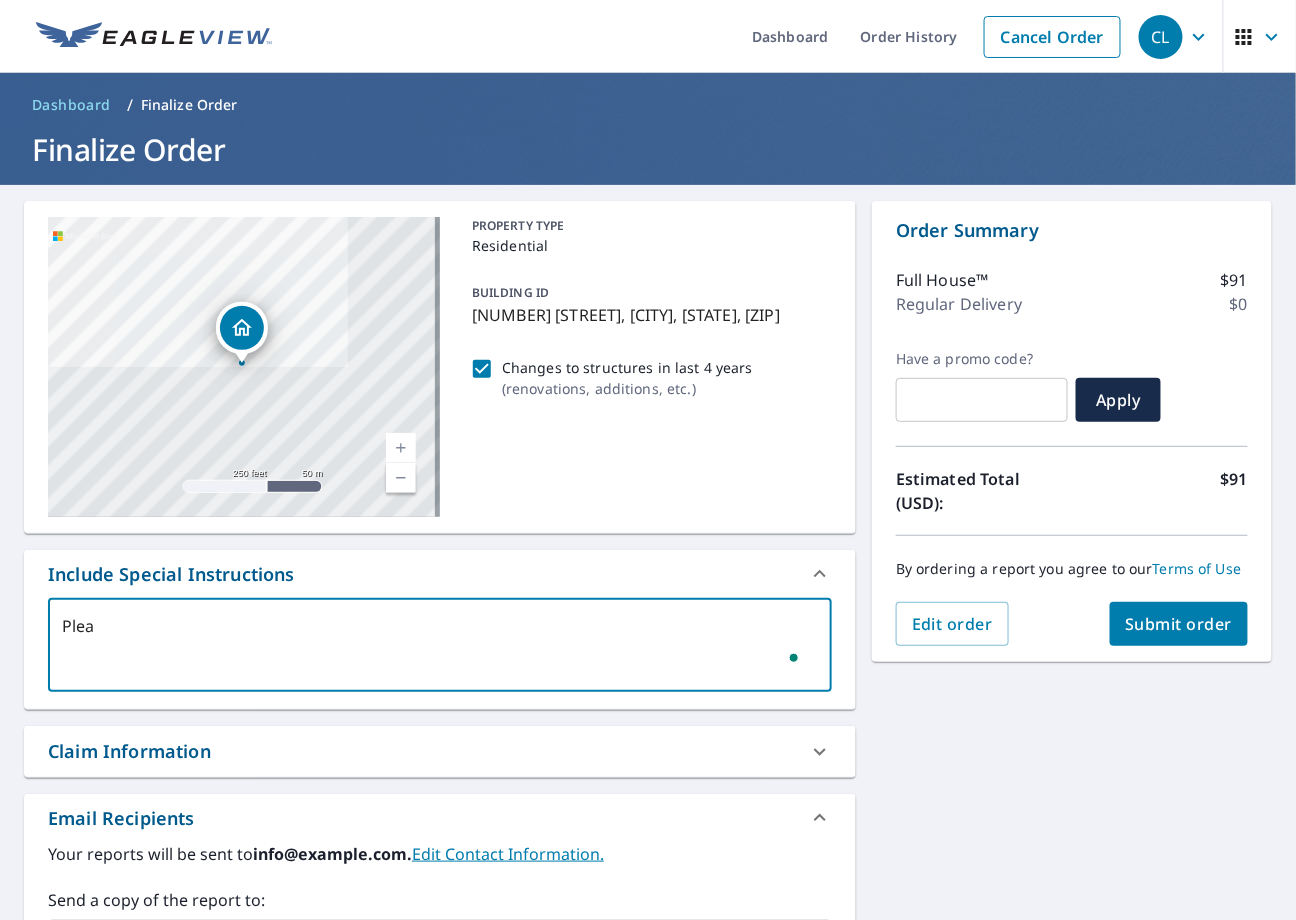 type on "Pleas" 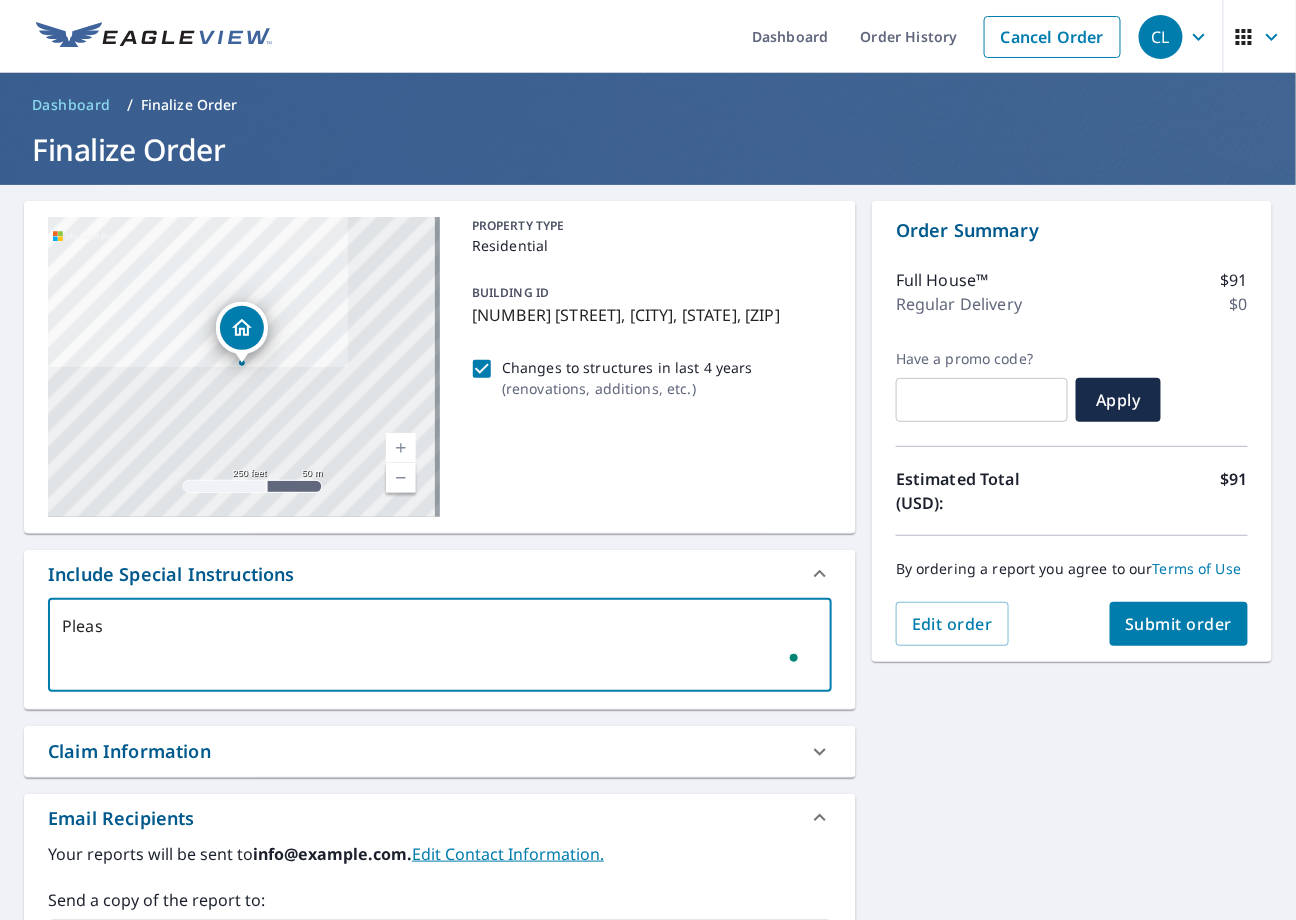 type on "Plea" 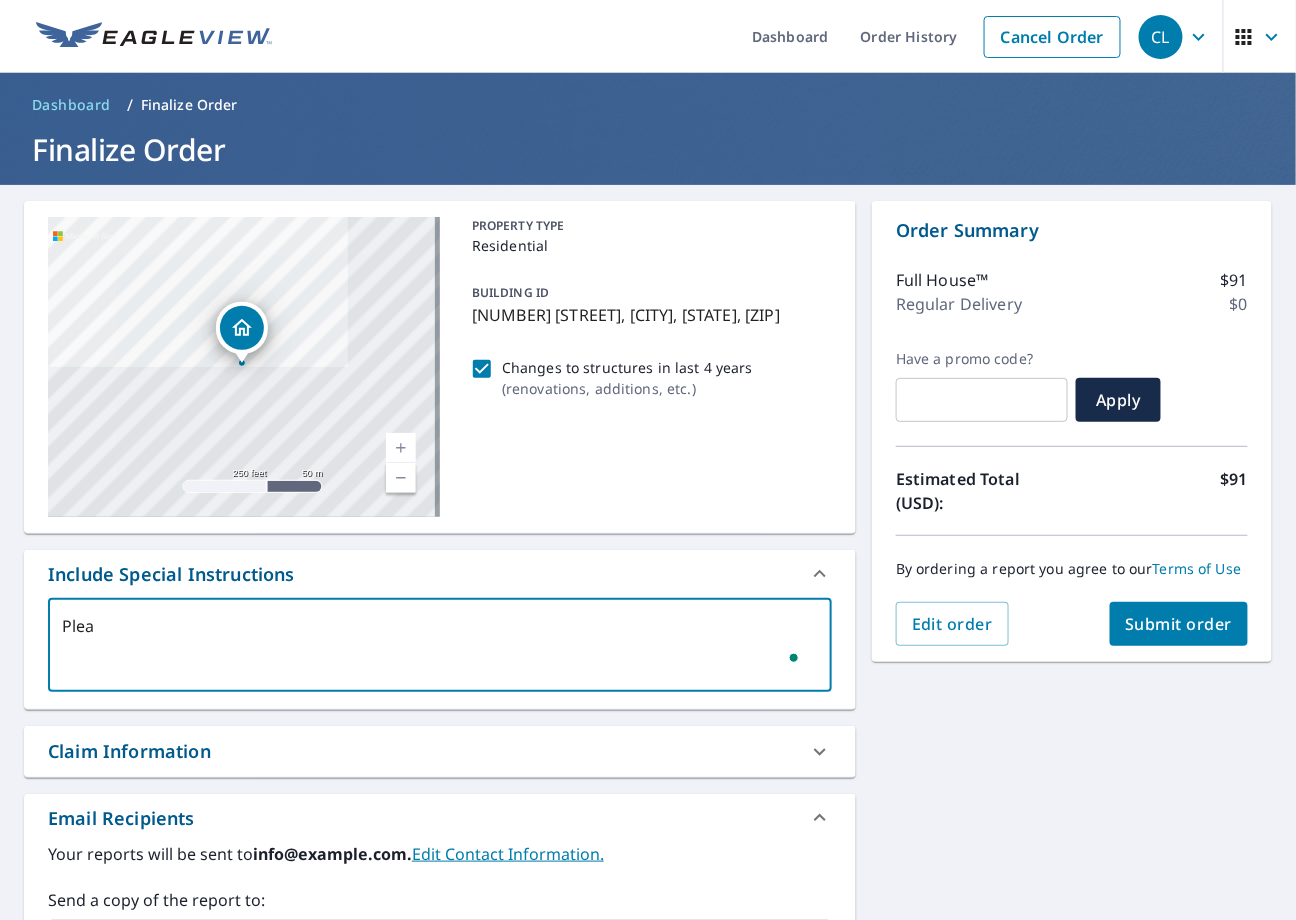 type on "Pleae" 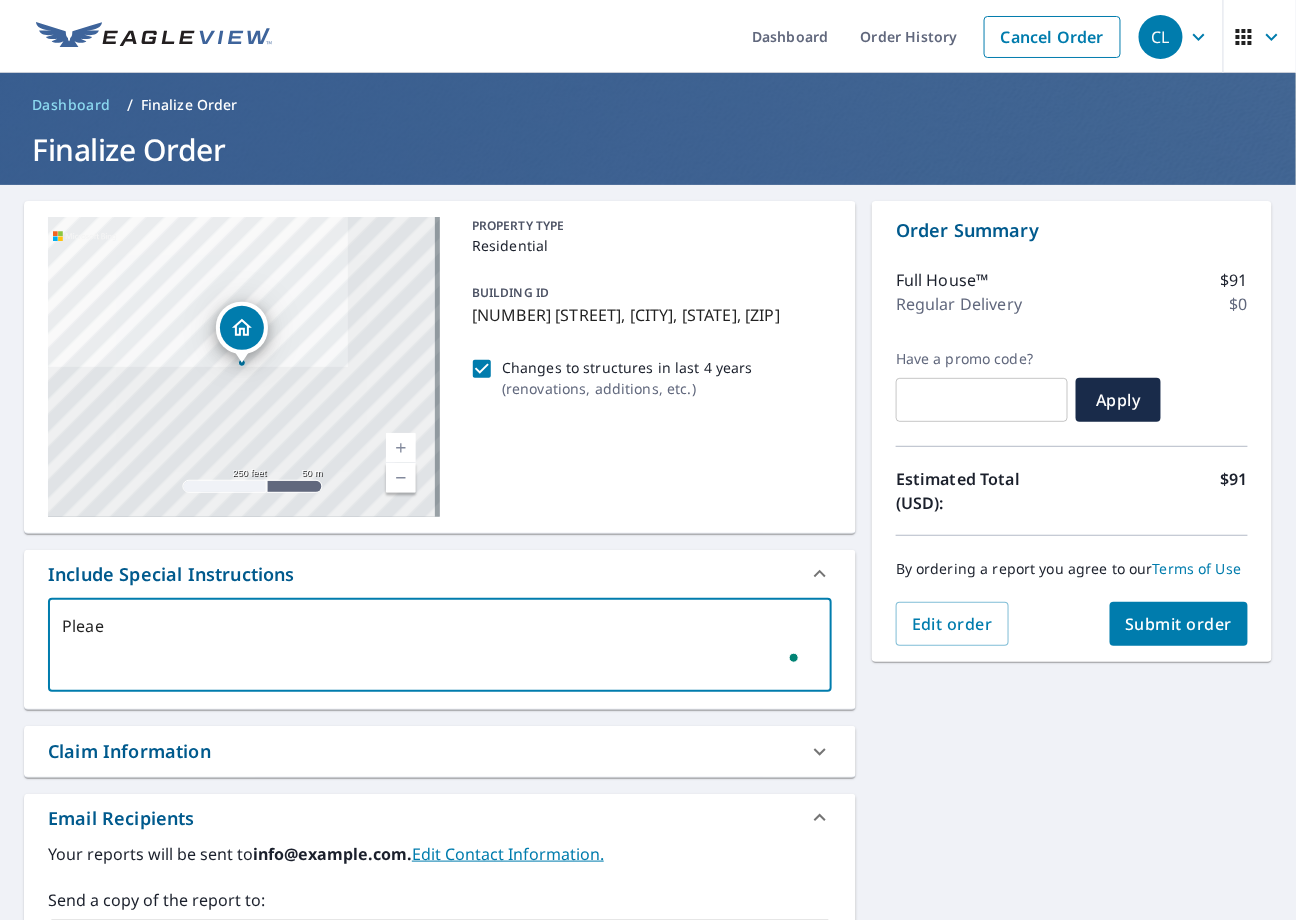 type on "Plea" 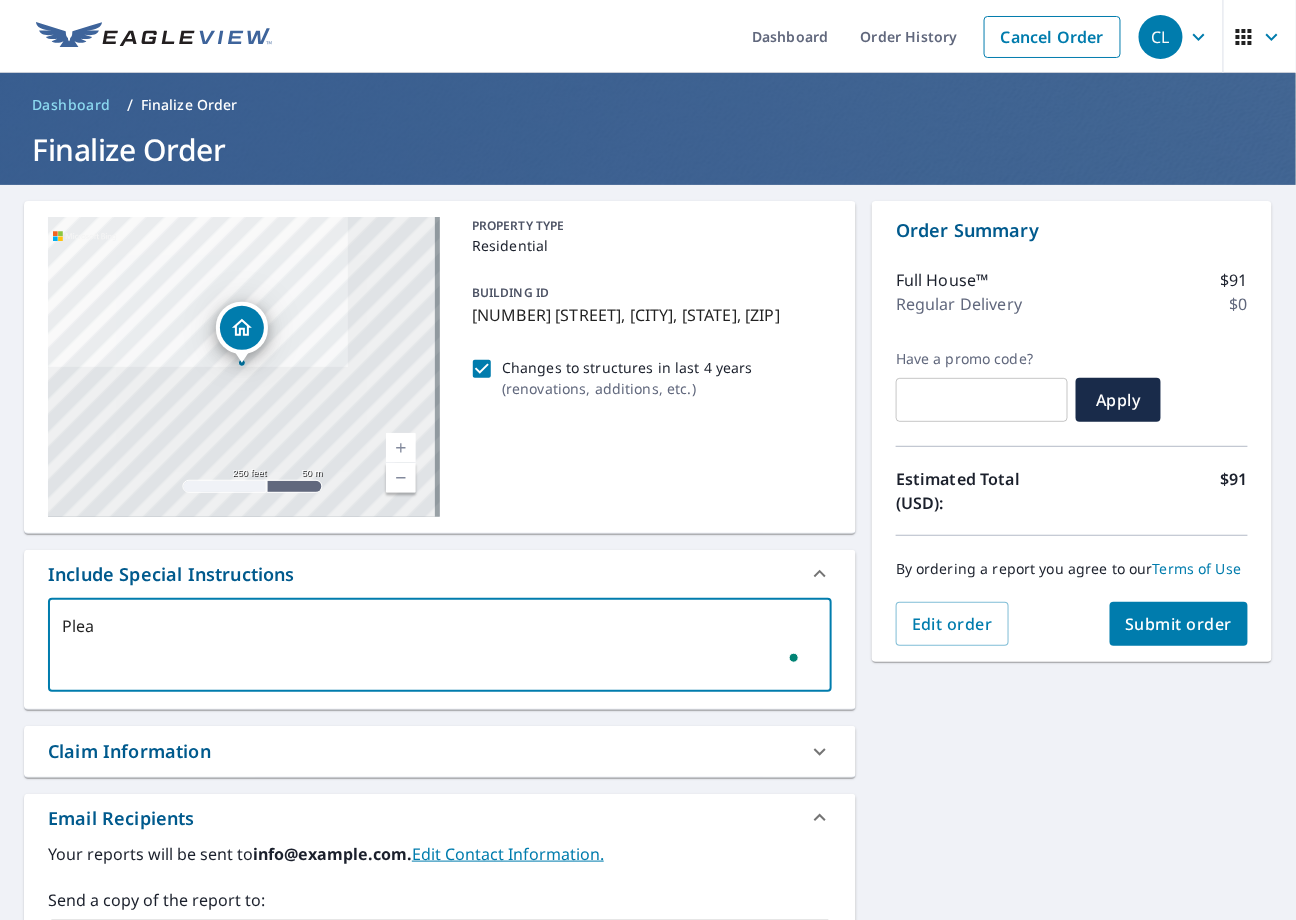 type on "Pleas" 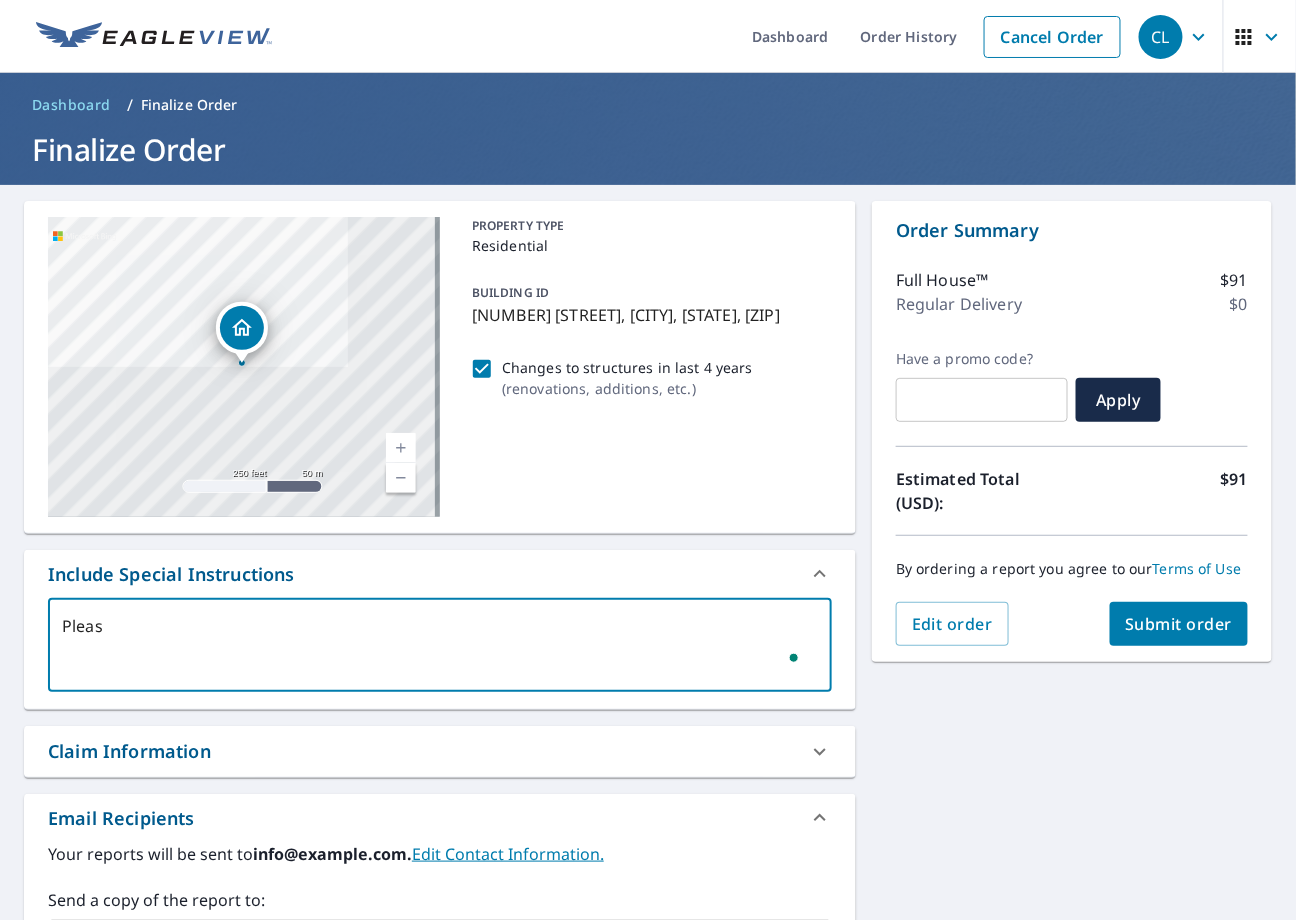 type on "Please" 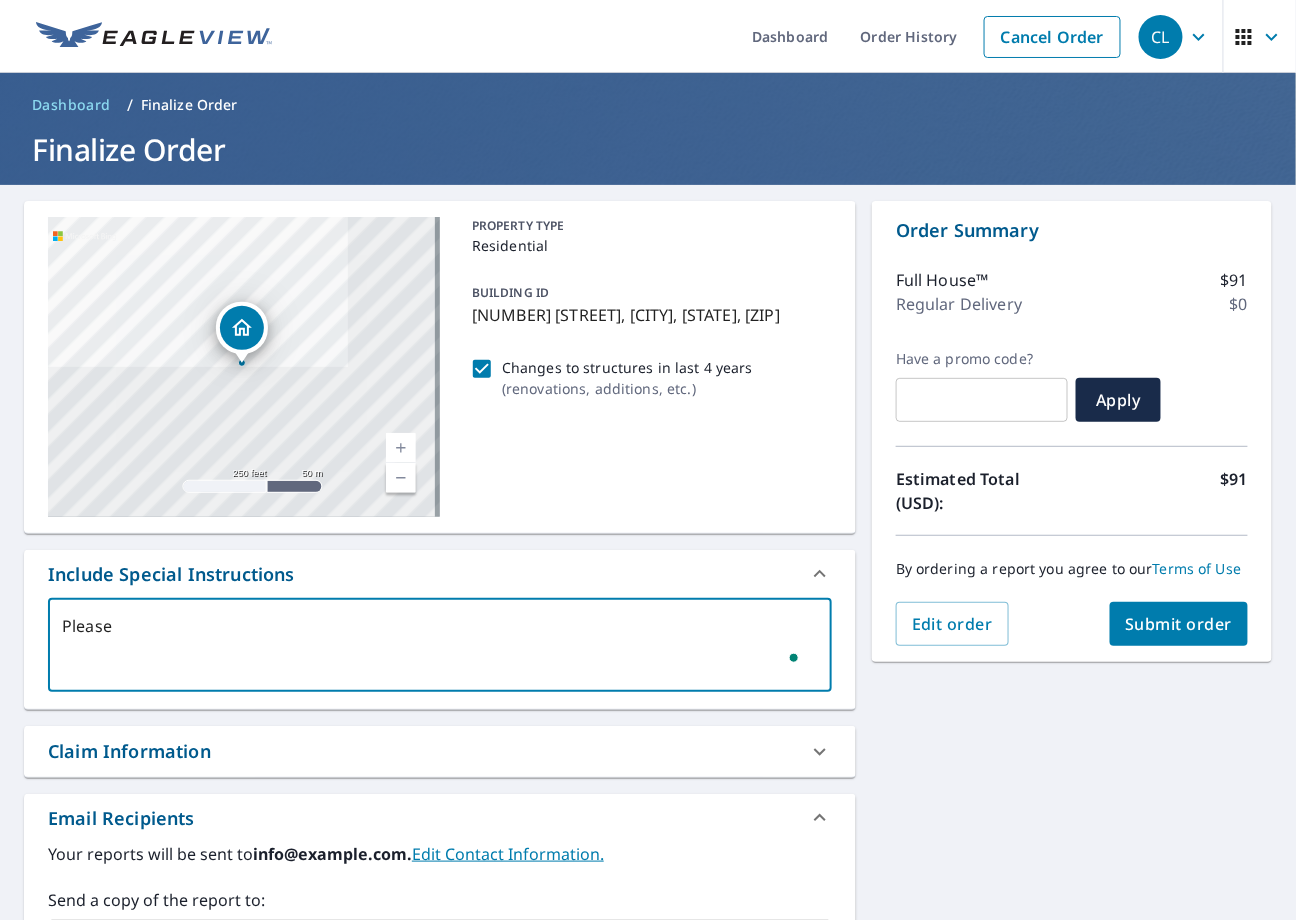 type on "Please" 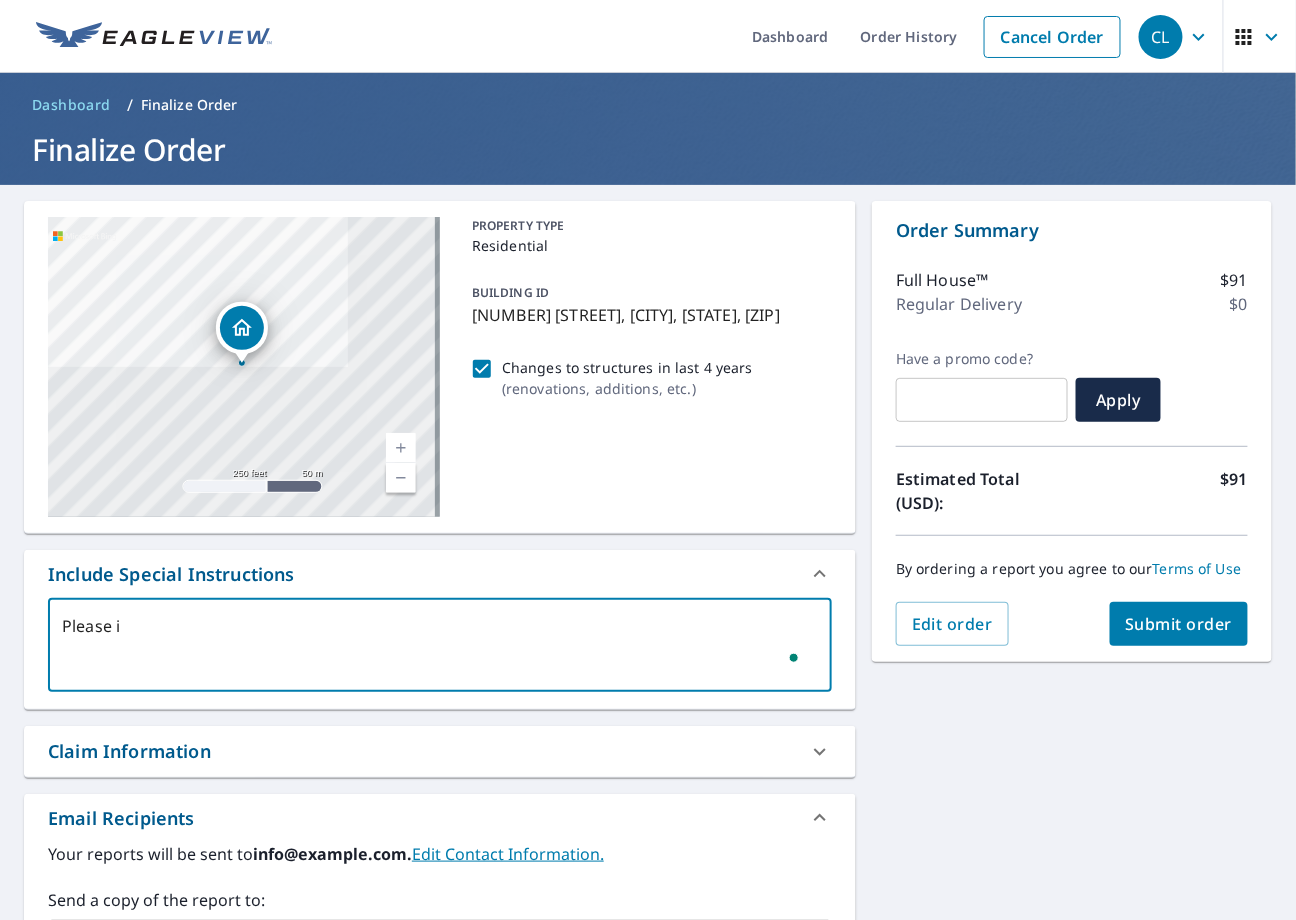 type on "Please io" 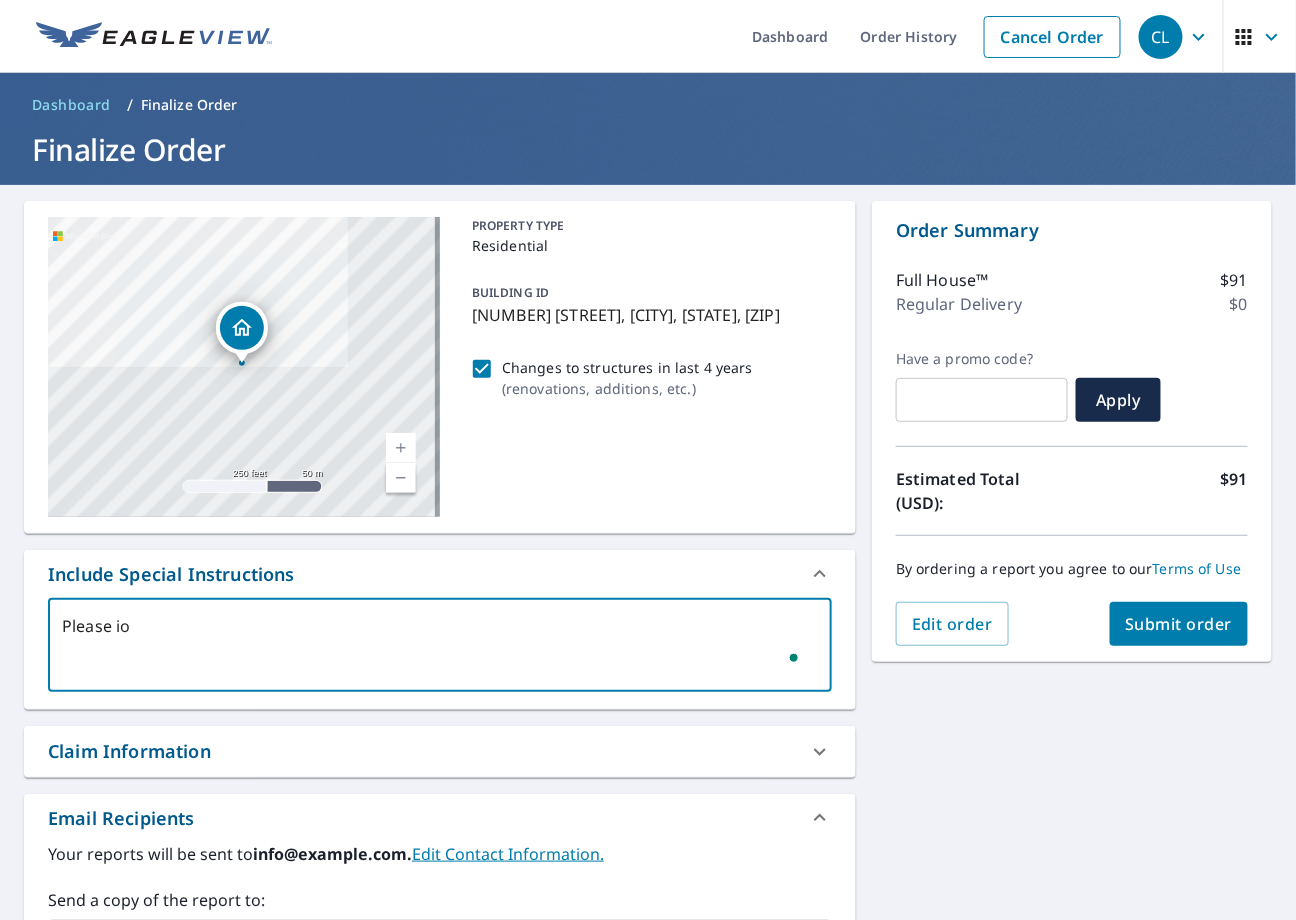 type on "Please ioc" 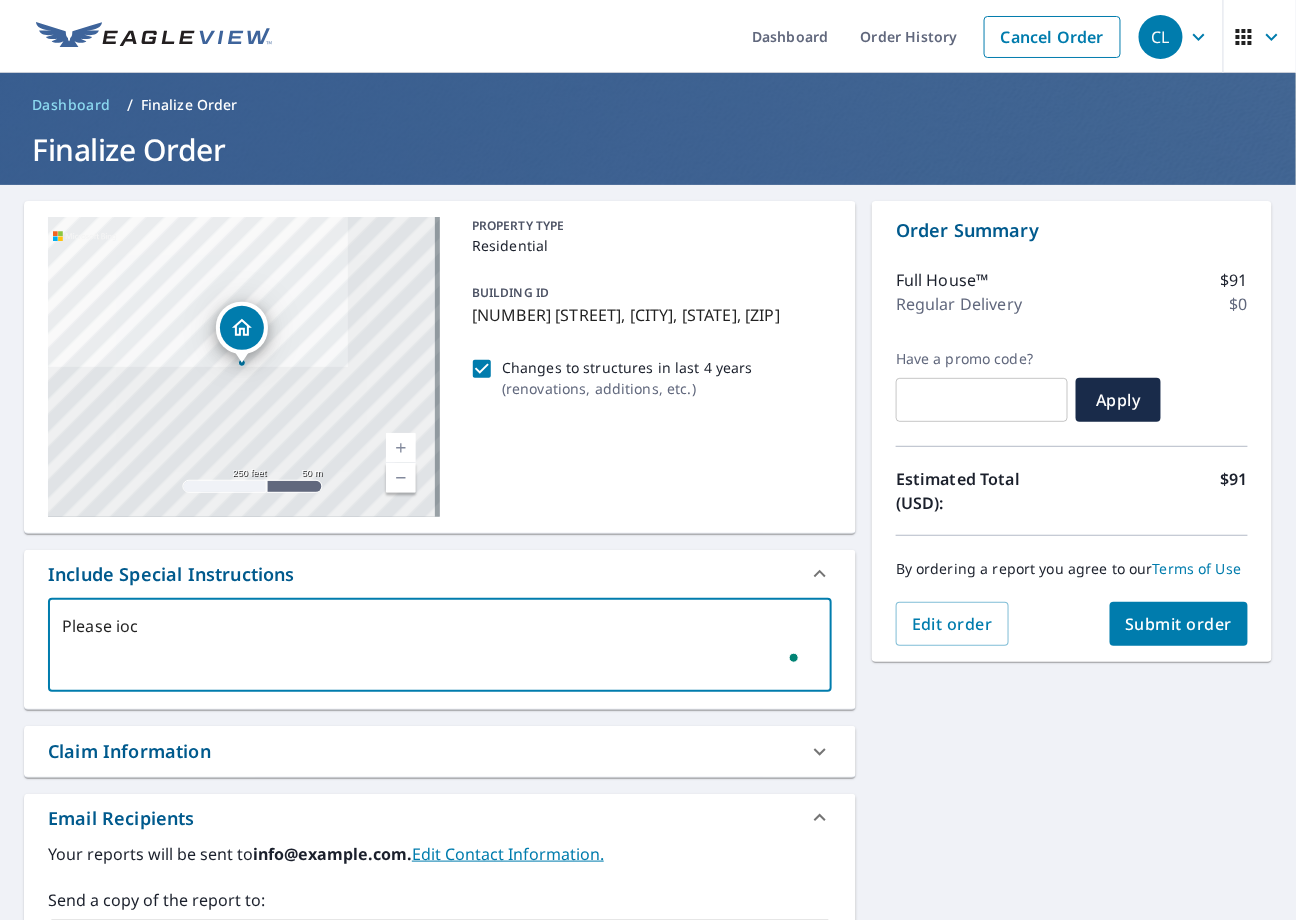 type on "Please io" 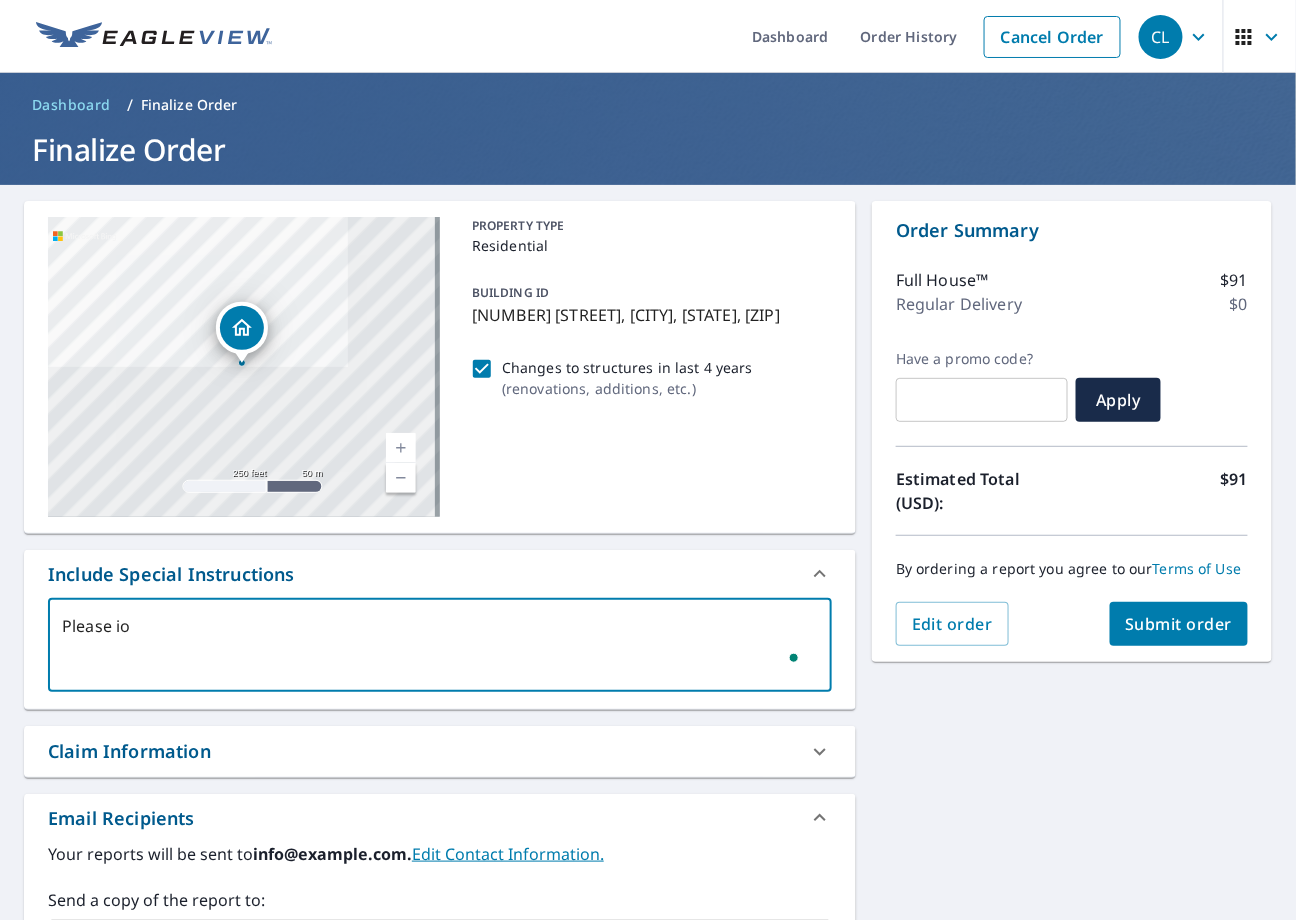 type on "Please i" 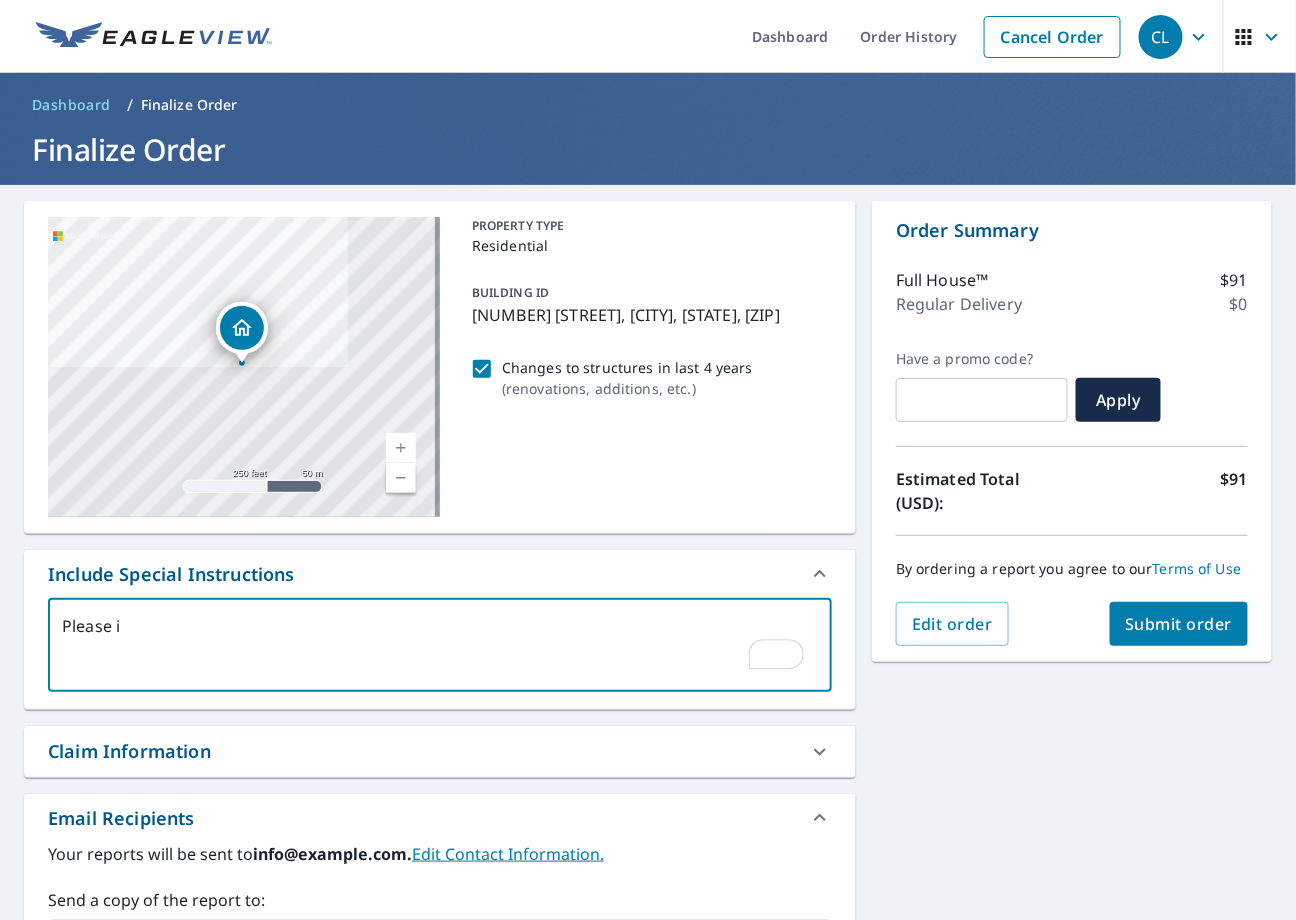 type on "Please in" 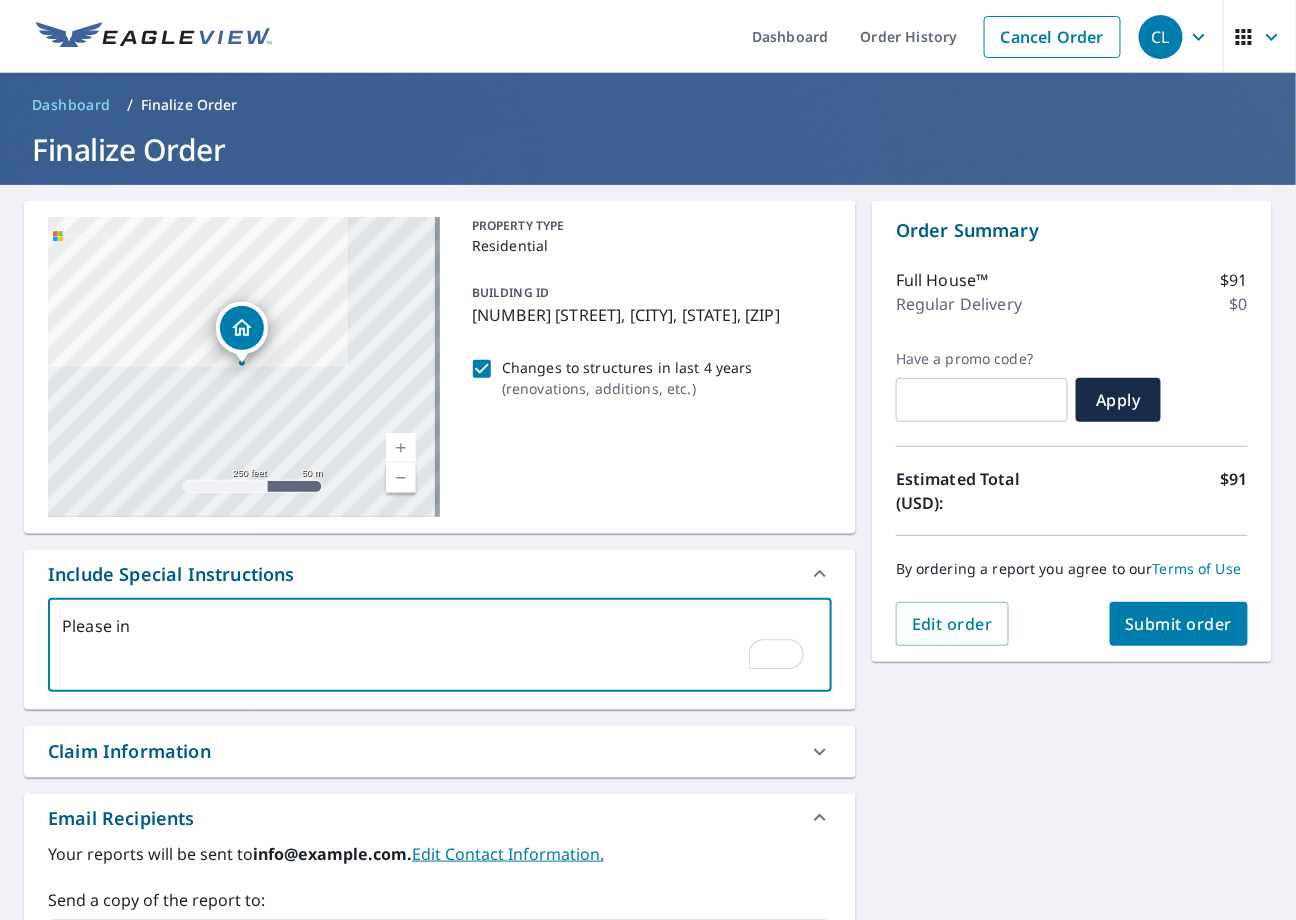 type on "Please inc" 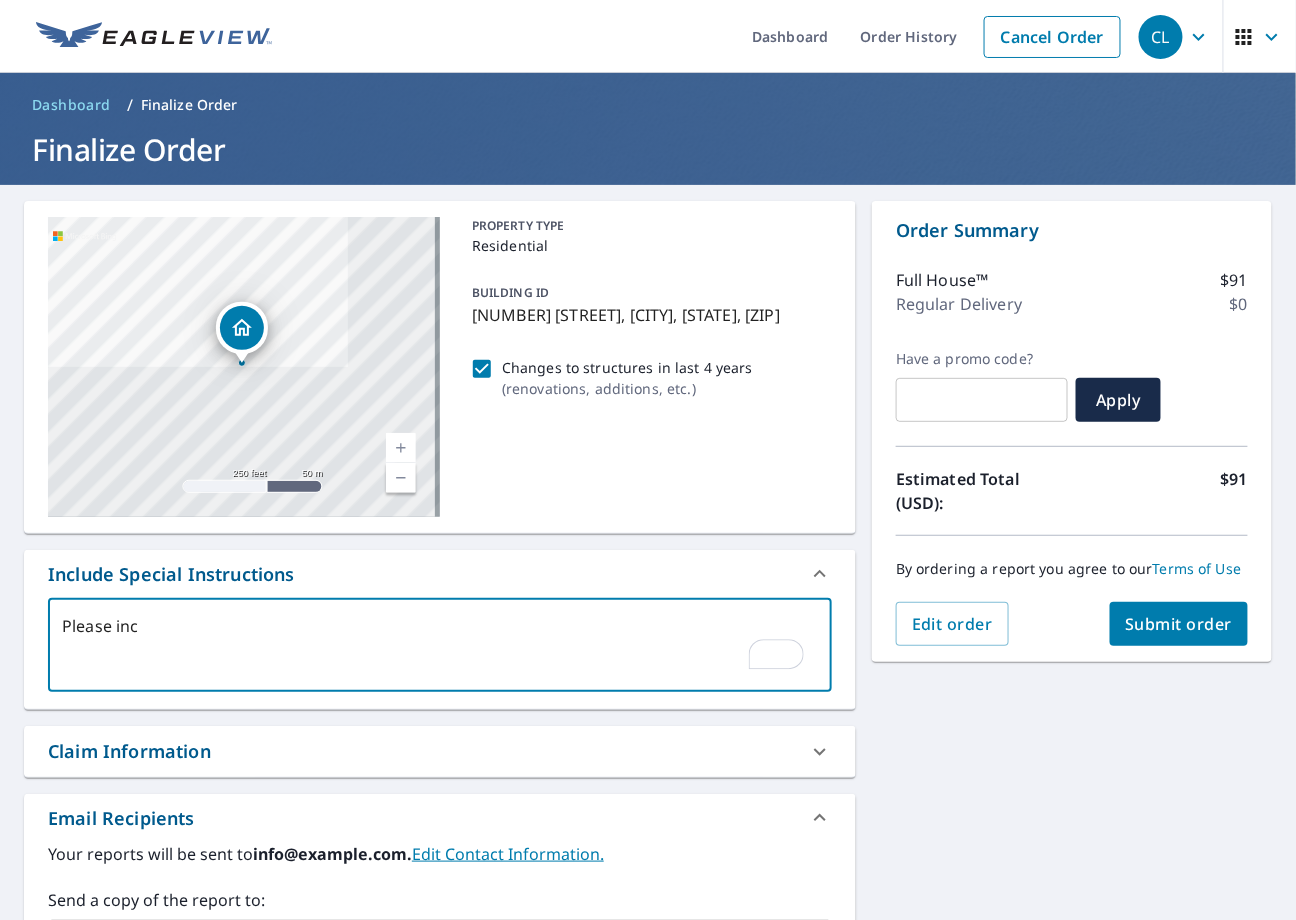 type on "x" 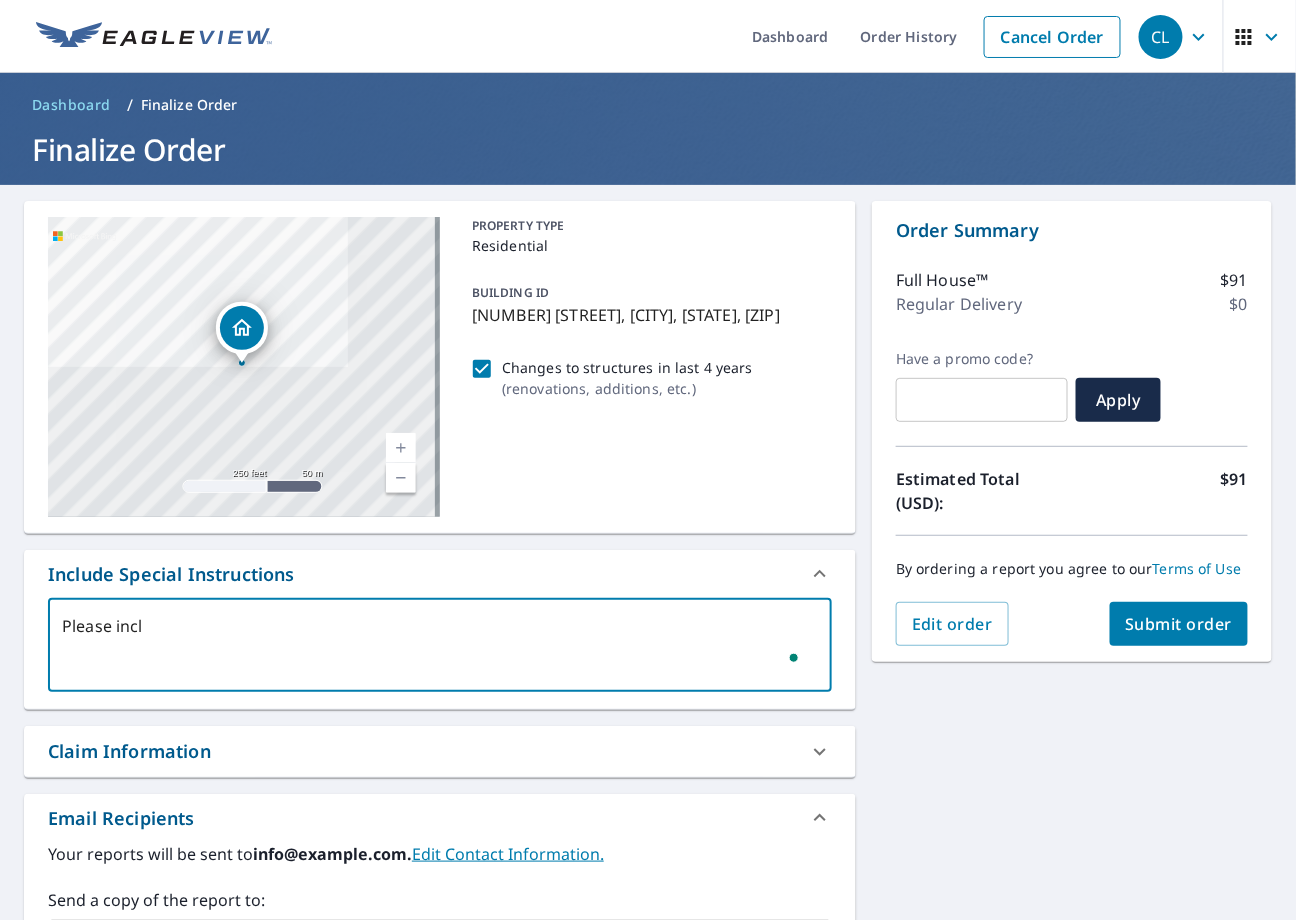 type on "Please inclu" 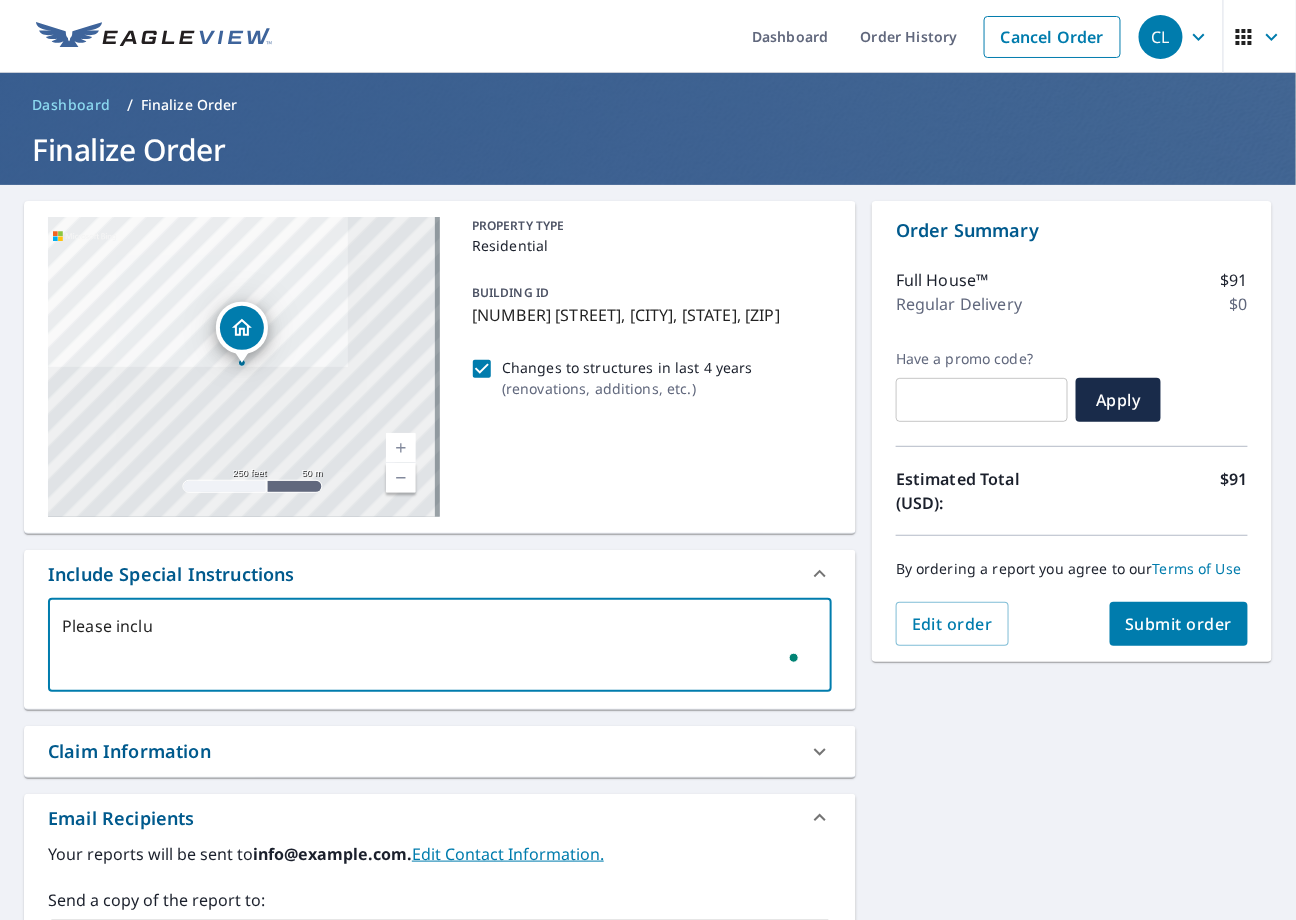 type on "Please inclue" 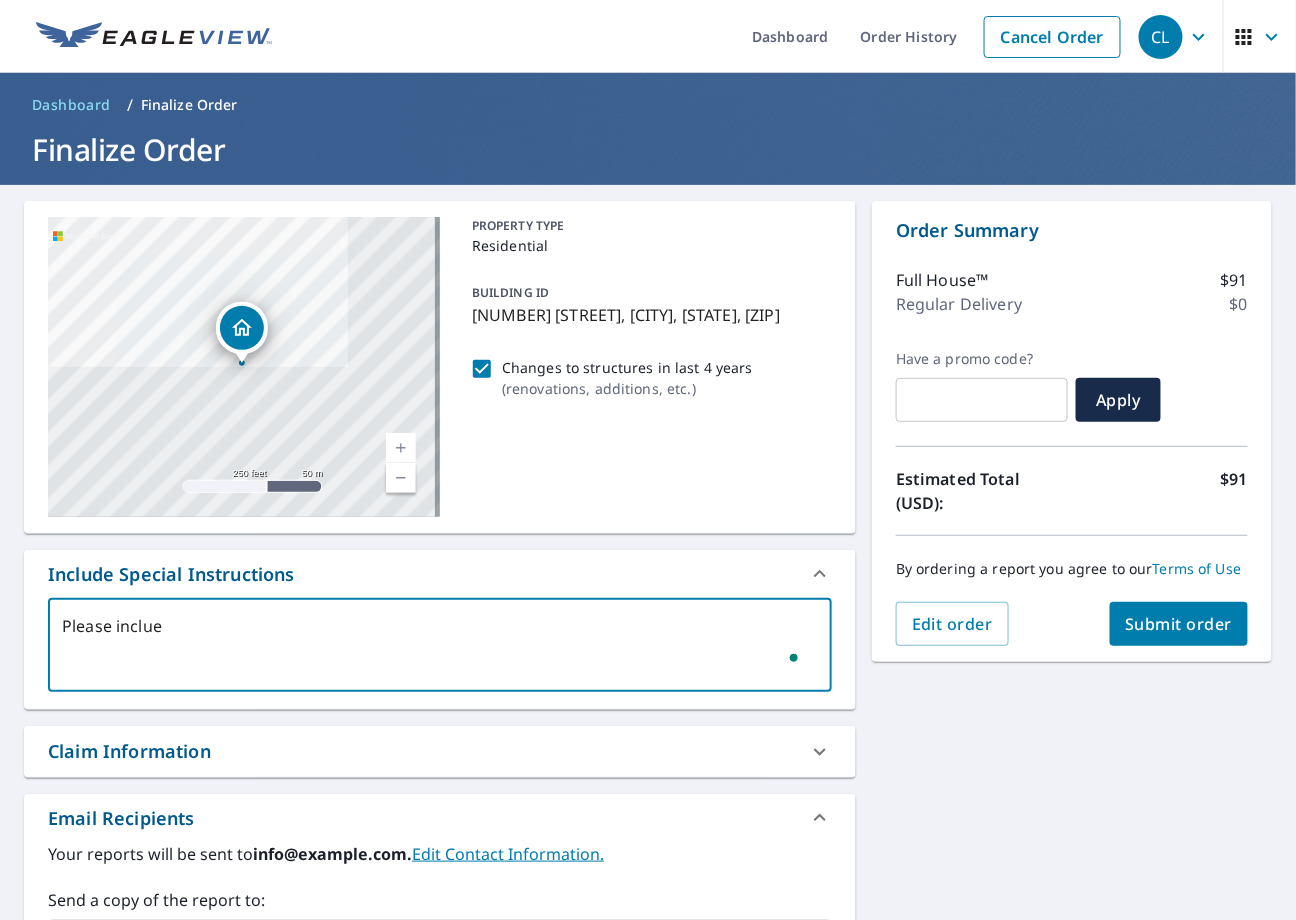type on "Please inclu" 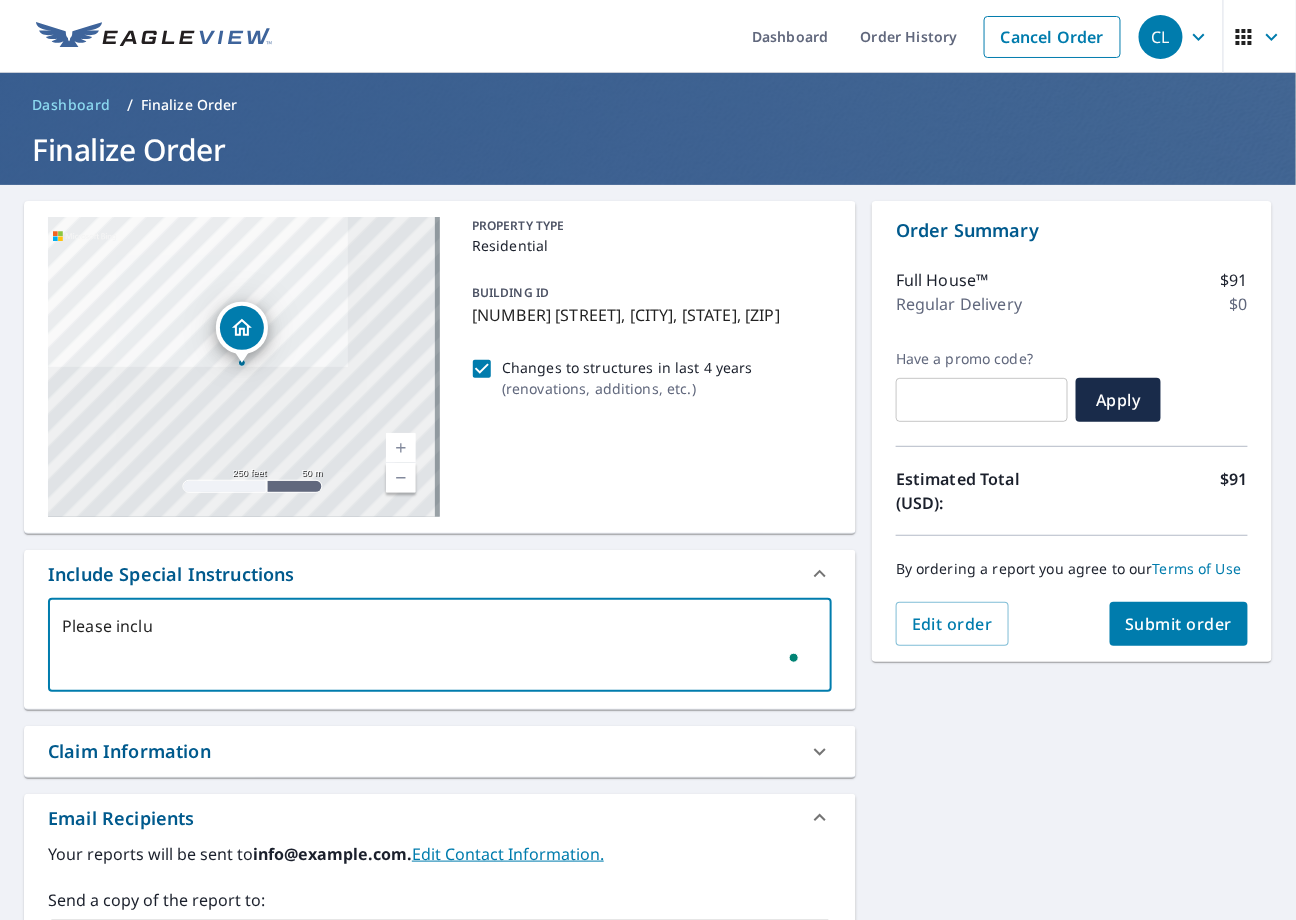 type on "Please includ" 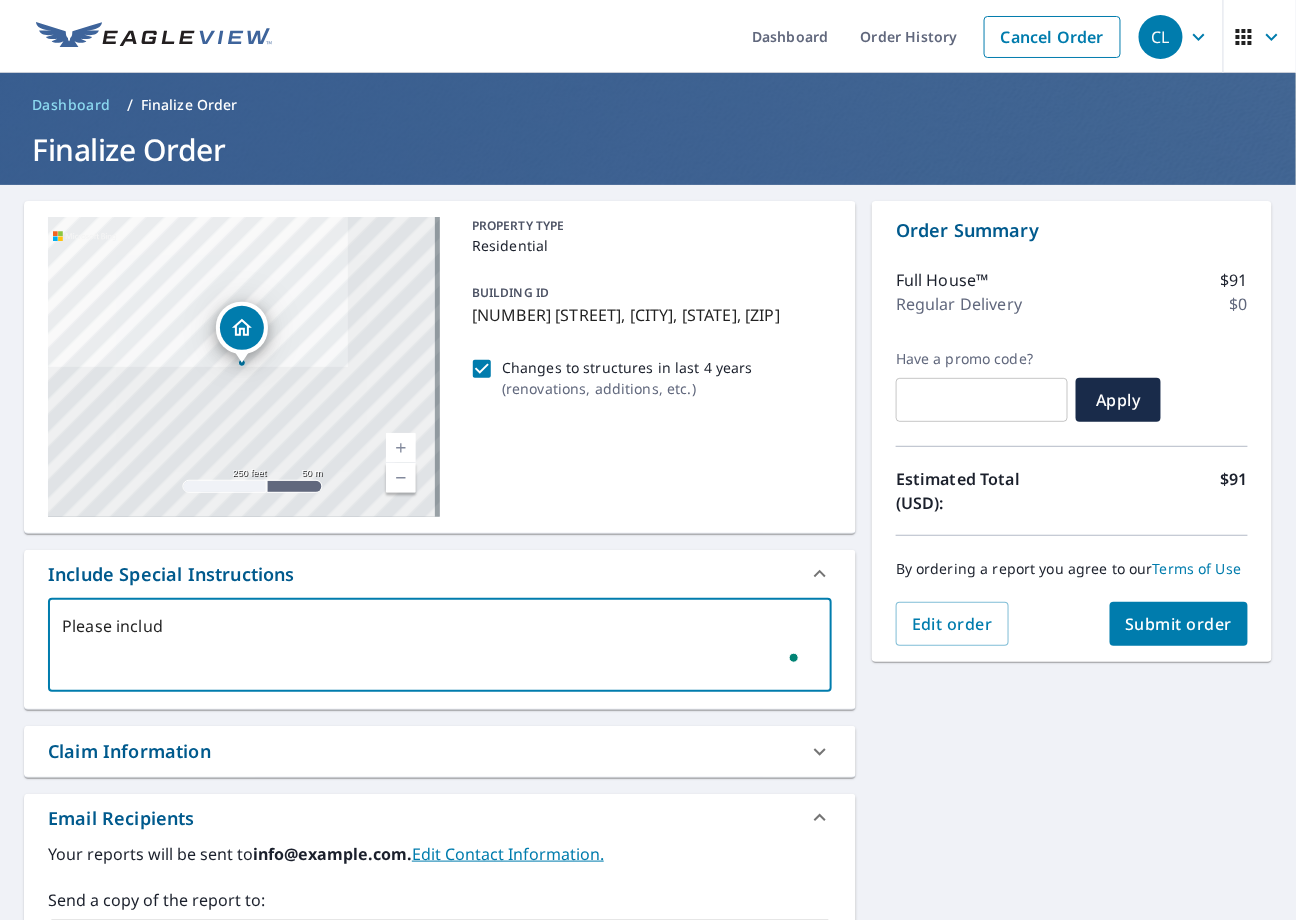 type on "Please include" 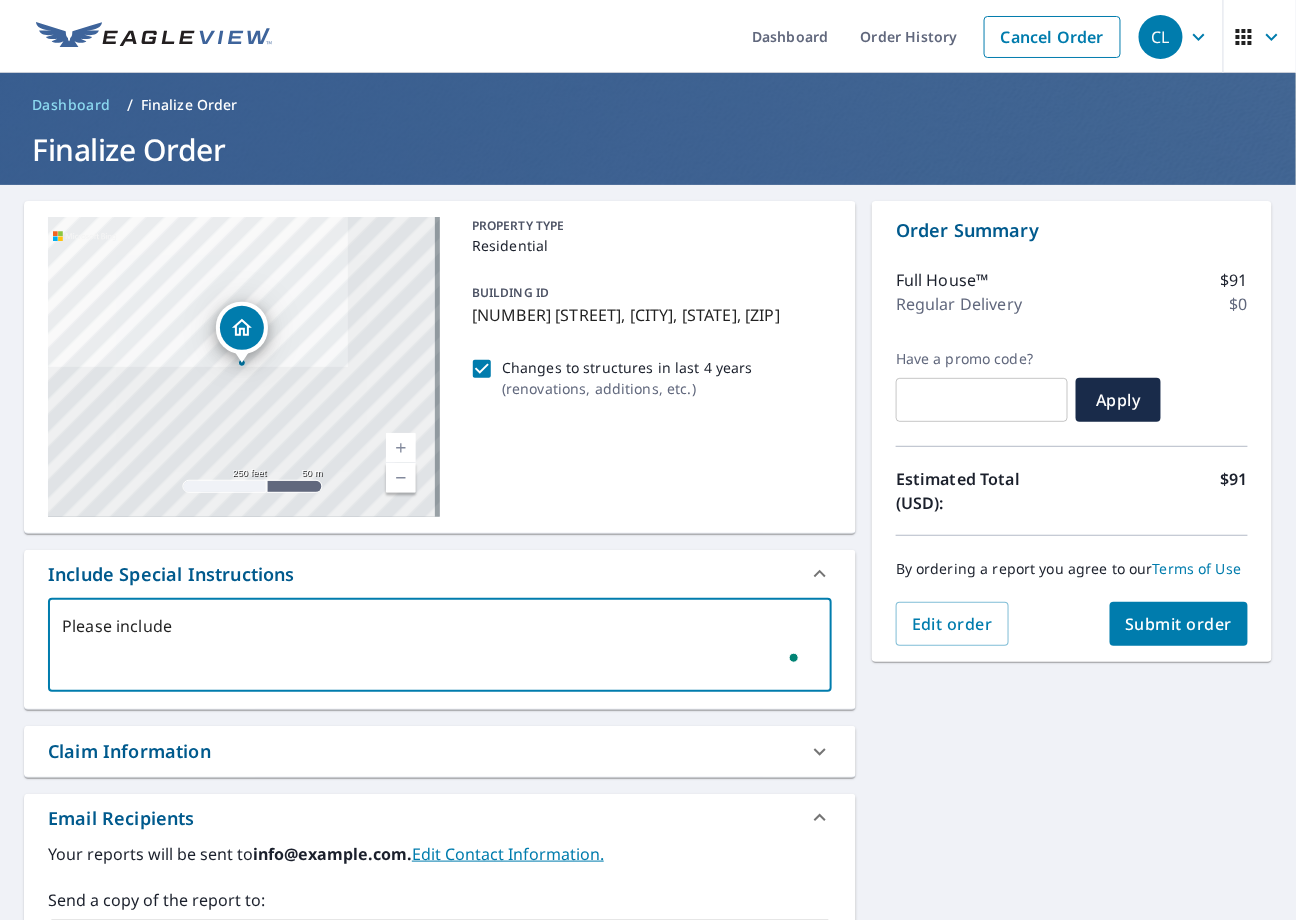 type on "Please include" 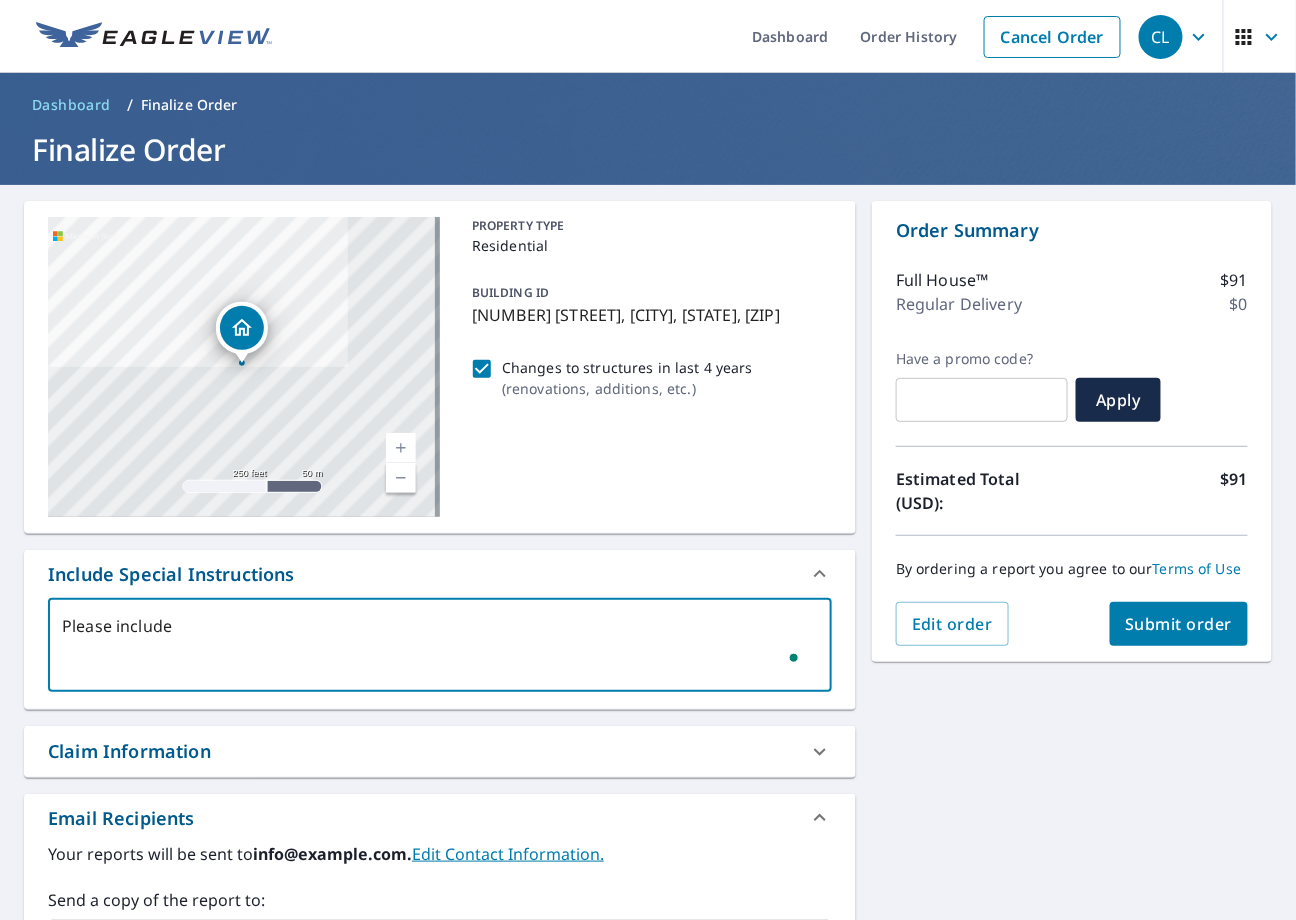 type on "Please include d" 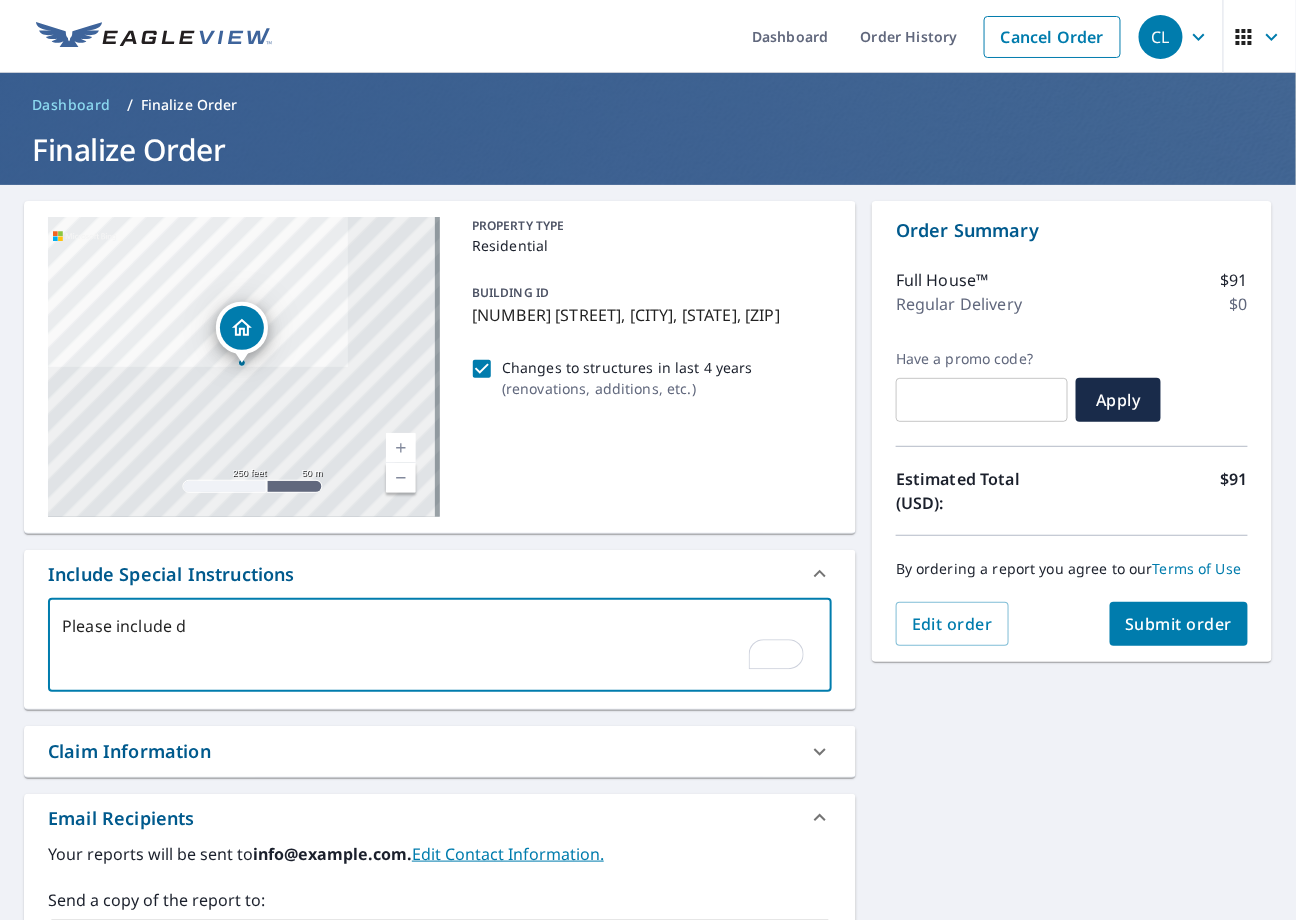 type on "Please include de" 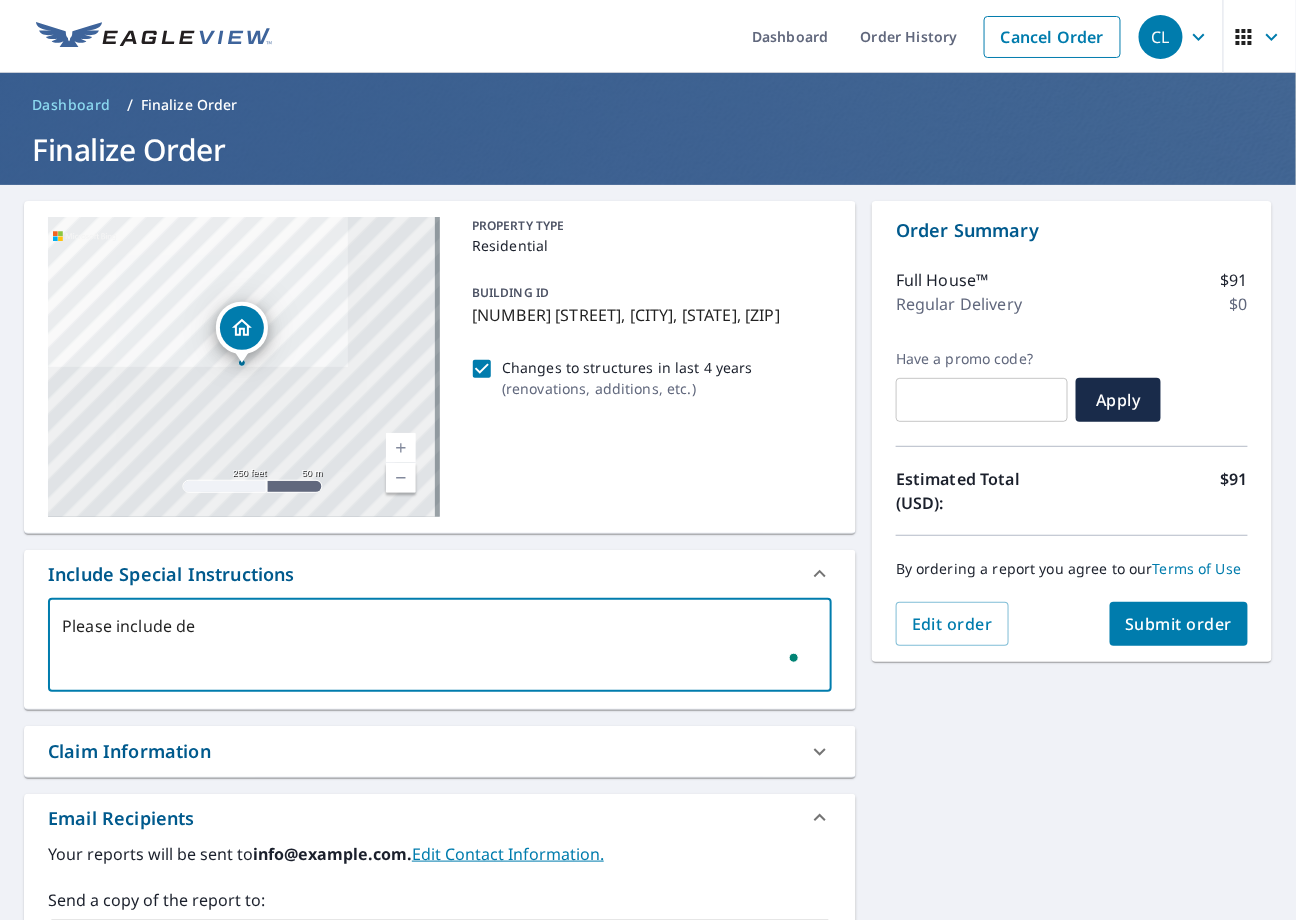type on "Please include det" 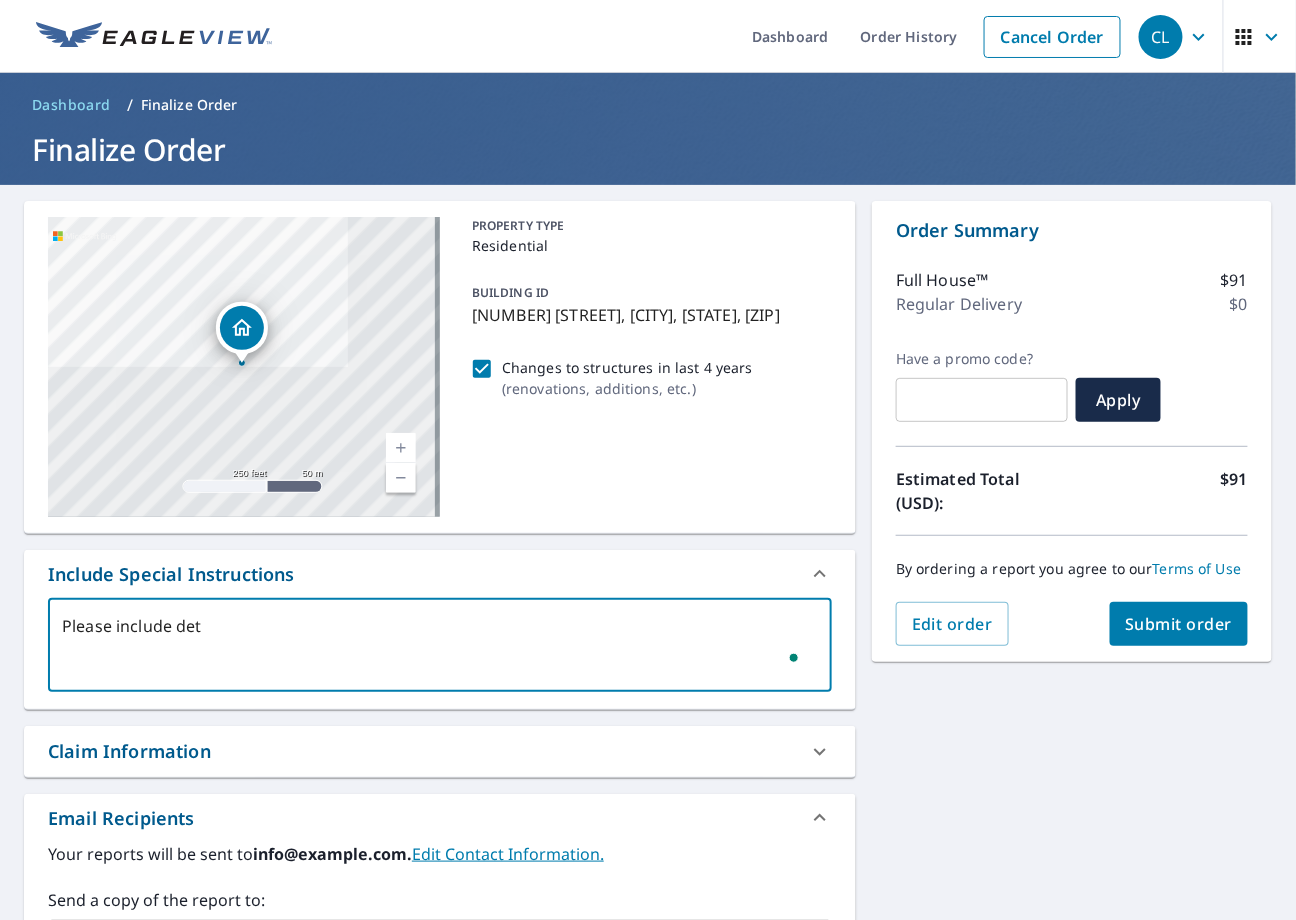 type on "Please include deta" 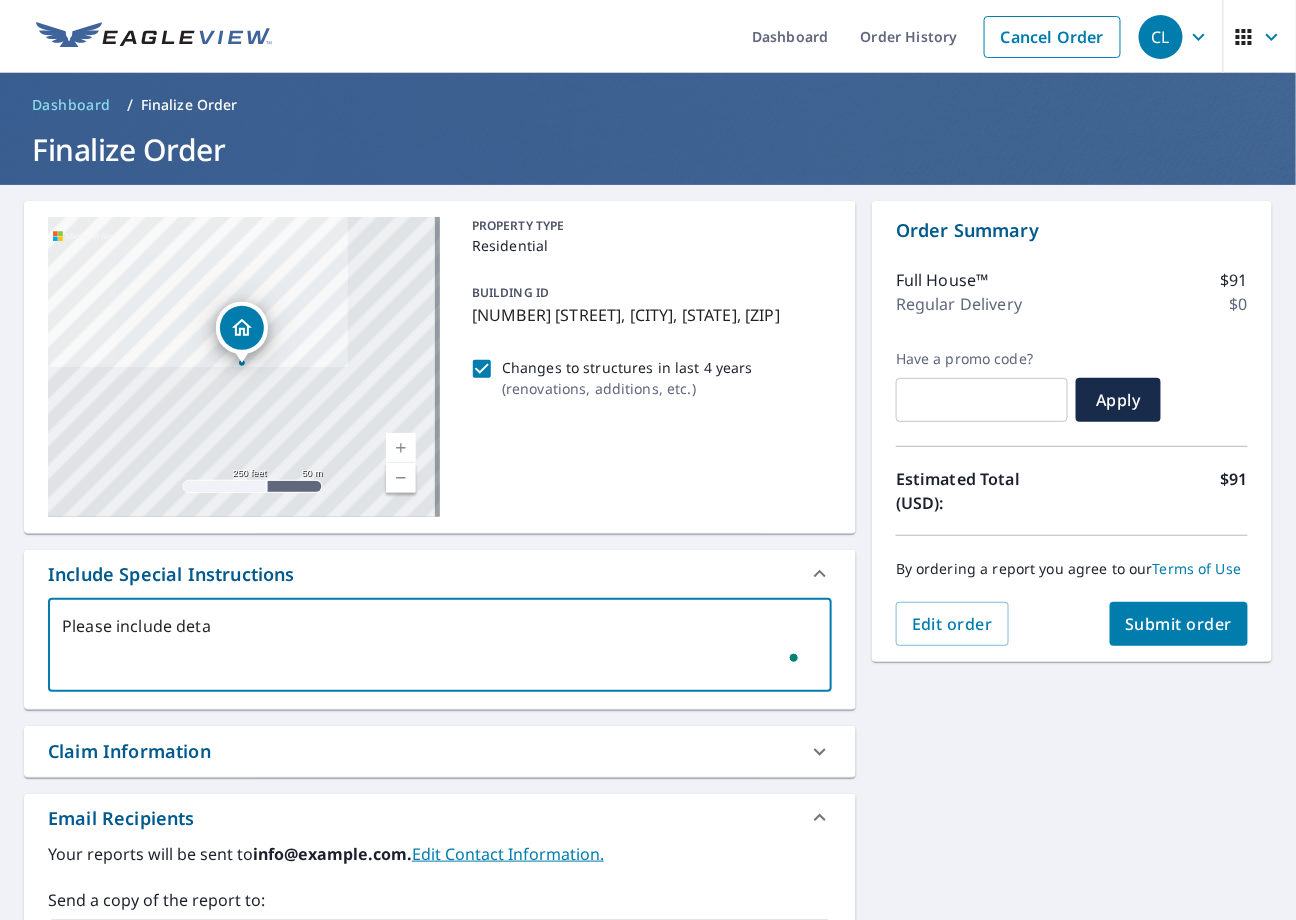 type on "x" 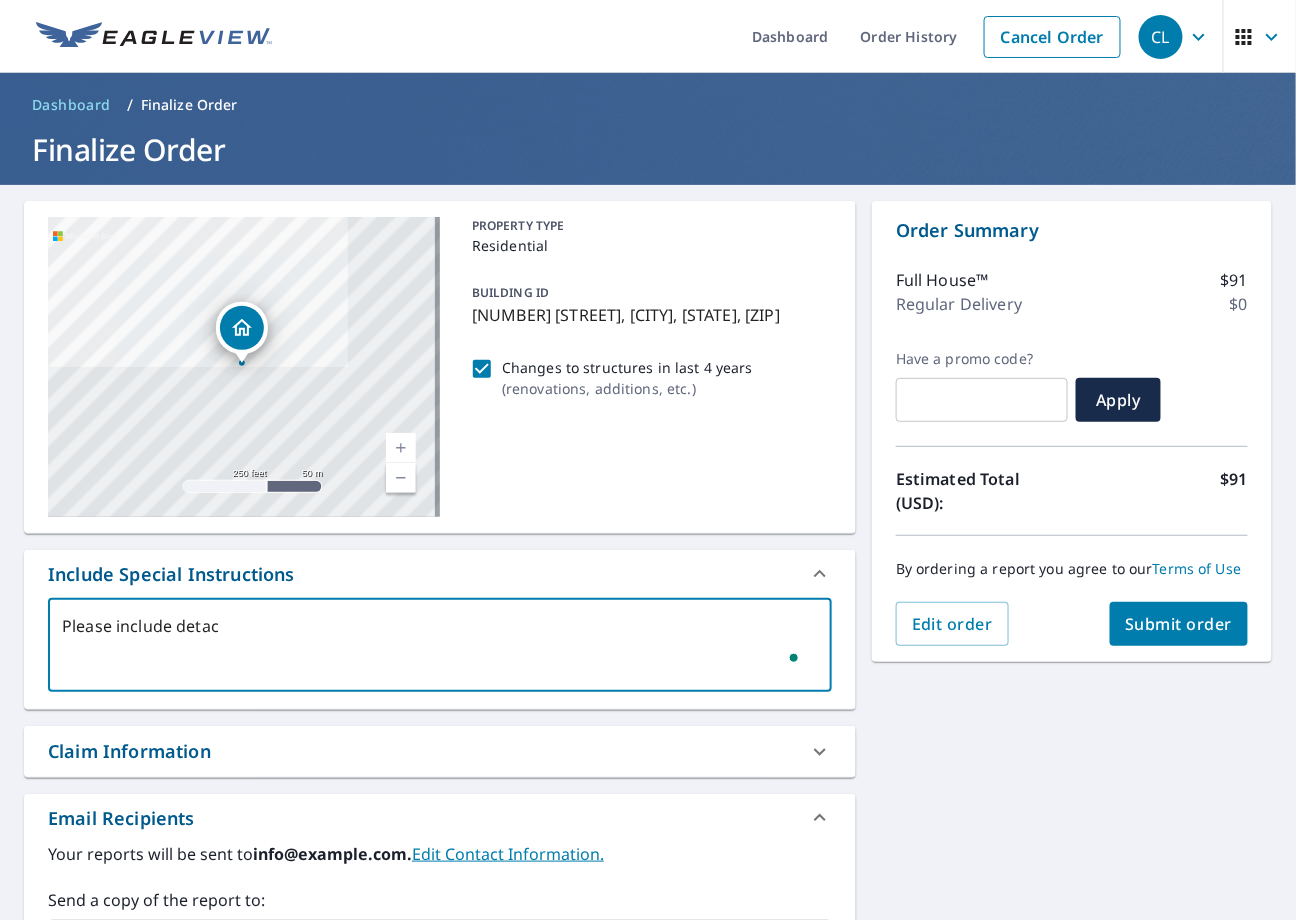 type on "Please include detach" 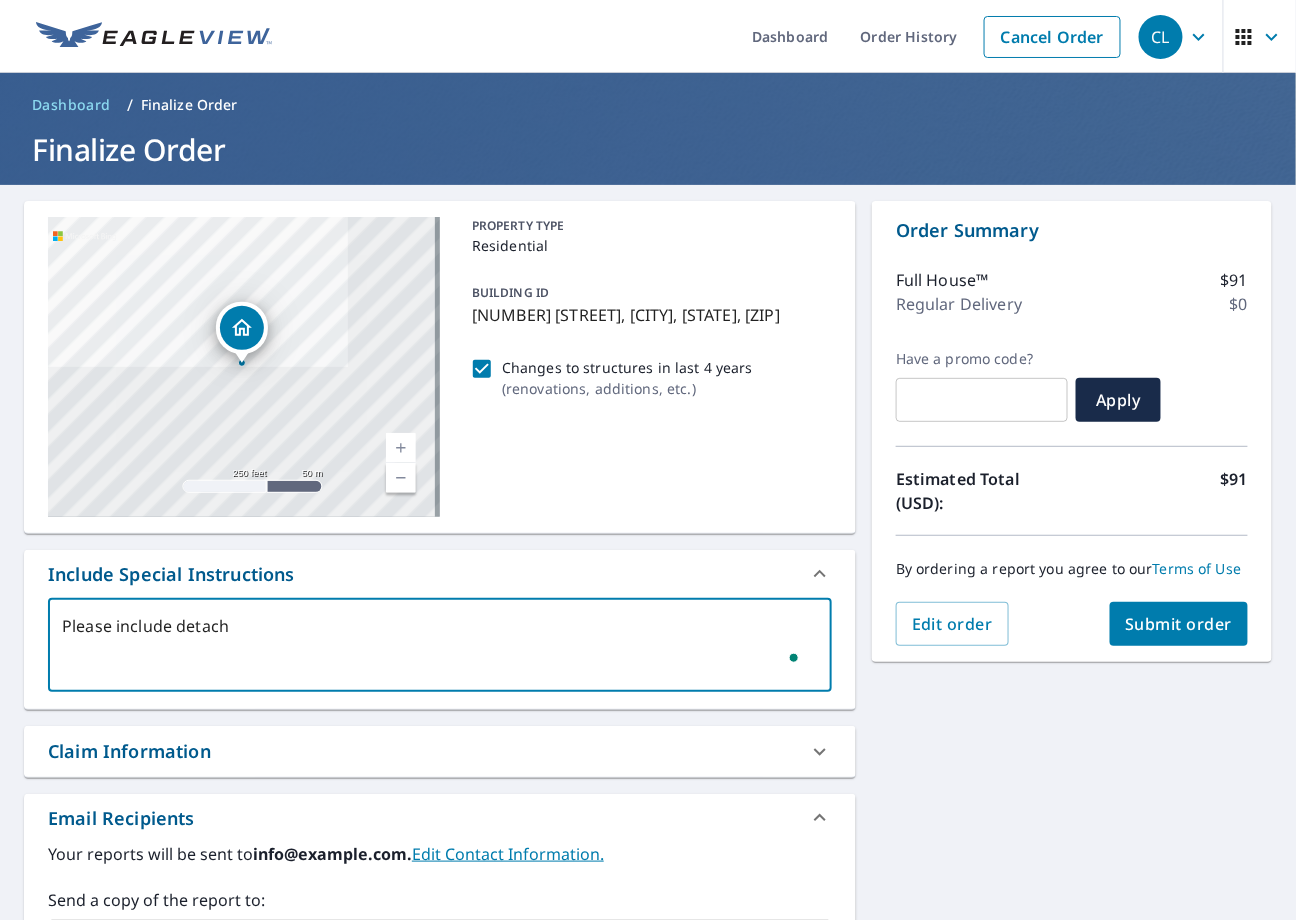 type on "Please include detache" 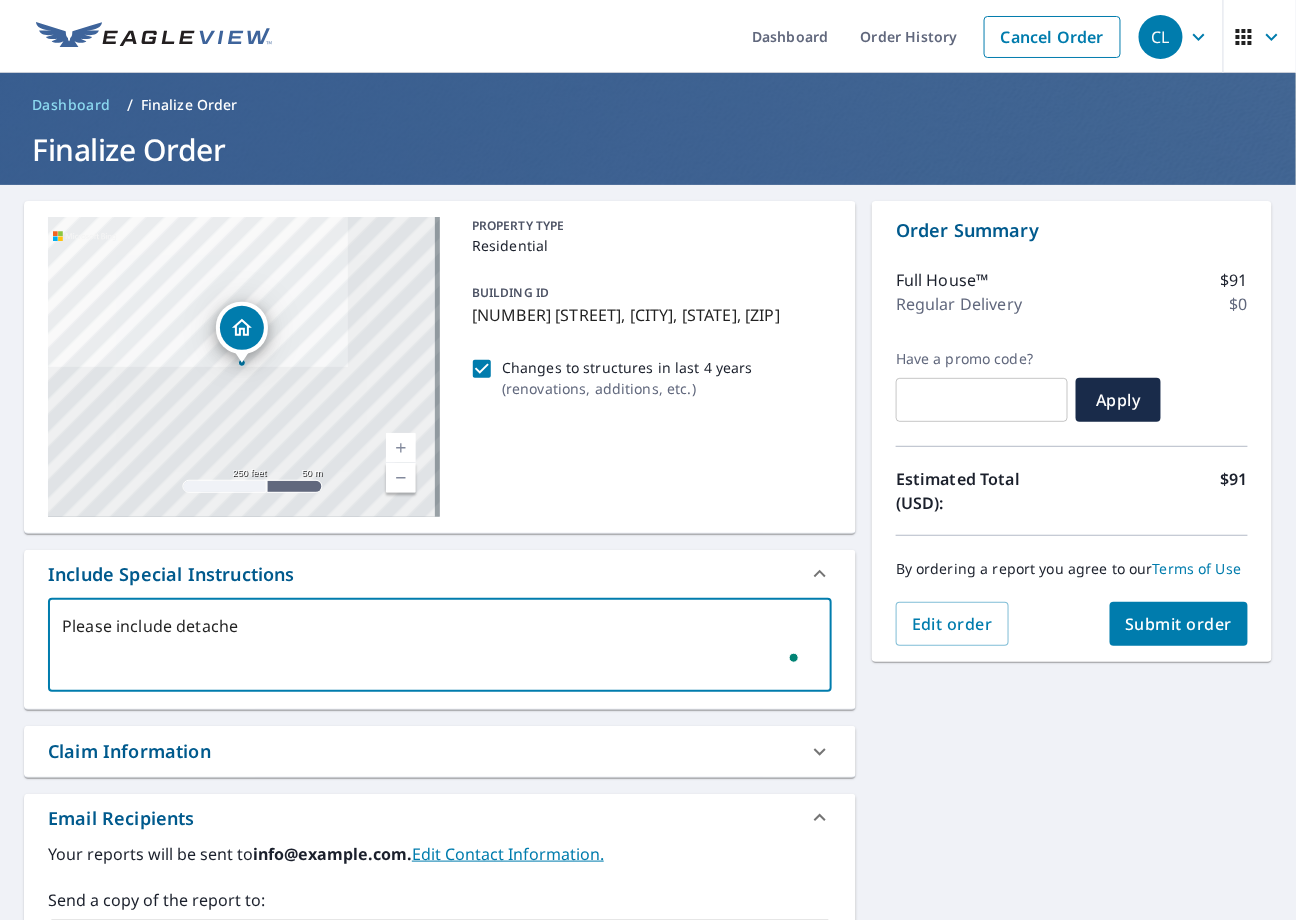 type on "Please include detached" 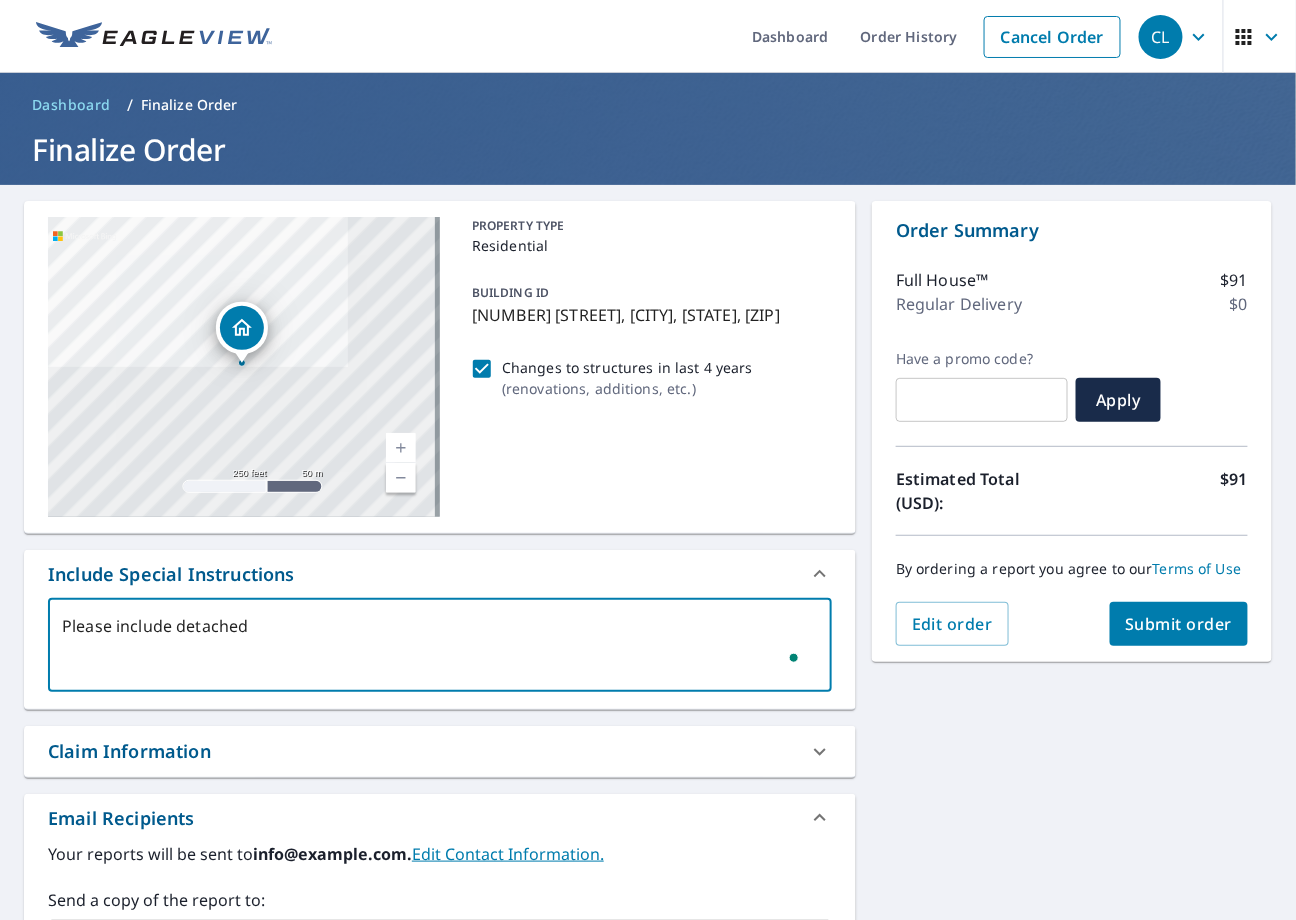 type on "Please include detached" 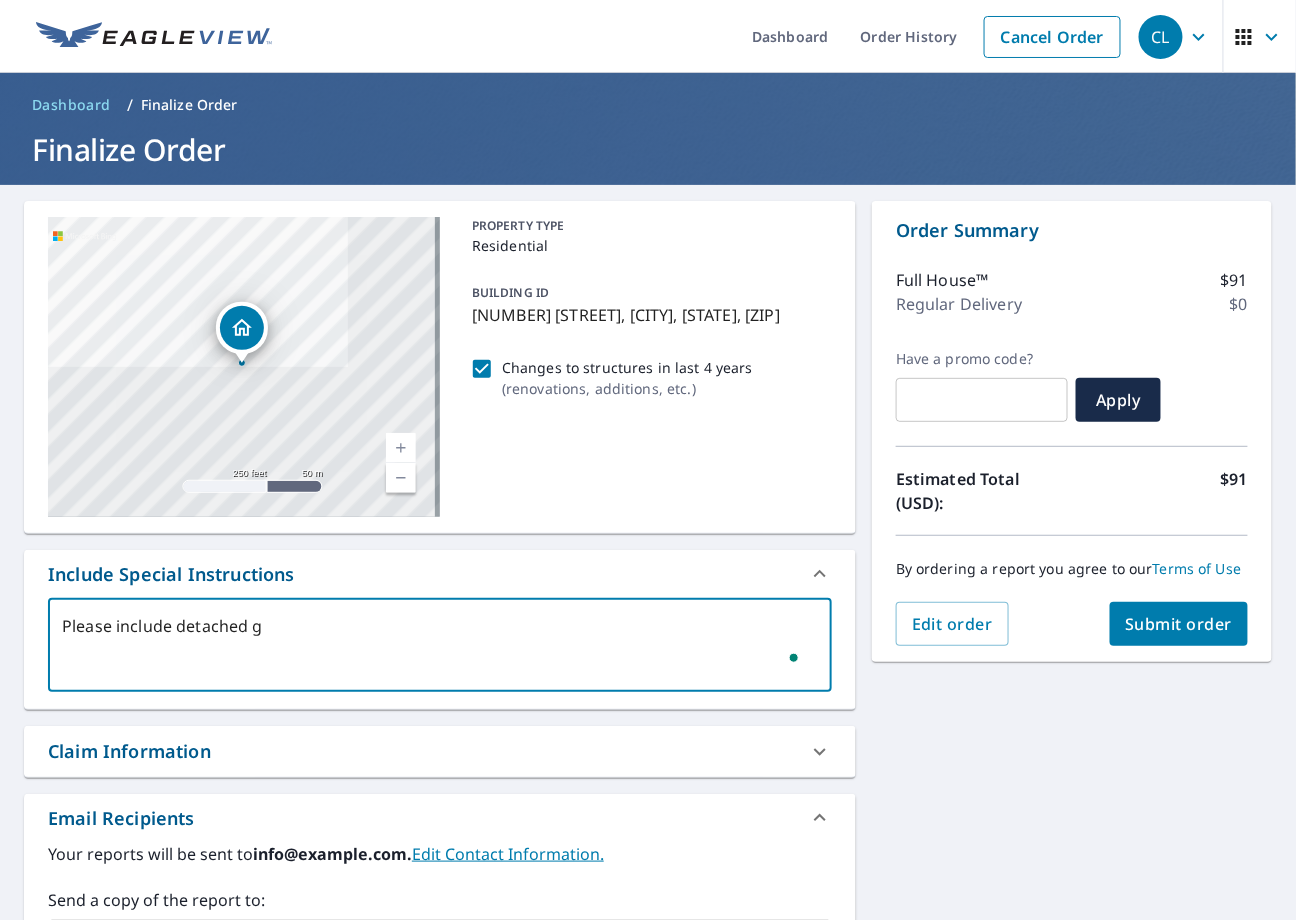 type on "Please include detached ga" 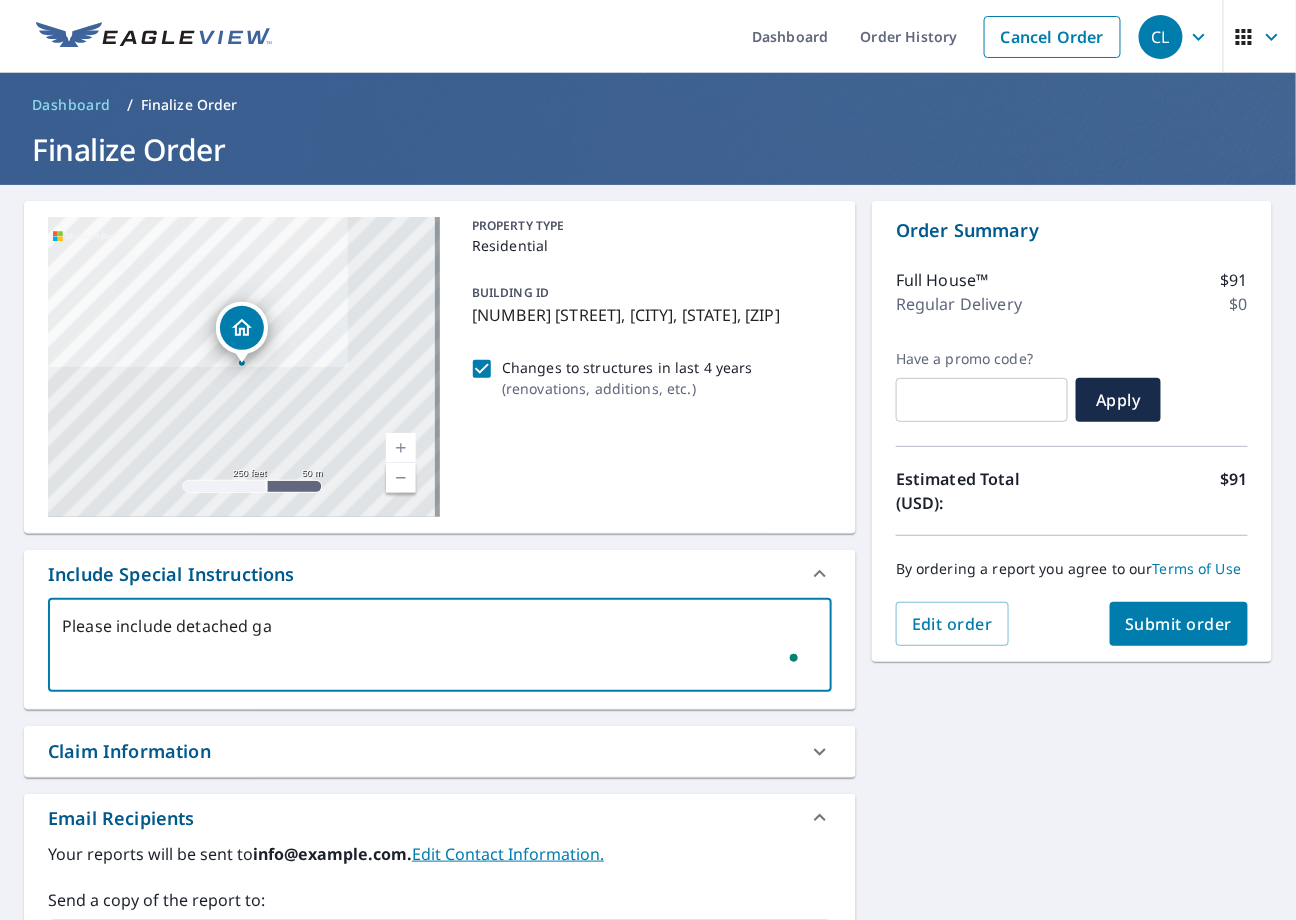 type on "Please include detached gar" 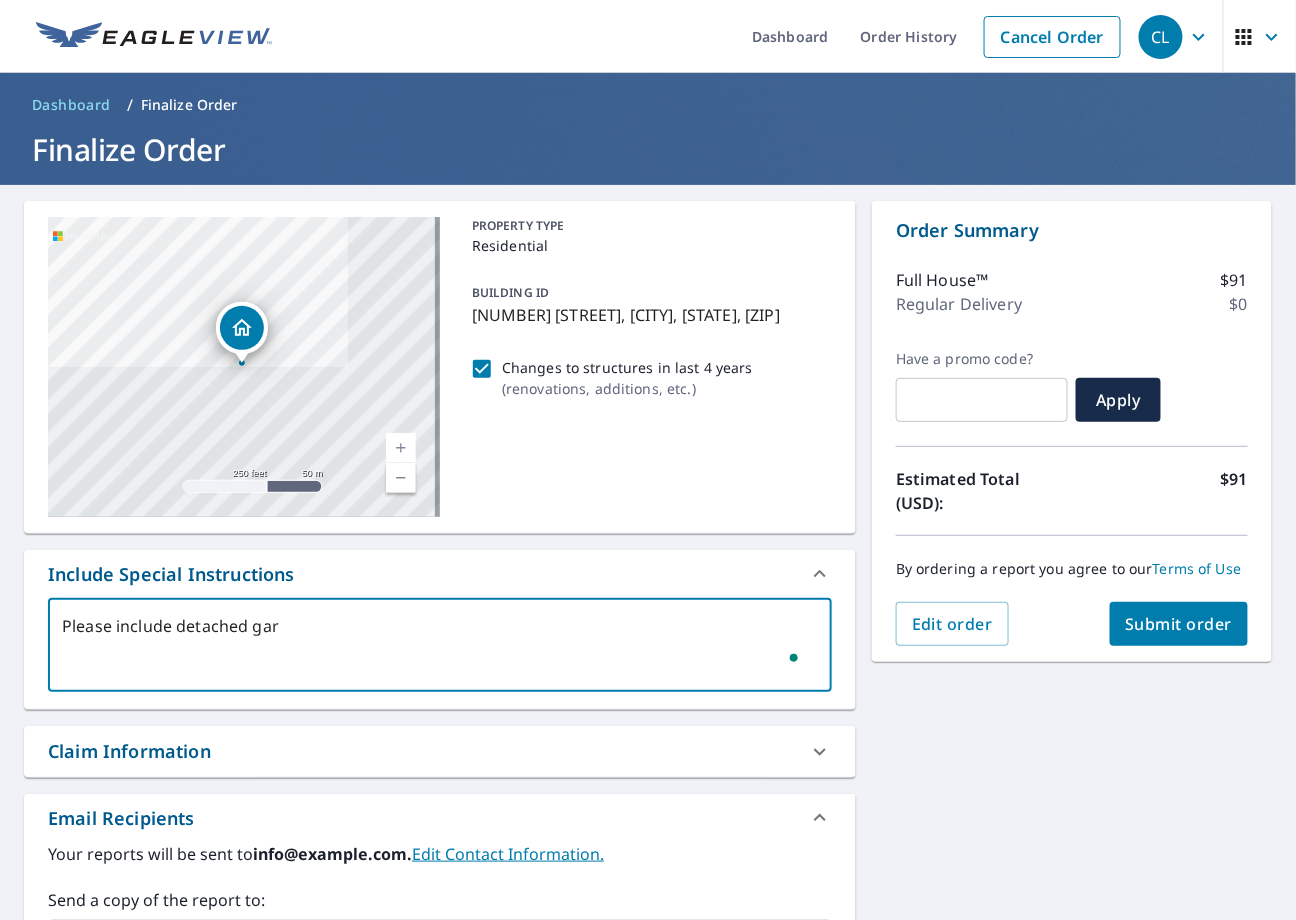 type on "Please include detached gara" 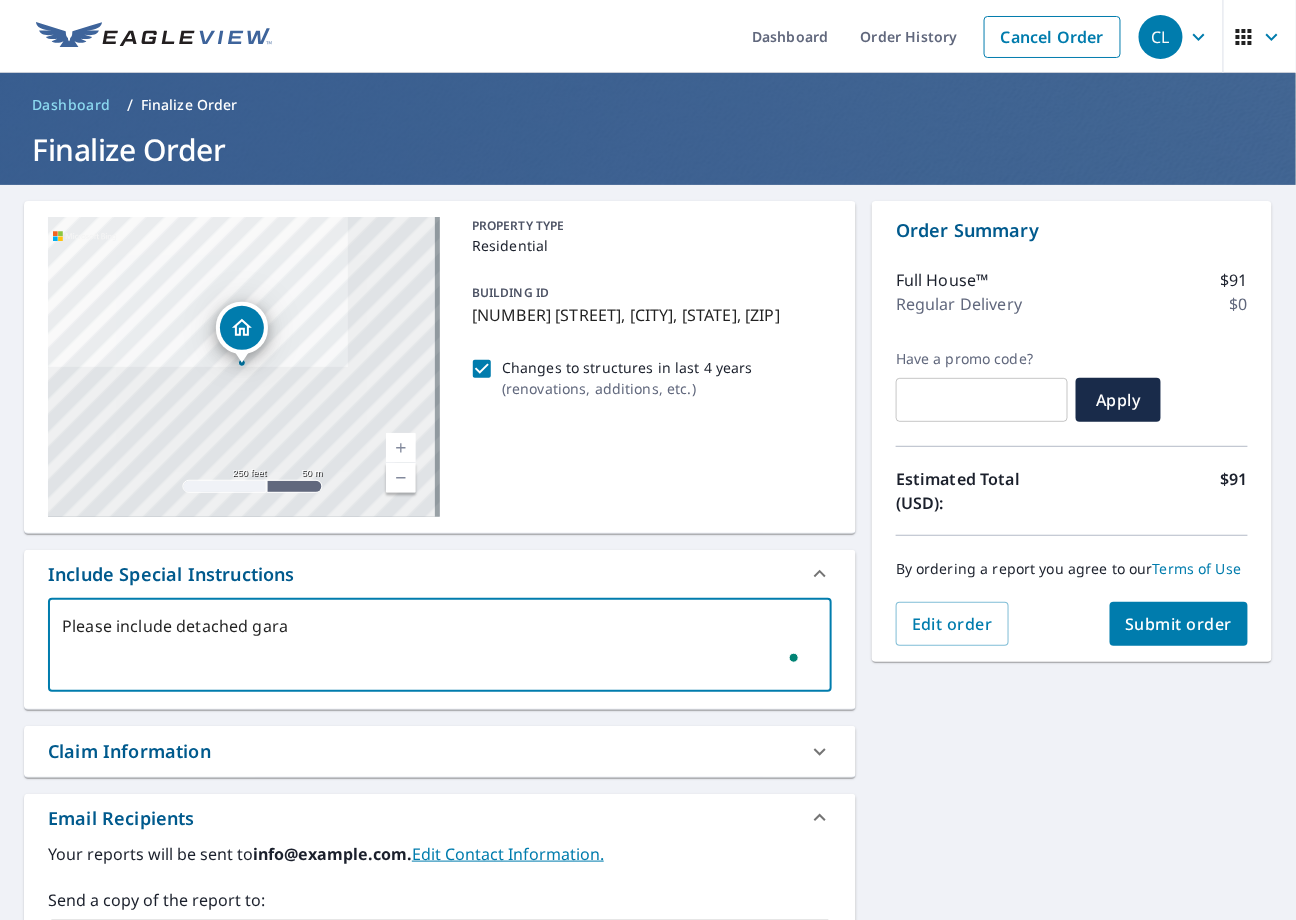 type on "Please include detached garag" 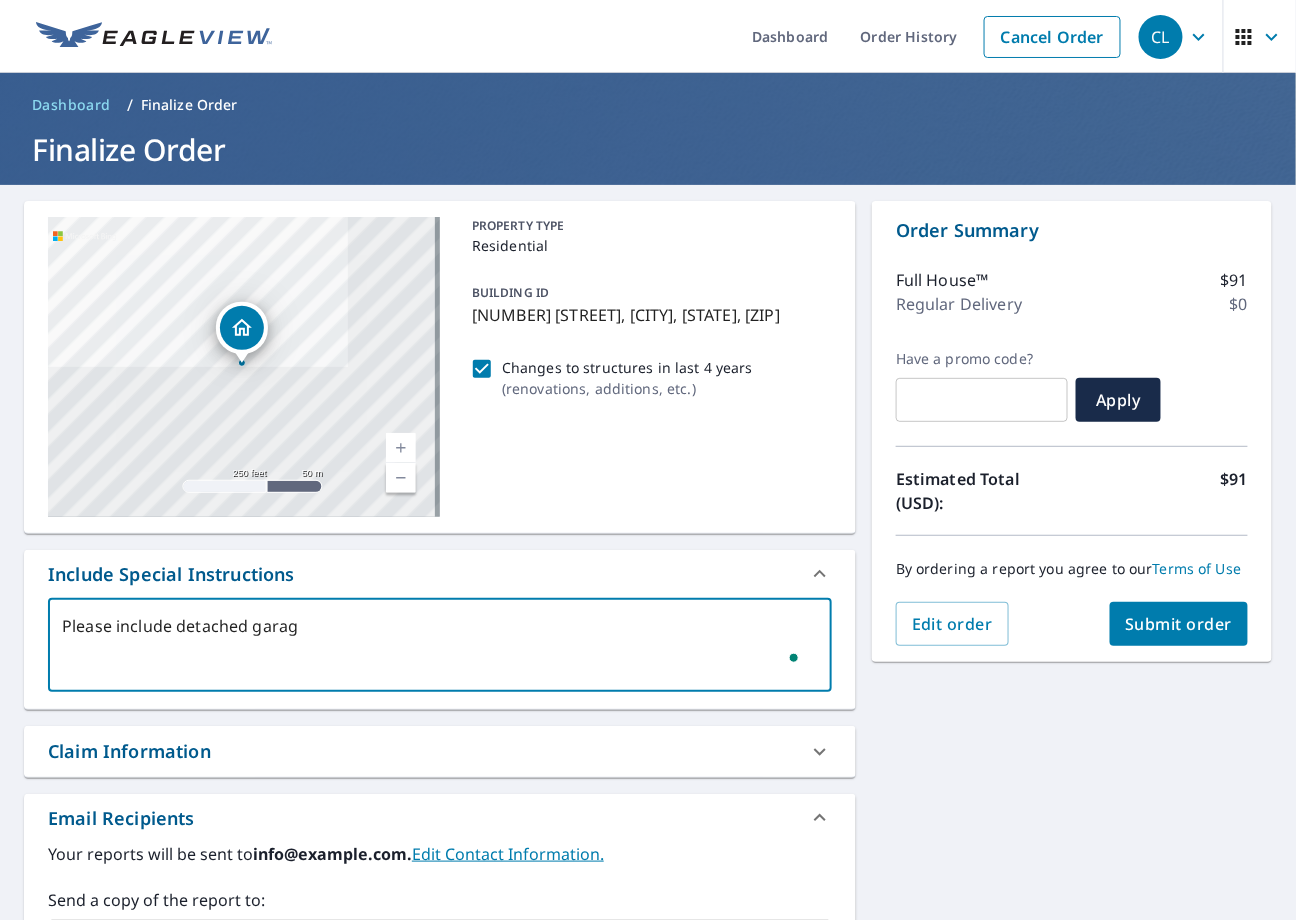 type on "Please include detached garage" 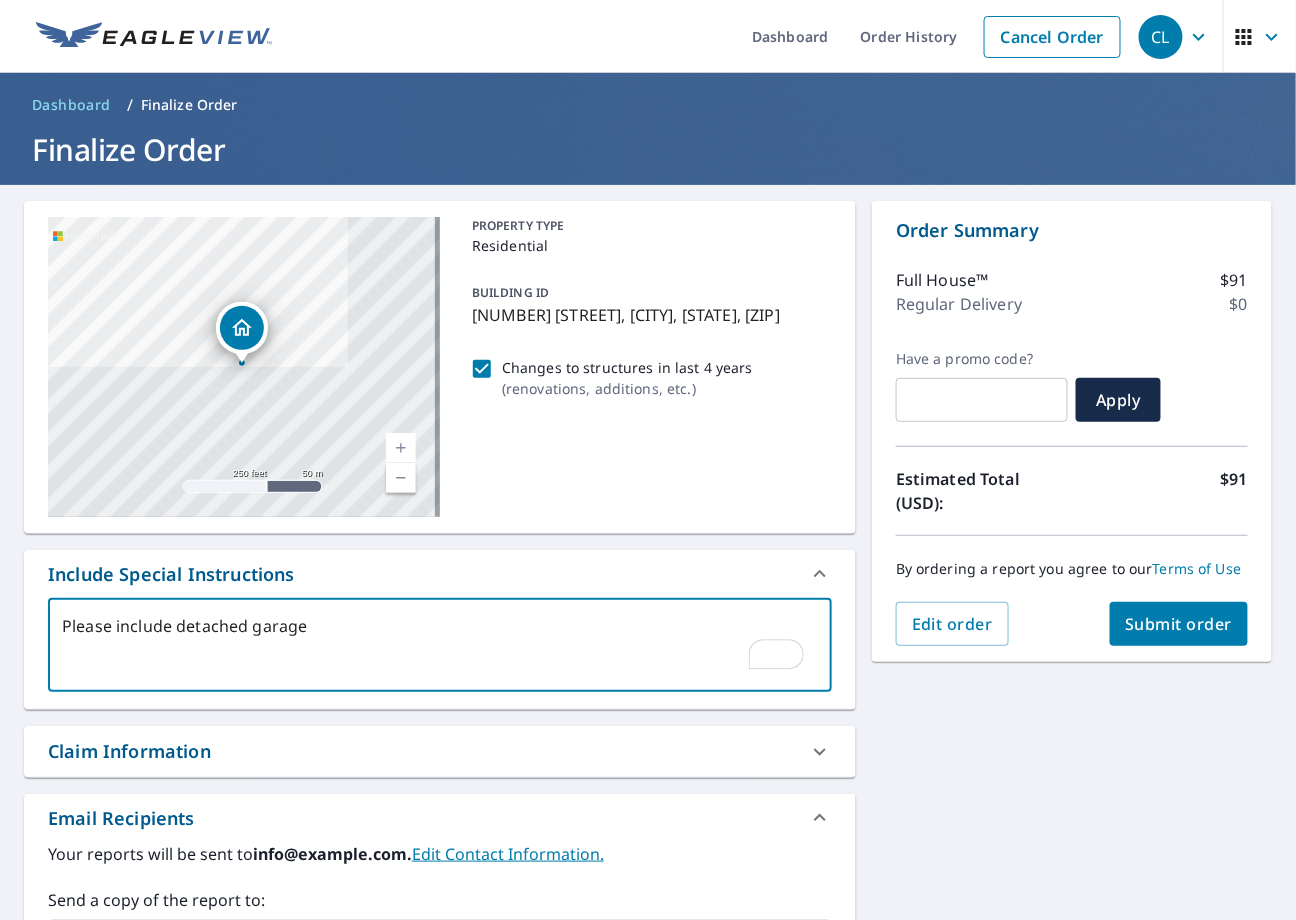 type on "Please include detached garage." 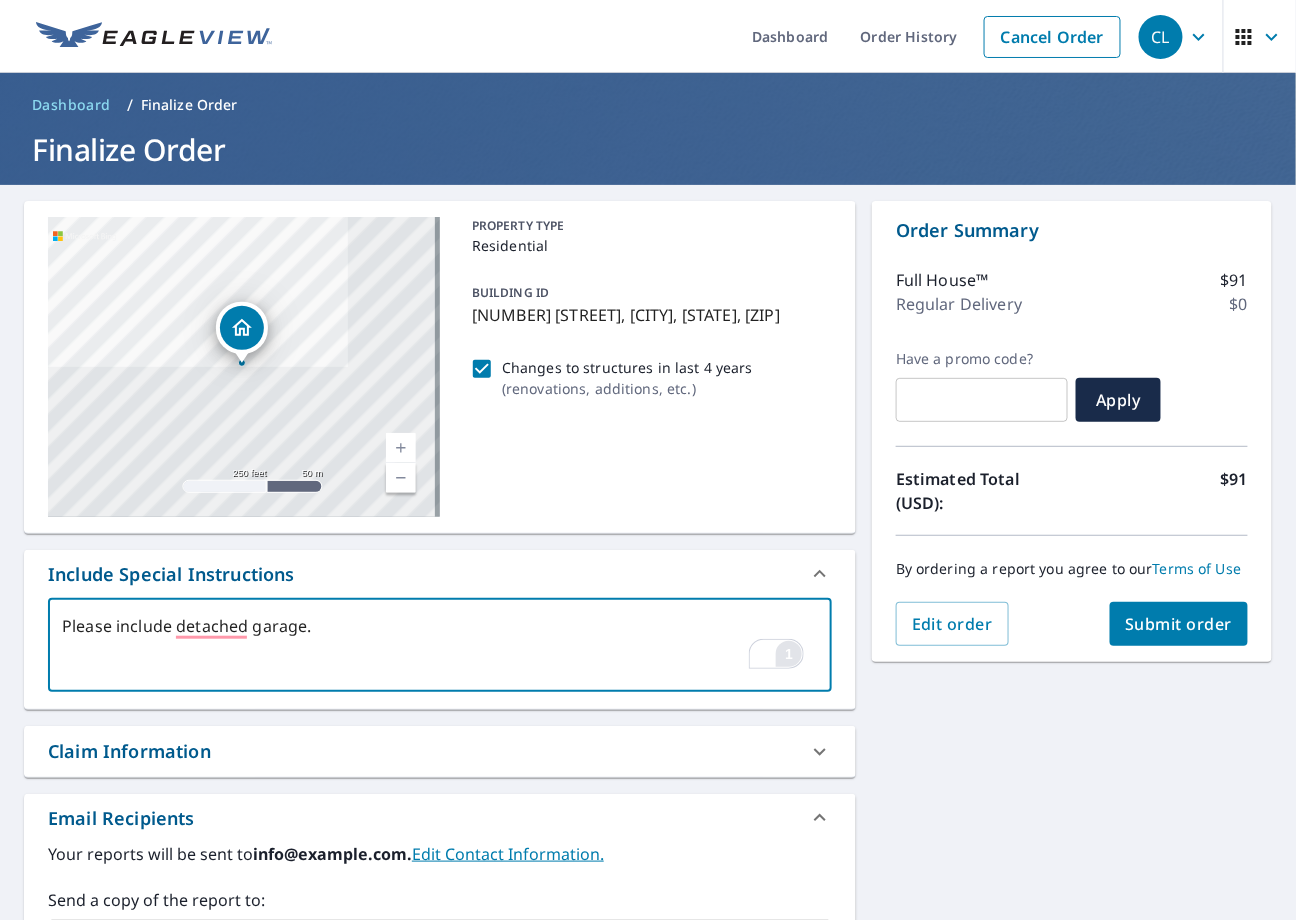 type on "Please include detached garage." 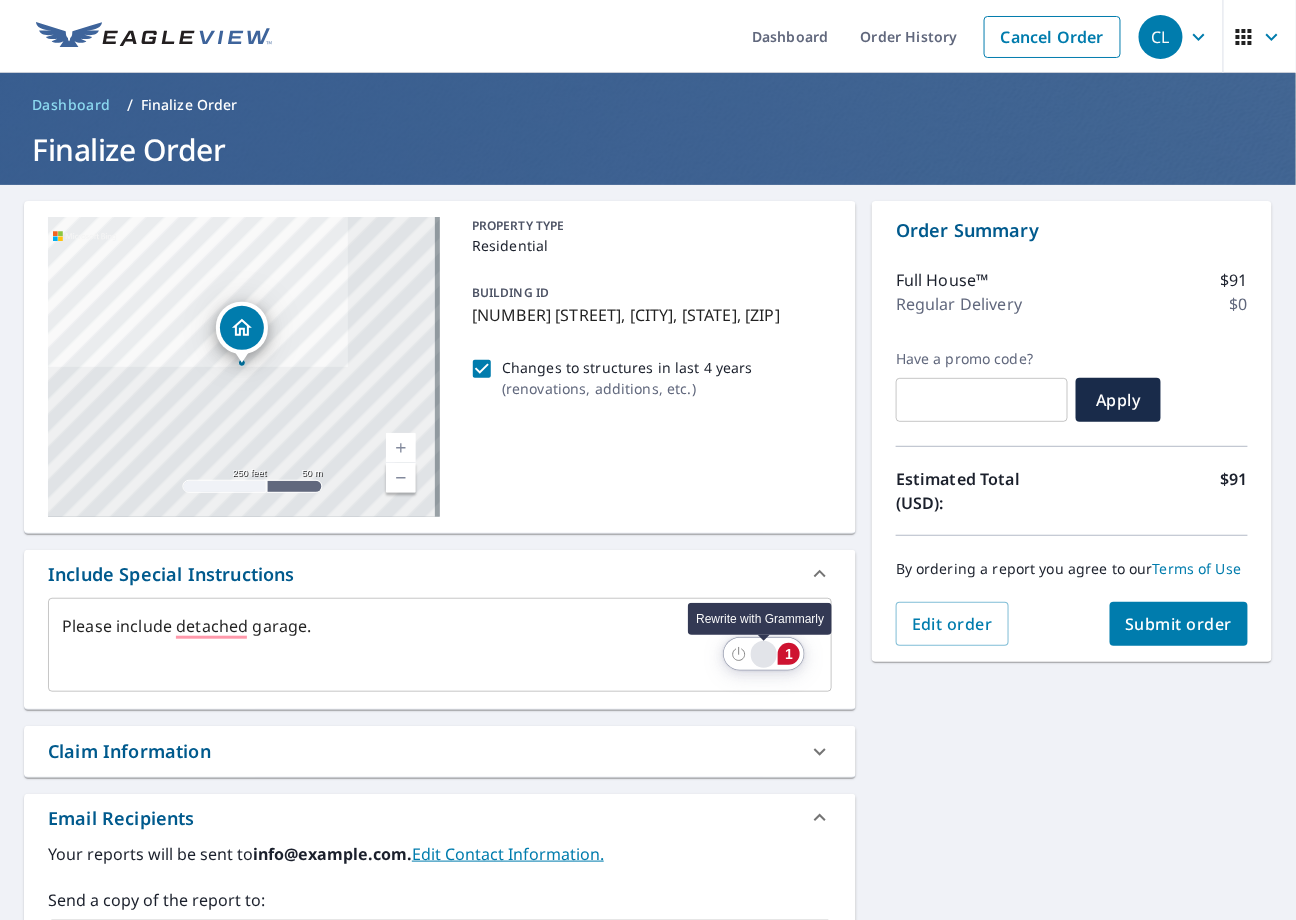 click 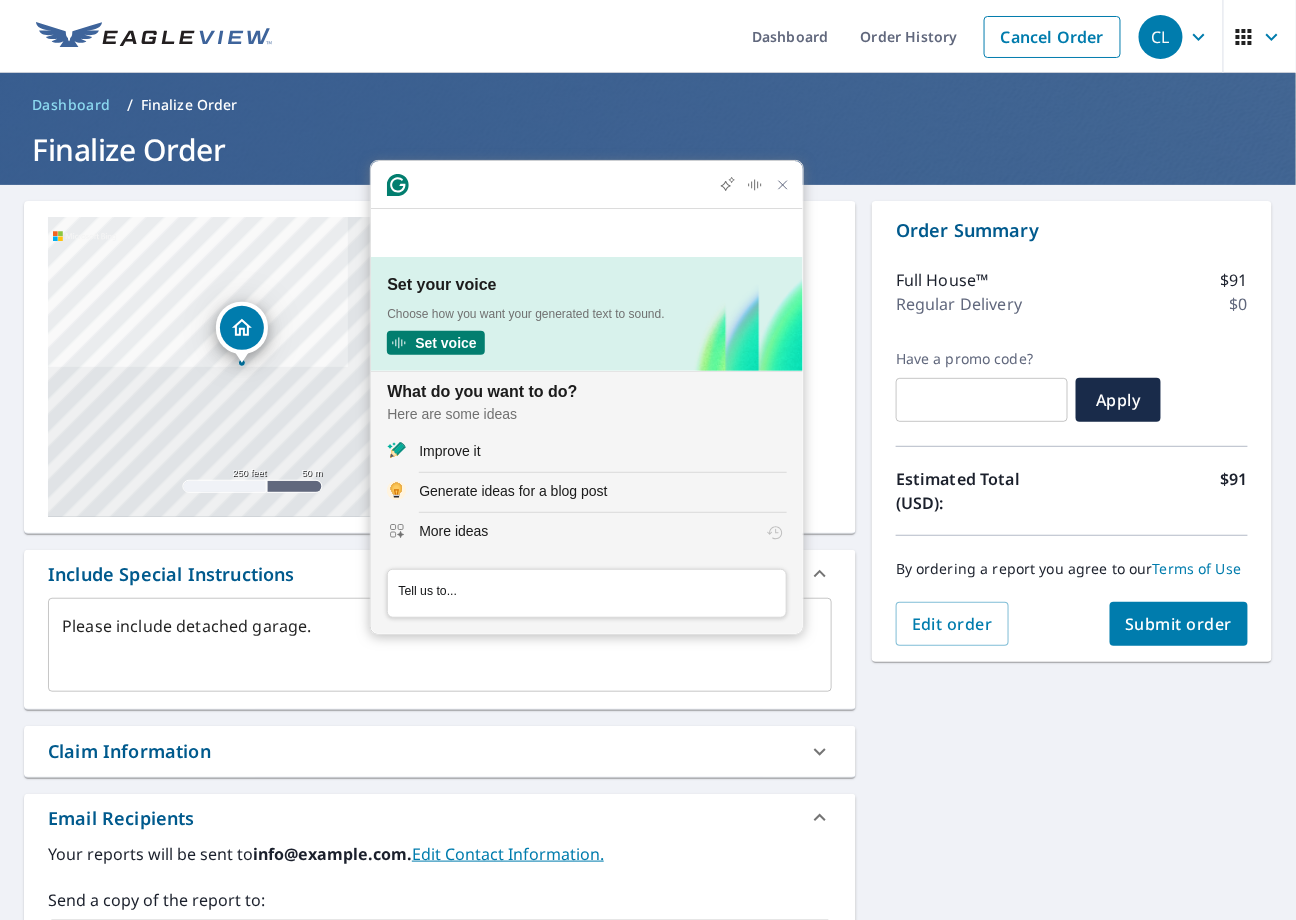 scroll, scrollTop: 0, scrollLeft: 0, axis: both 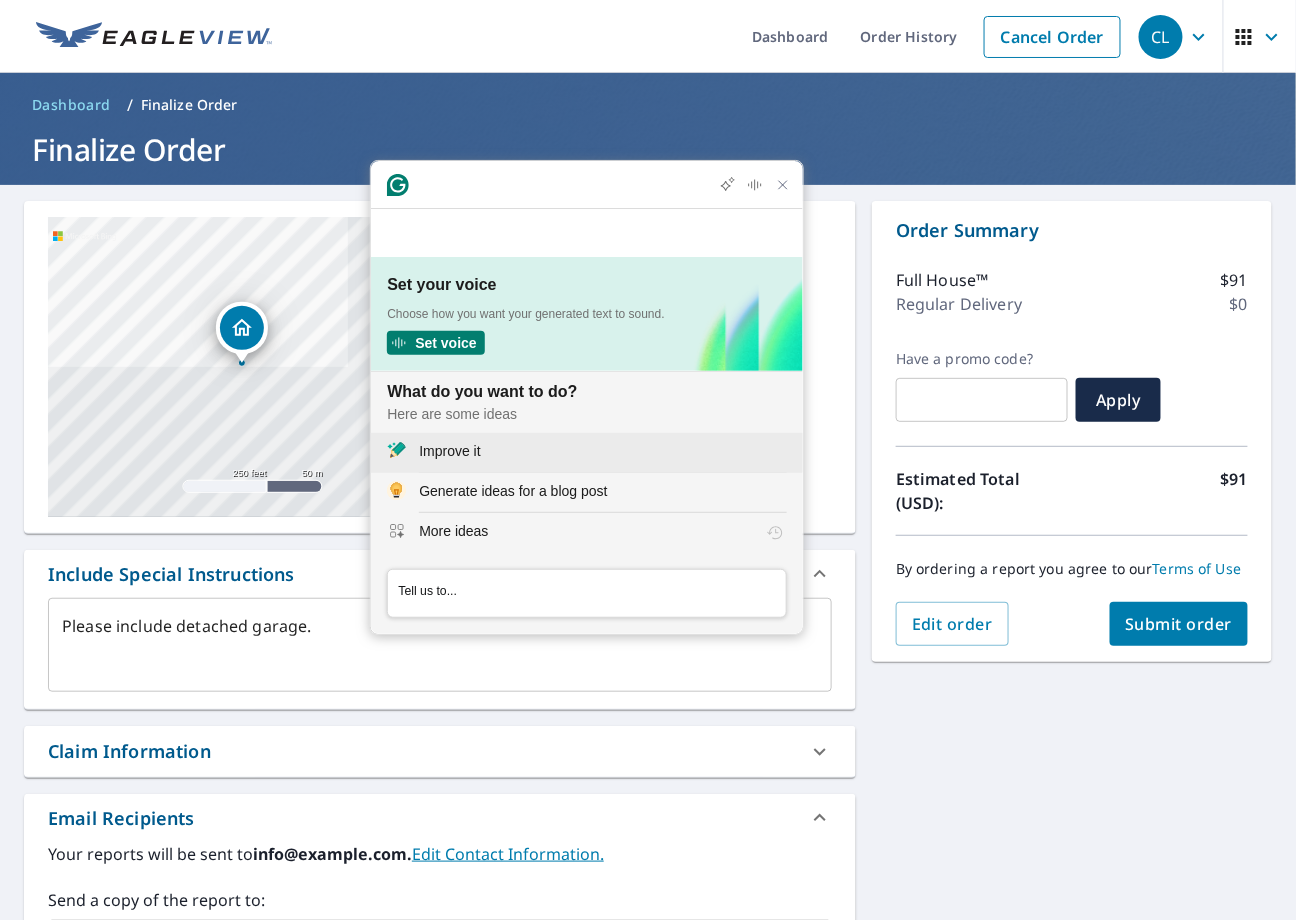 click on "Improve it" 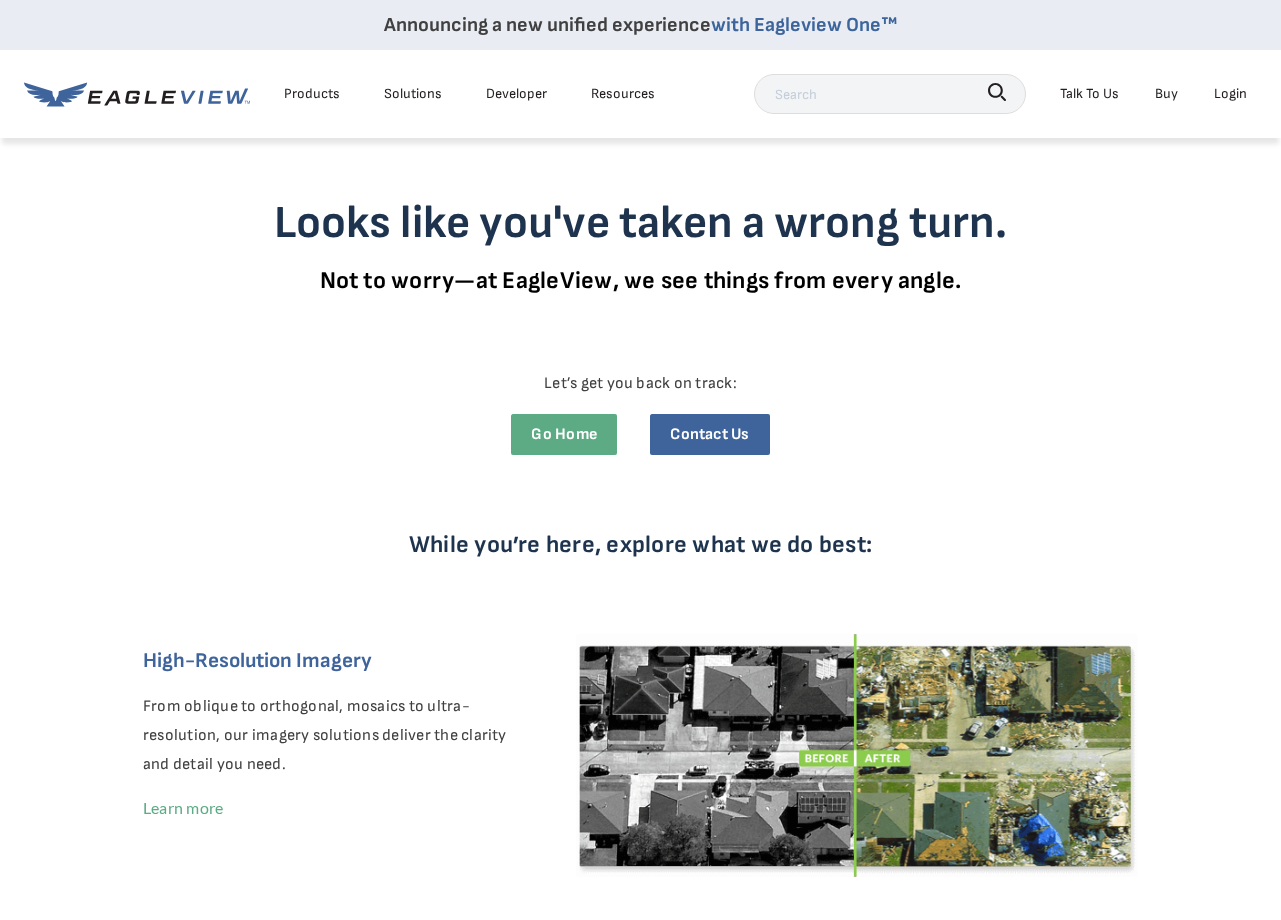 scroll, scrollTop: 0, scrollLeft: 0, axis: both 